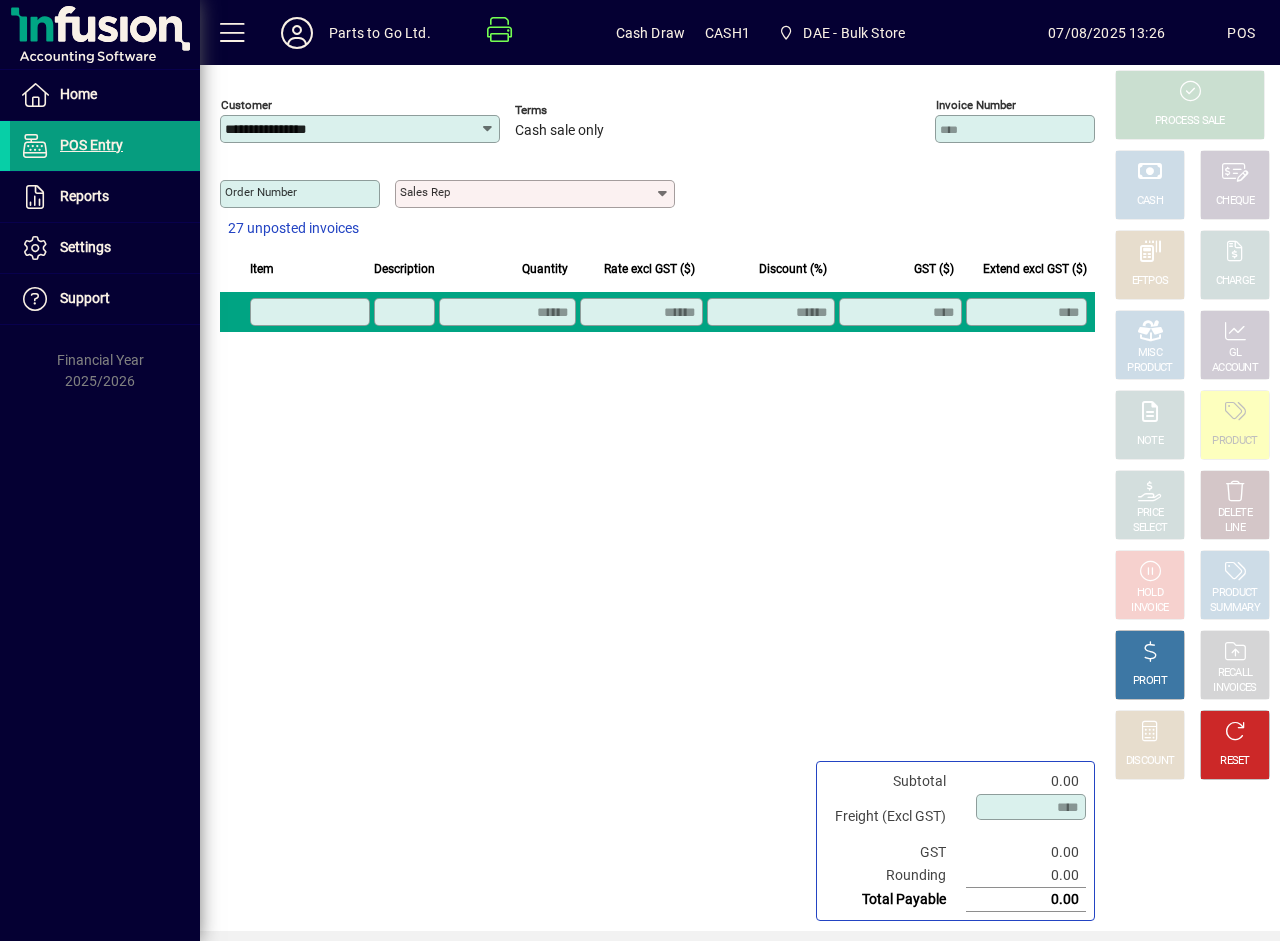scroll, scrollTop: 0, scrollLeft: 0, axis: both 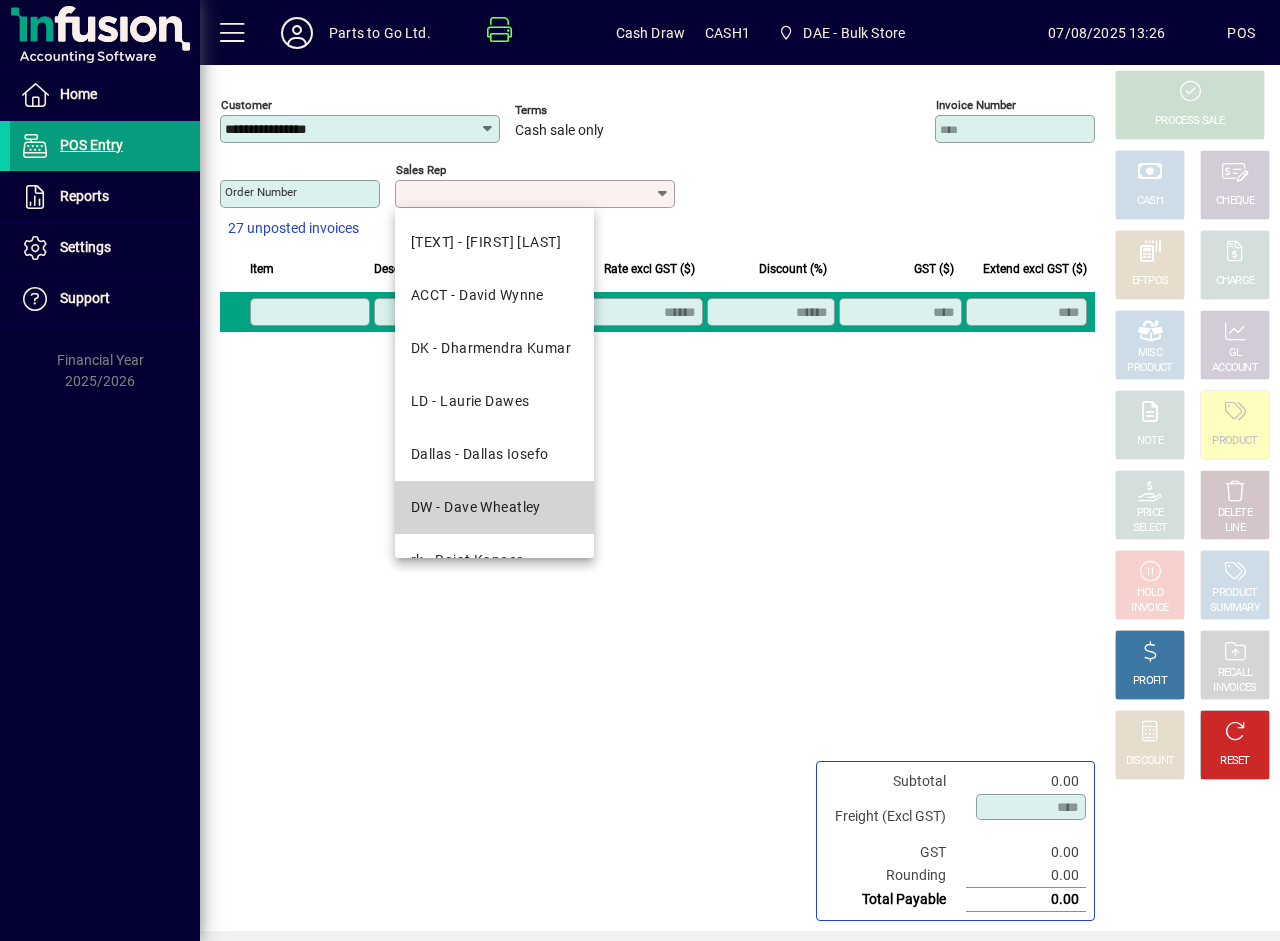 click on "DW - Dave Wheatley" at bounding box center [476, 507] 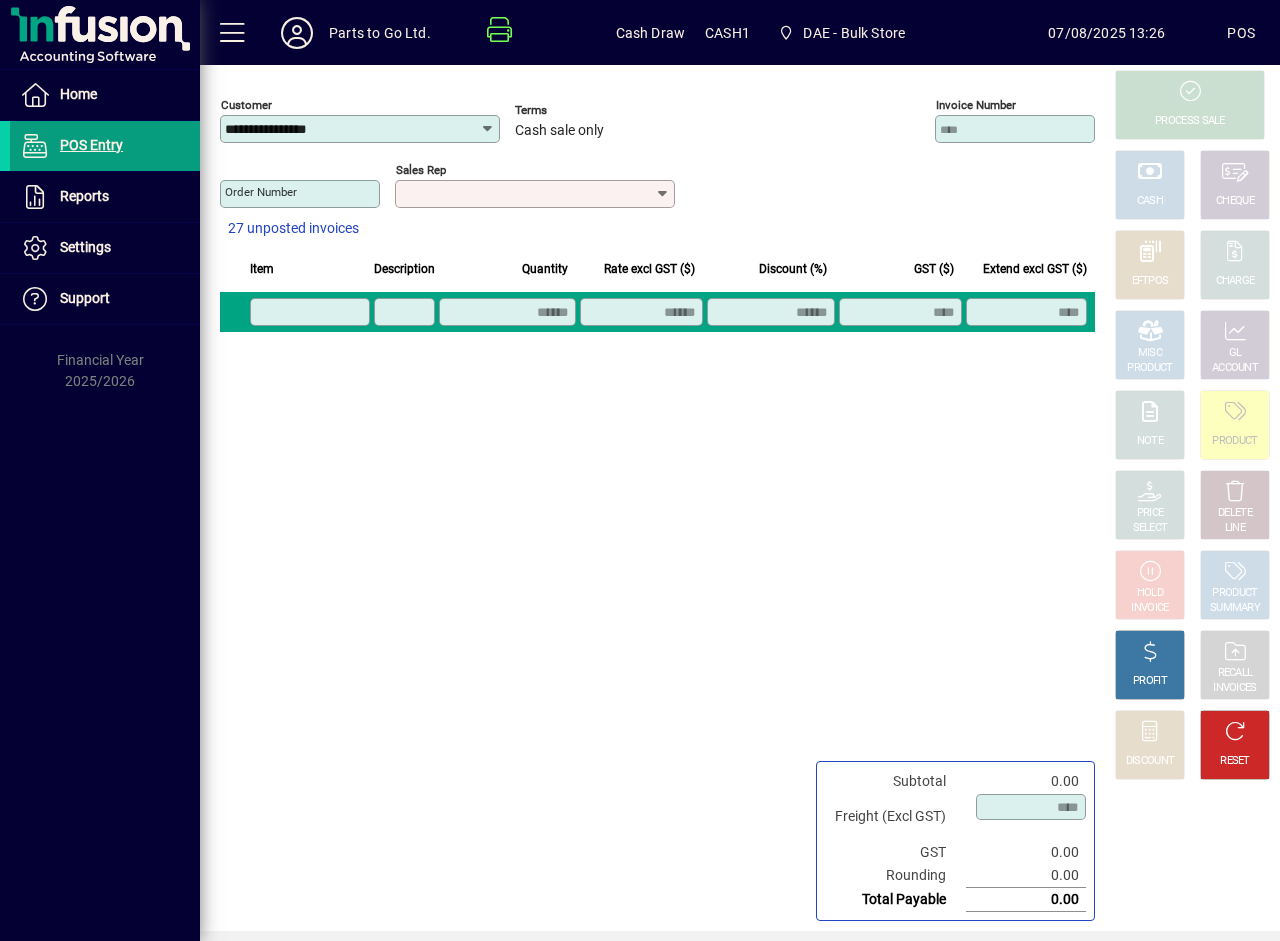type on "**********" 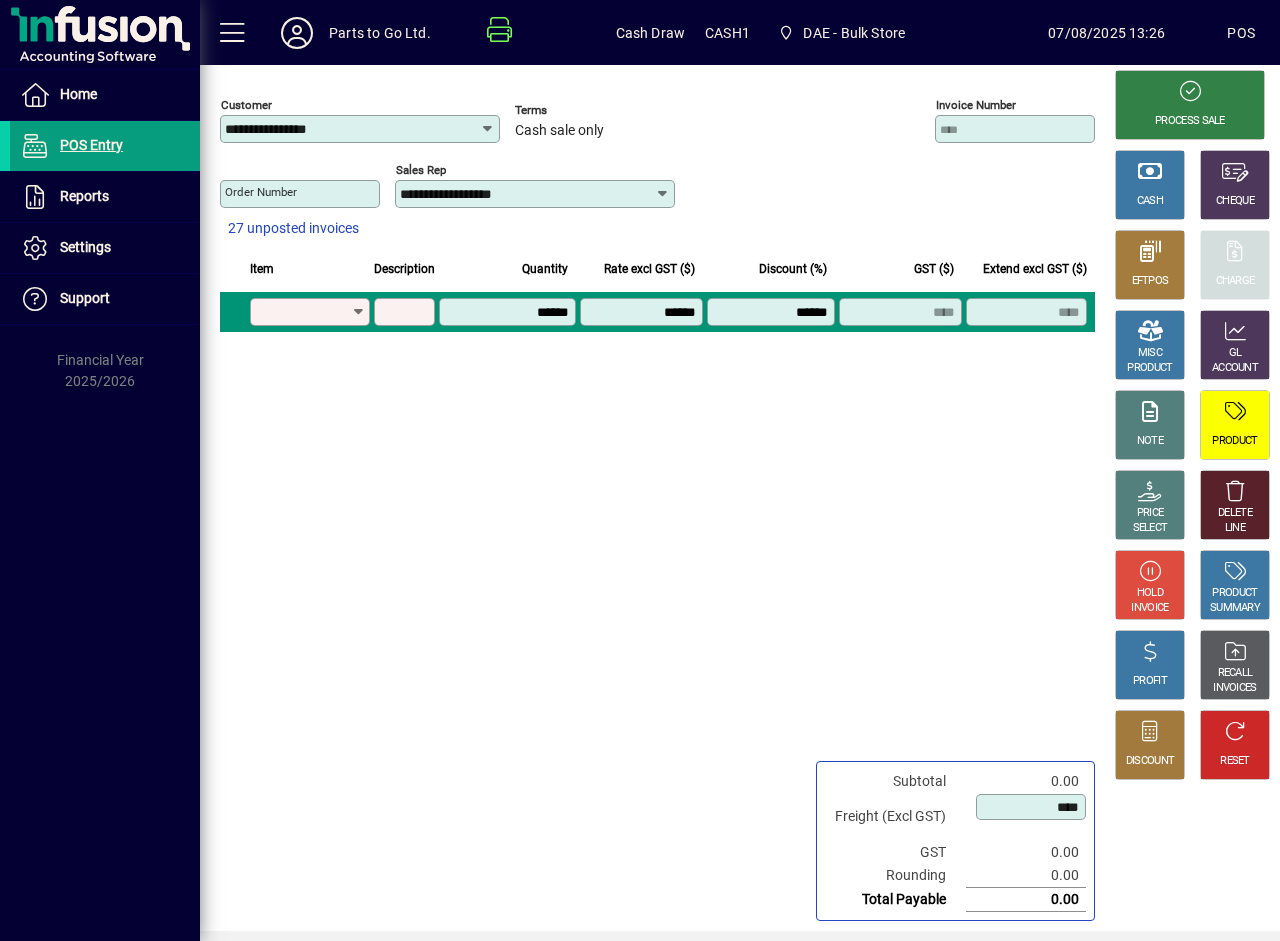 click on "Product" at bounding box center (310, 312) 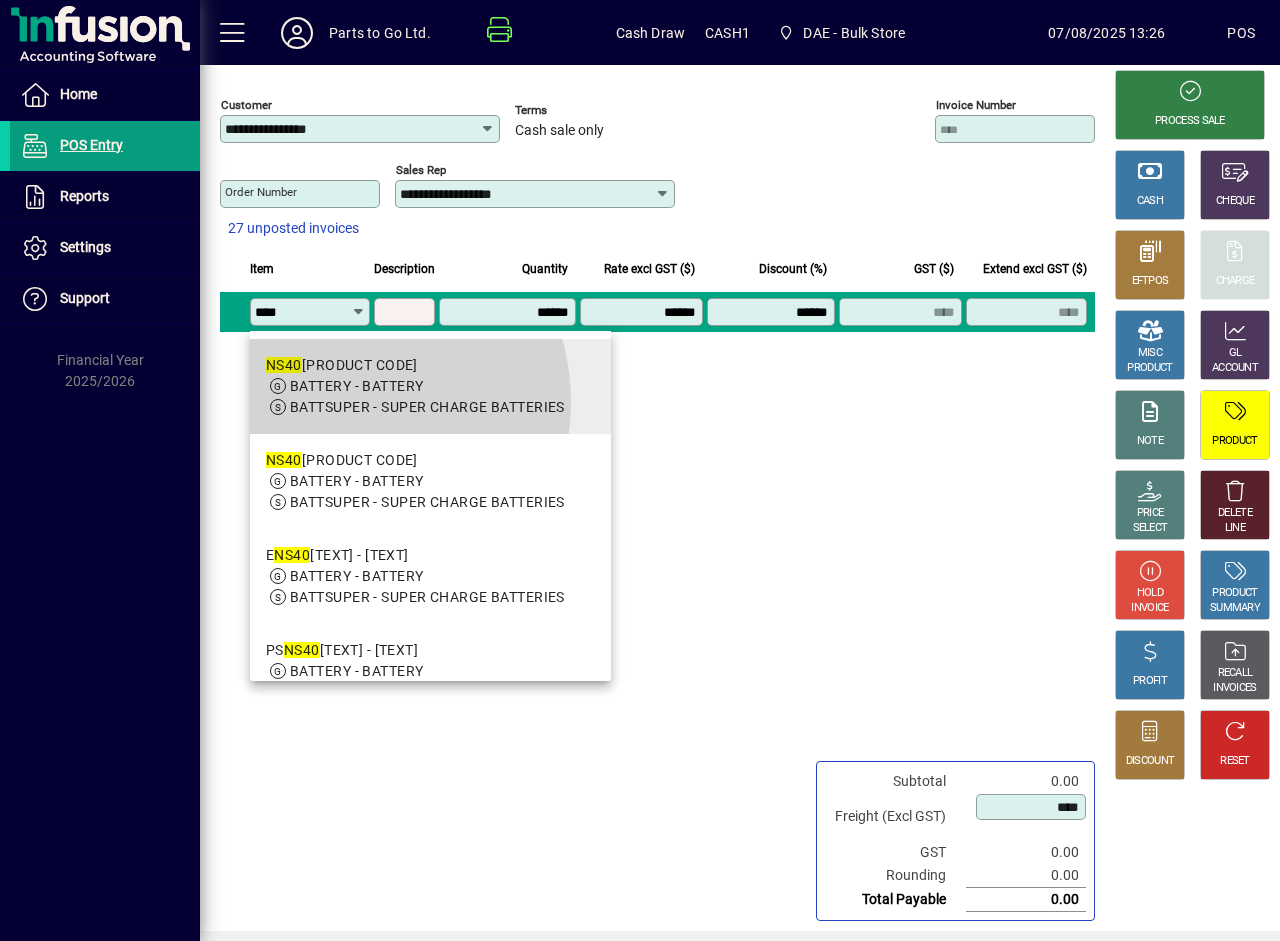 click on "BATTSUPER - SUPER CHARGE BATTERIES" at bounding box center [427, 407] 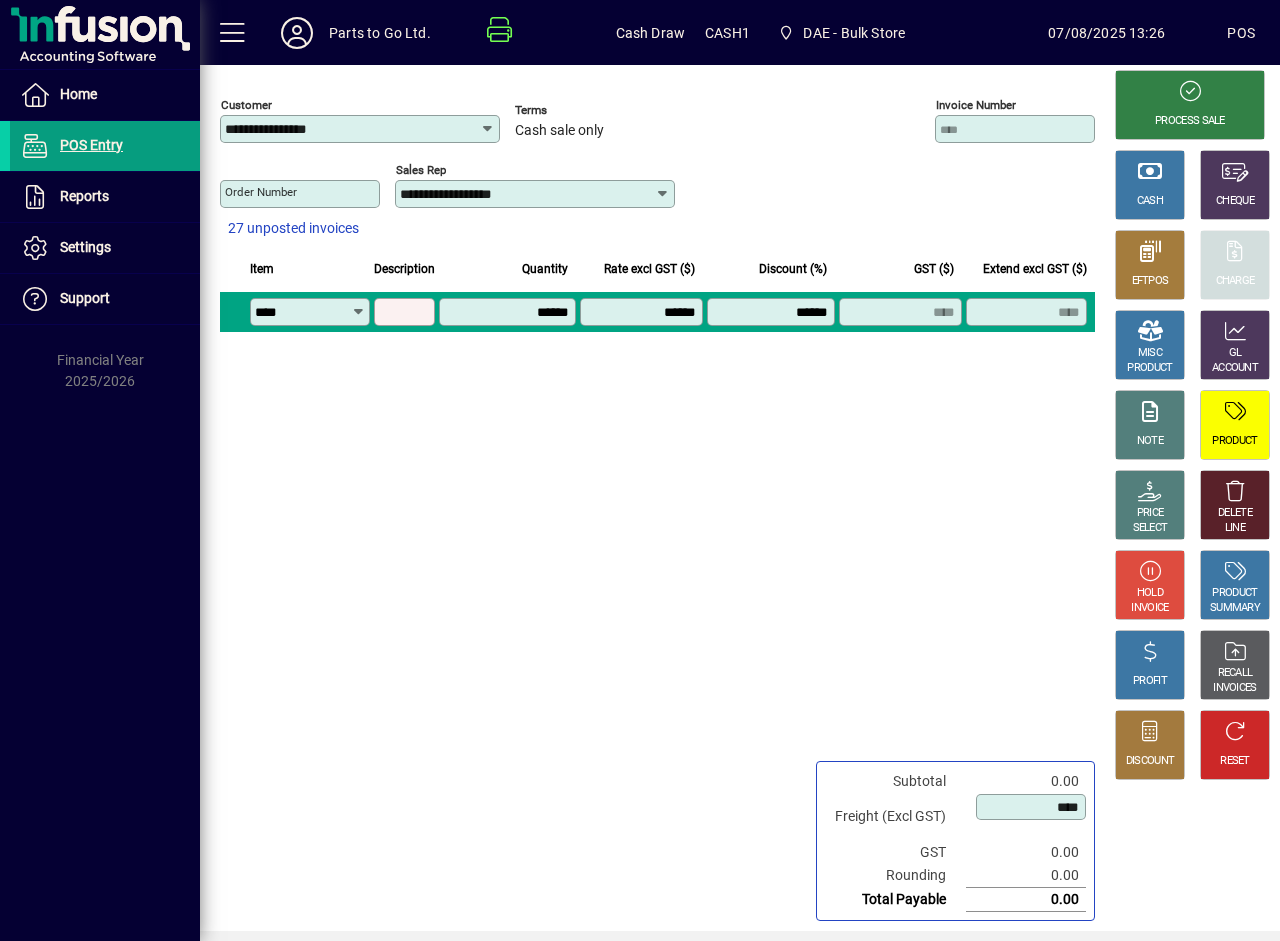 type on "*****" 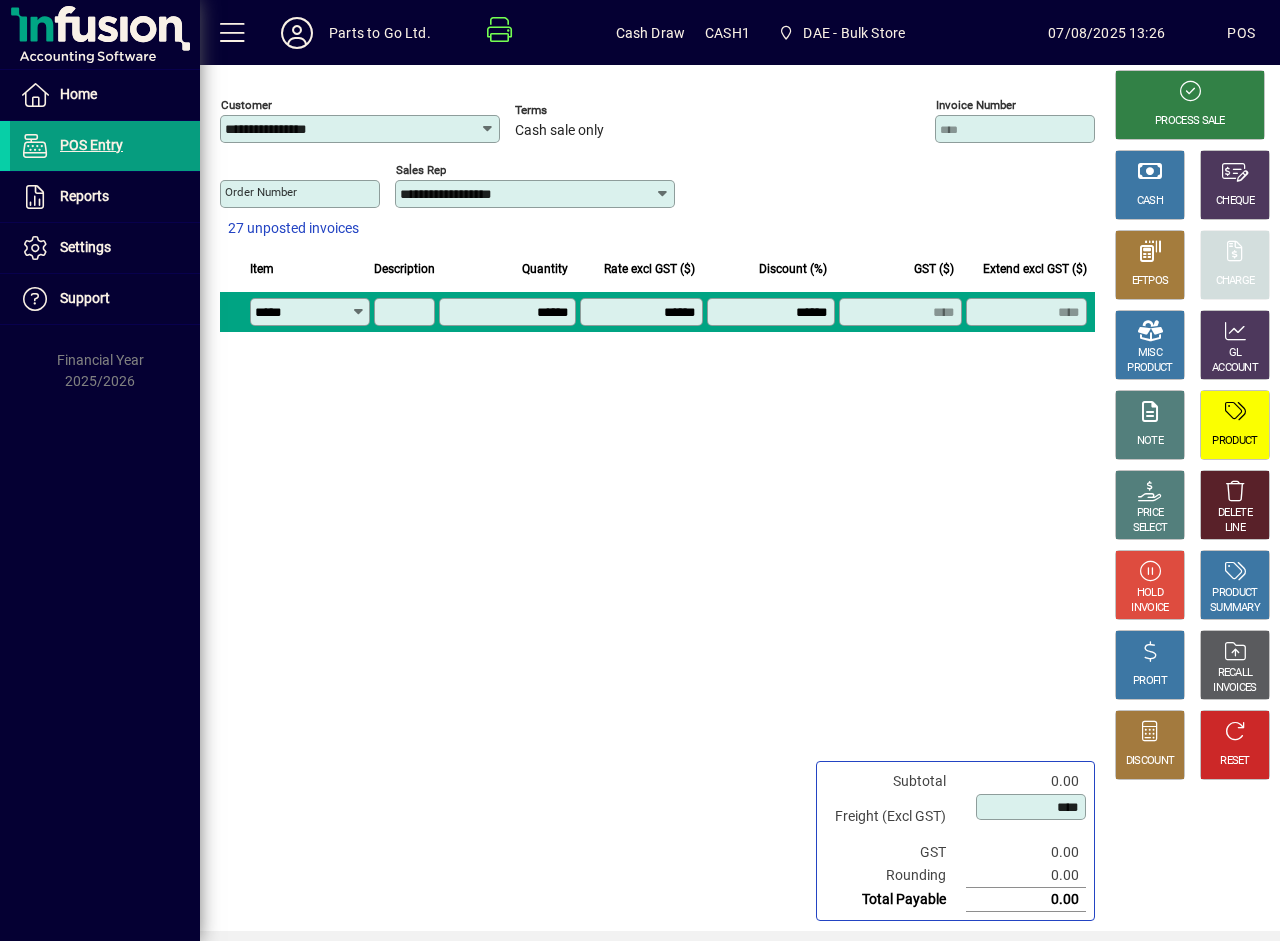 type on "**********" 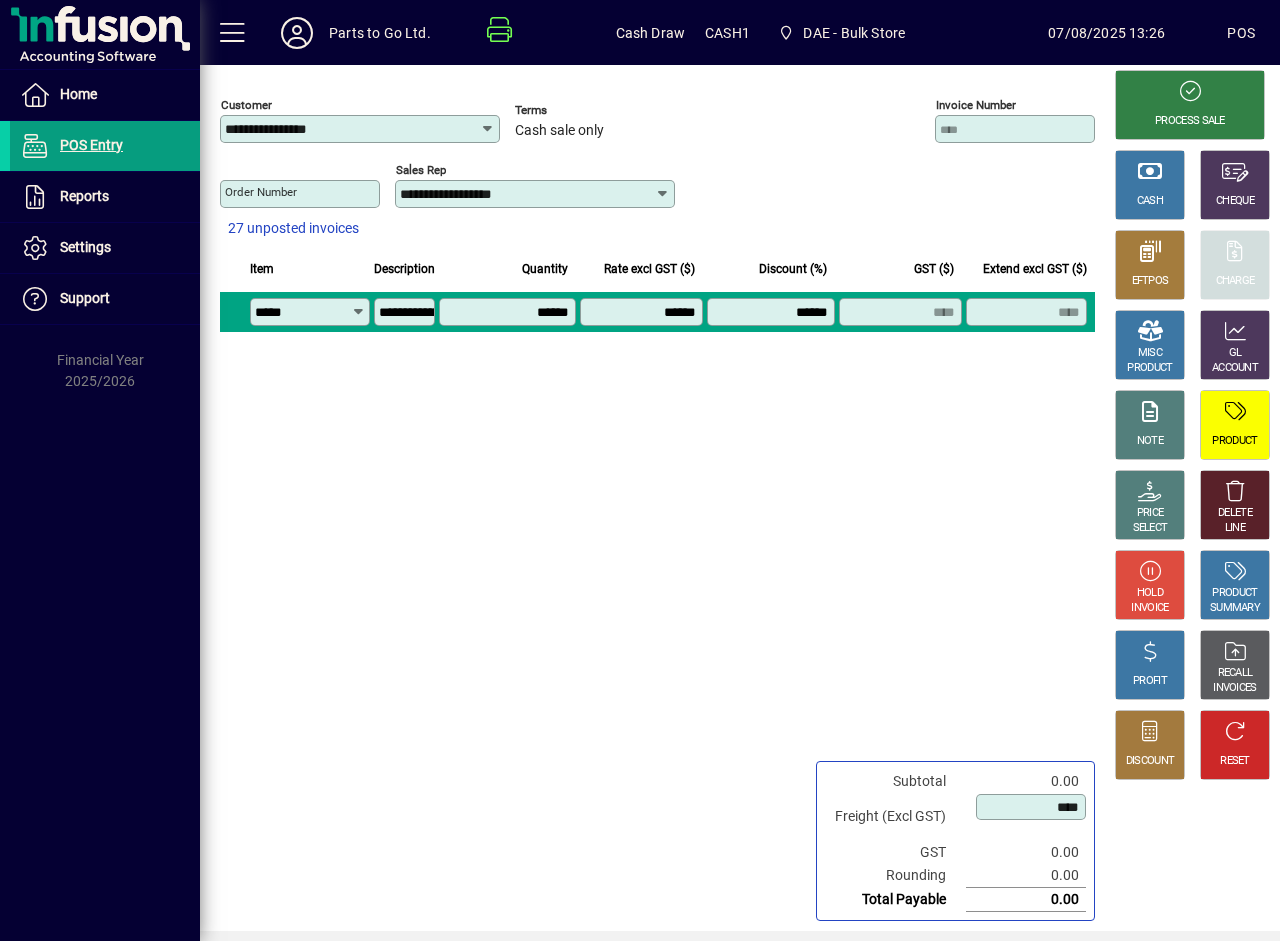 type on "********" 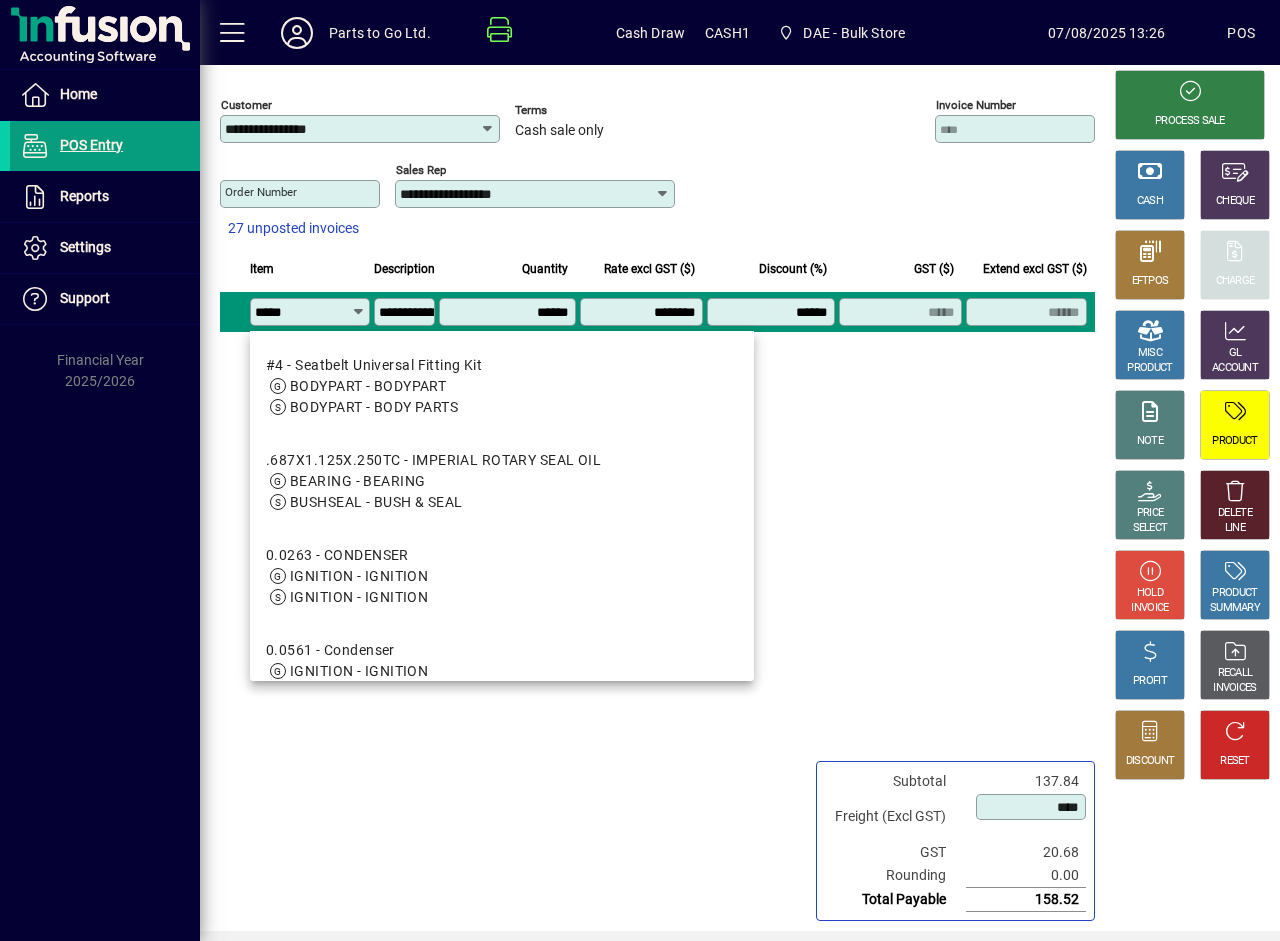 click on "*****" at bounding box center [303, 312] 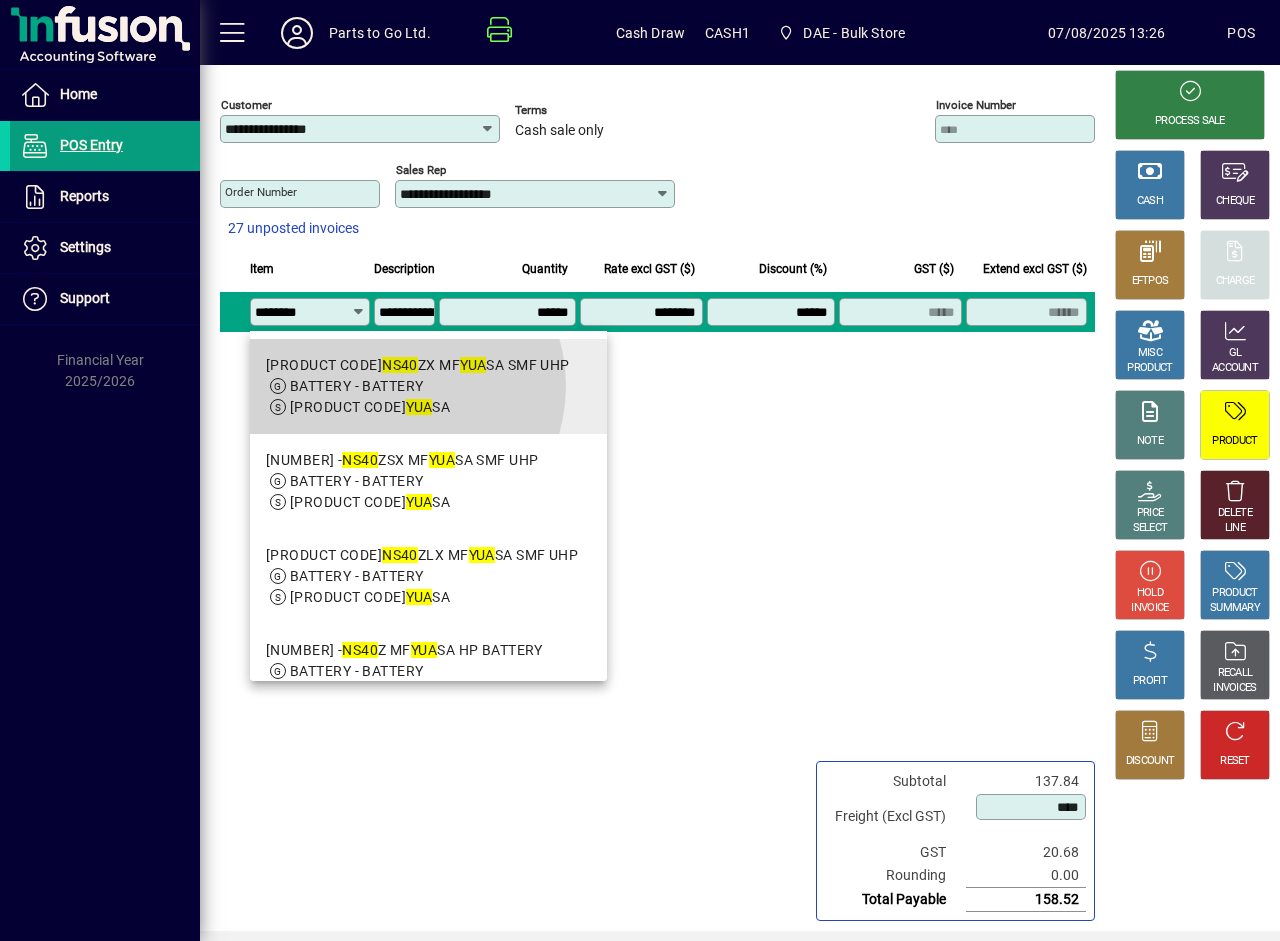 click on "BATTERY - BATTERY" at bounding box center (356, 386) 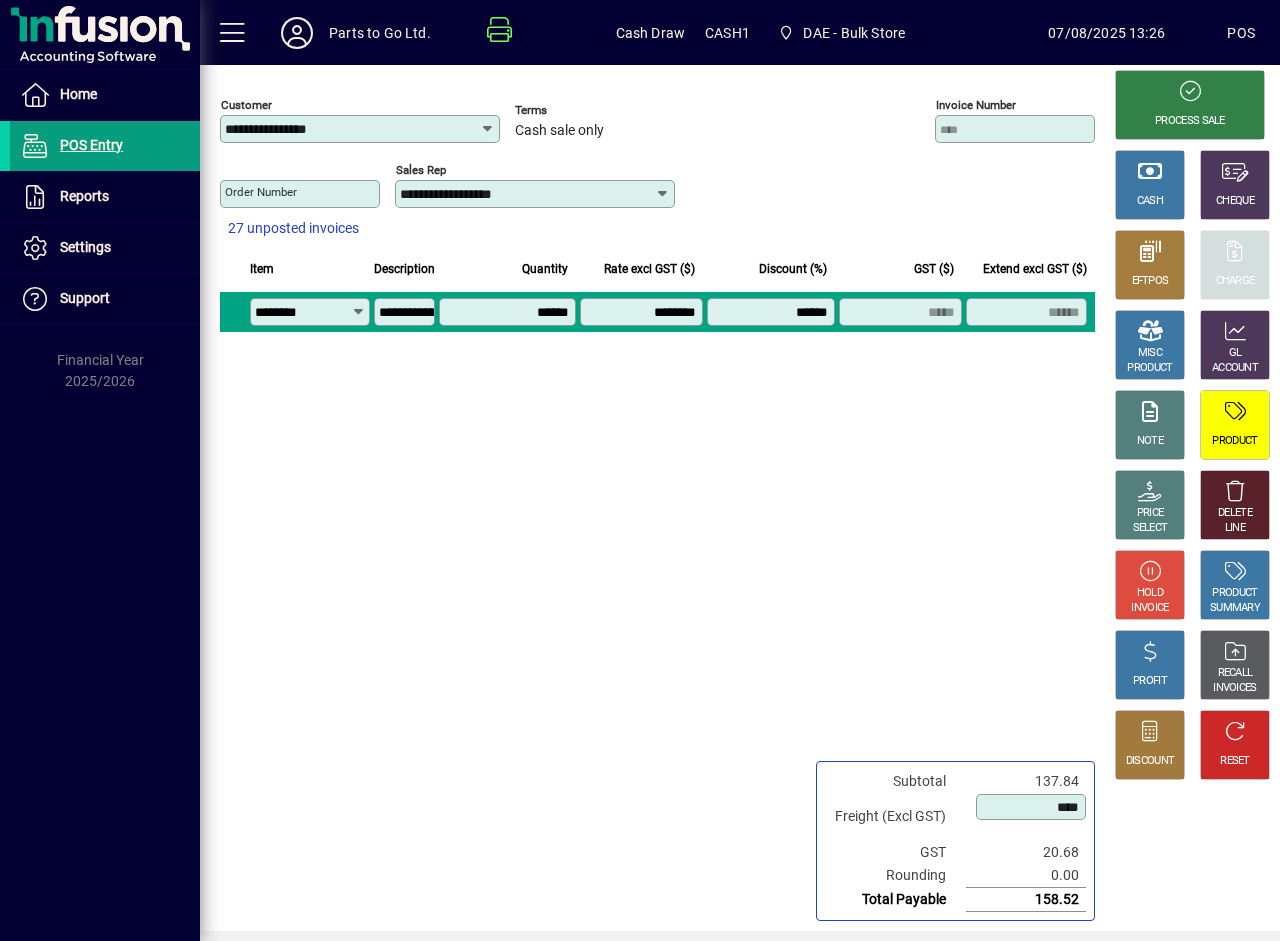 type on "******" 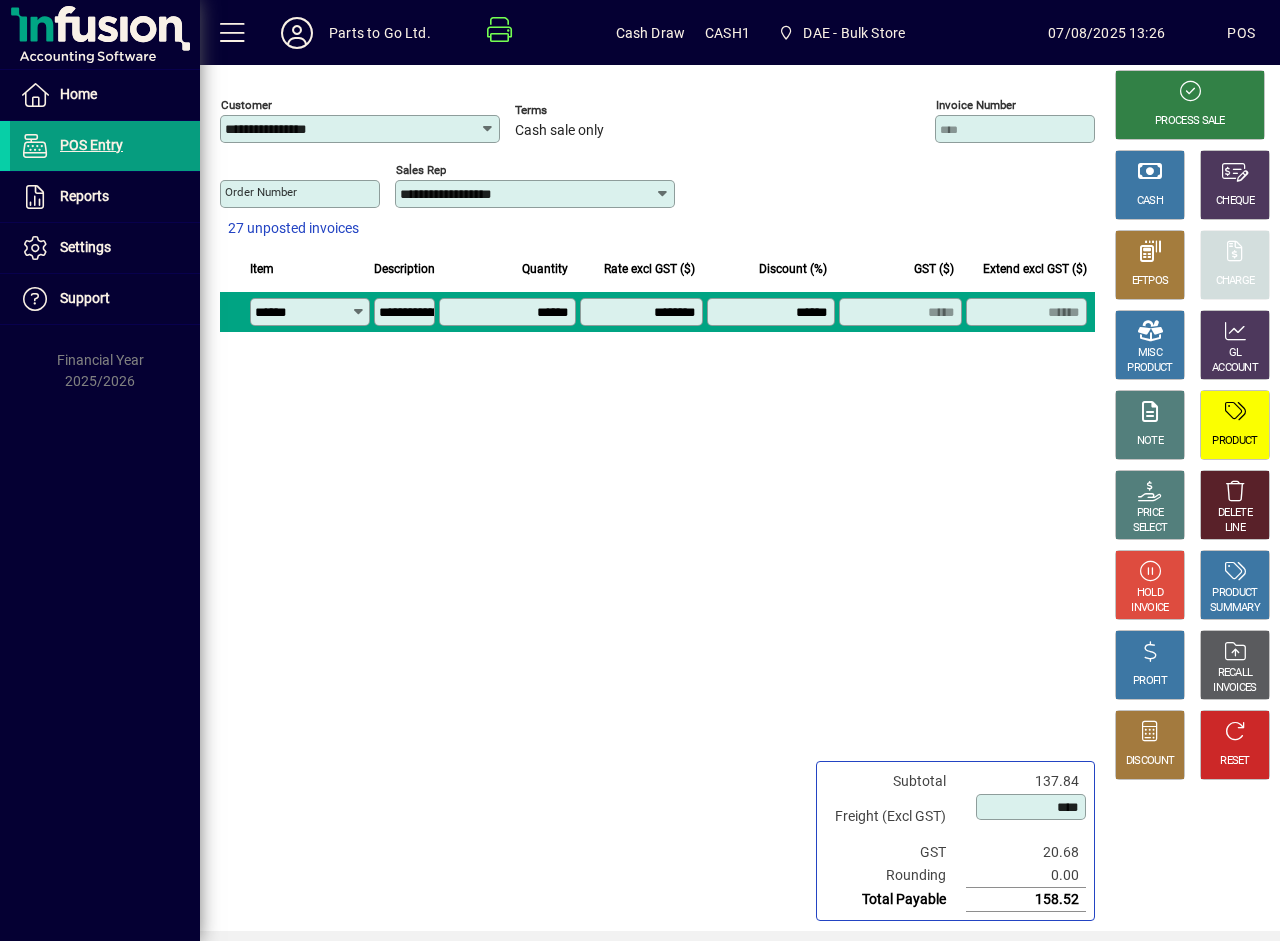 type on "**********" 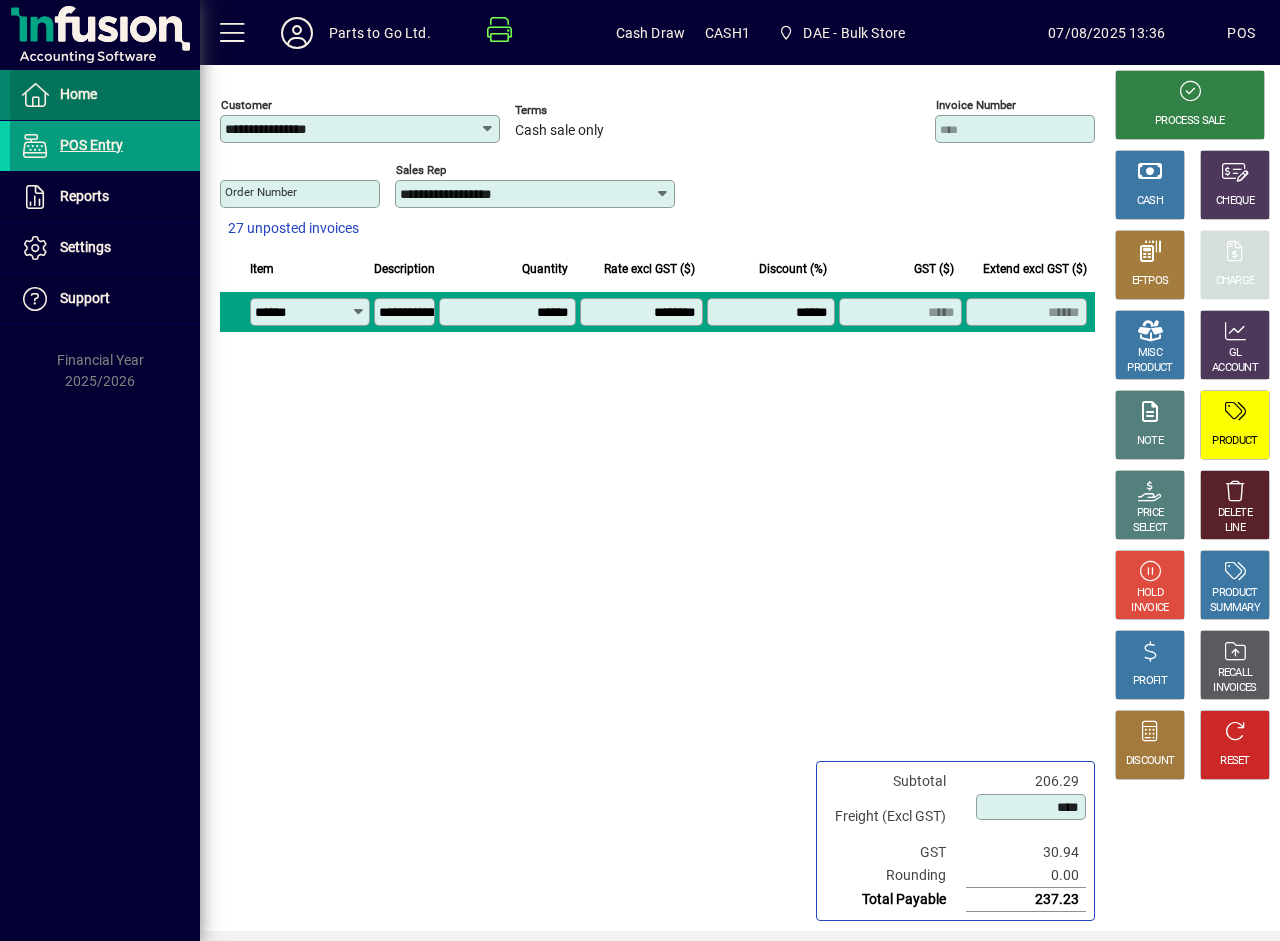 click on "Home" at bounding box center [78, 94] 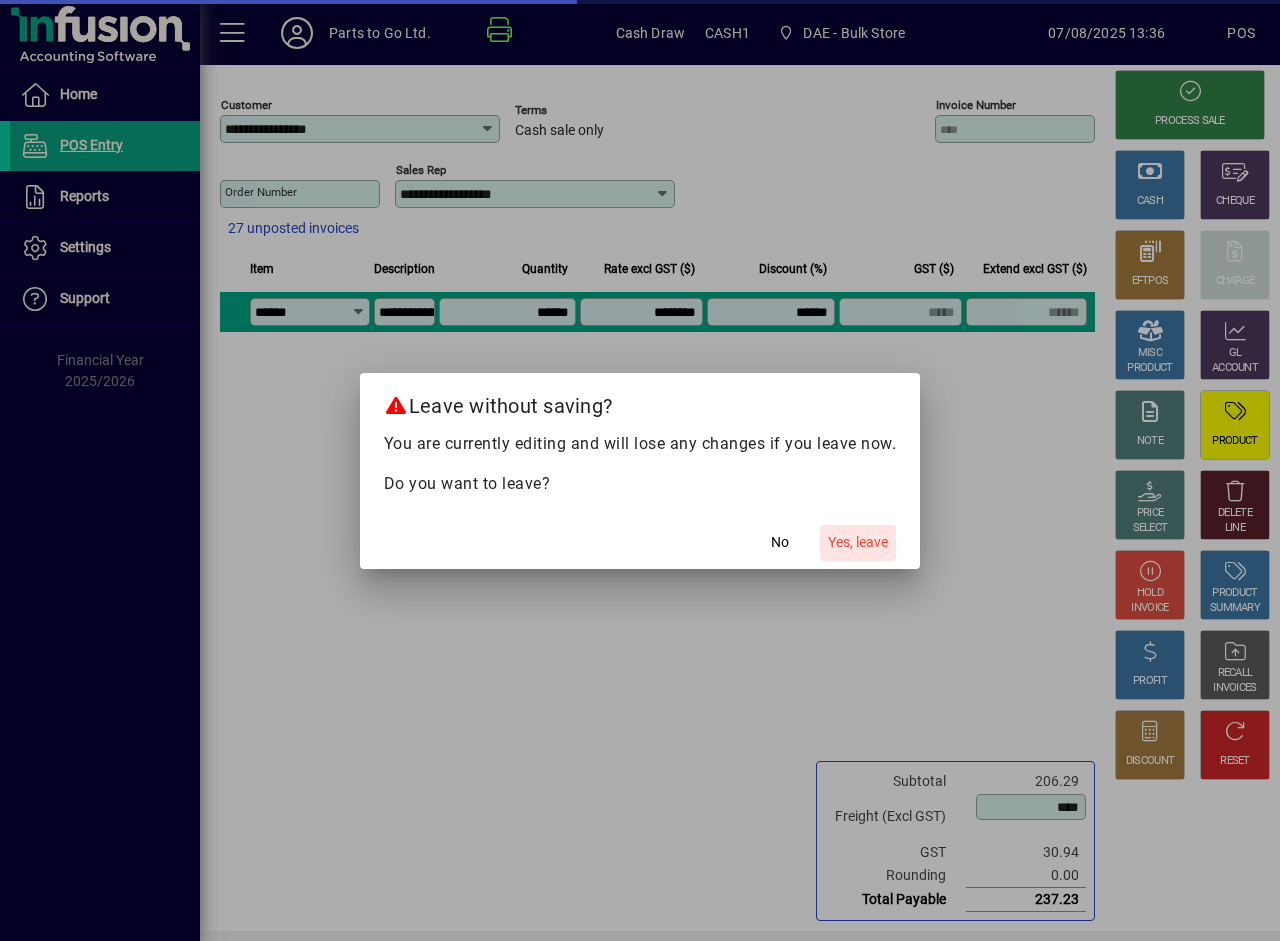 click on "Yes, leave" 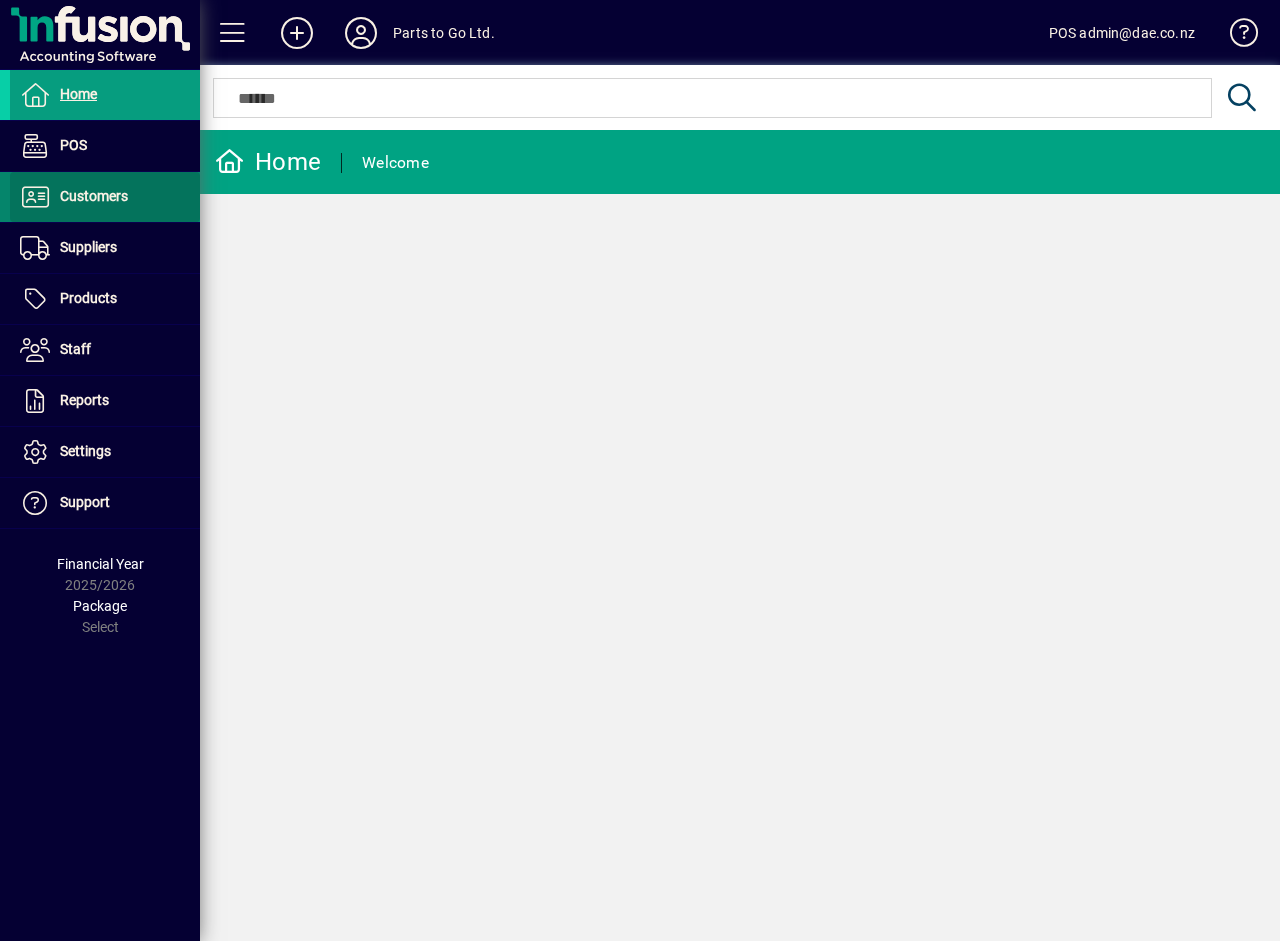 click on "Customers" at bounding box center [94, 196] 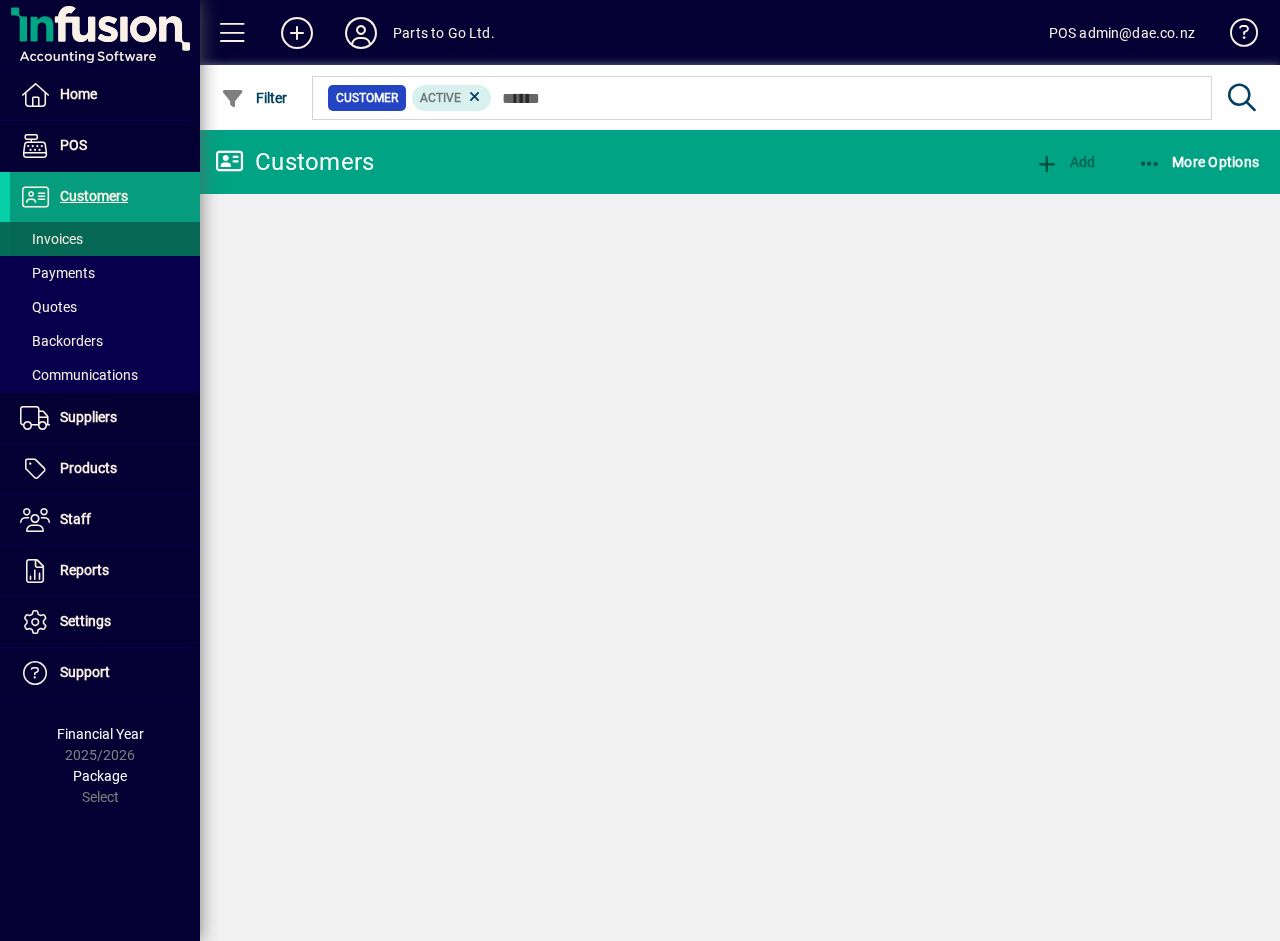 click on "Invoices" at bounding box center (51, 239) 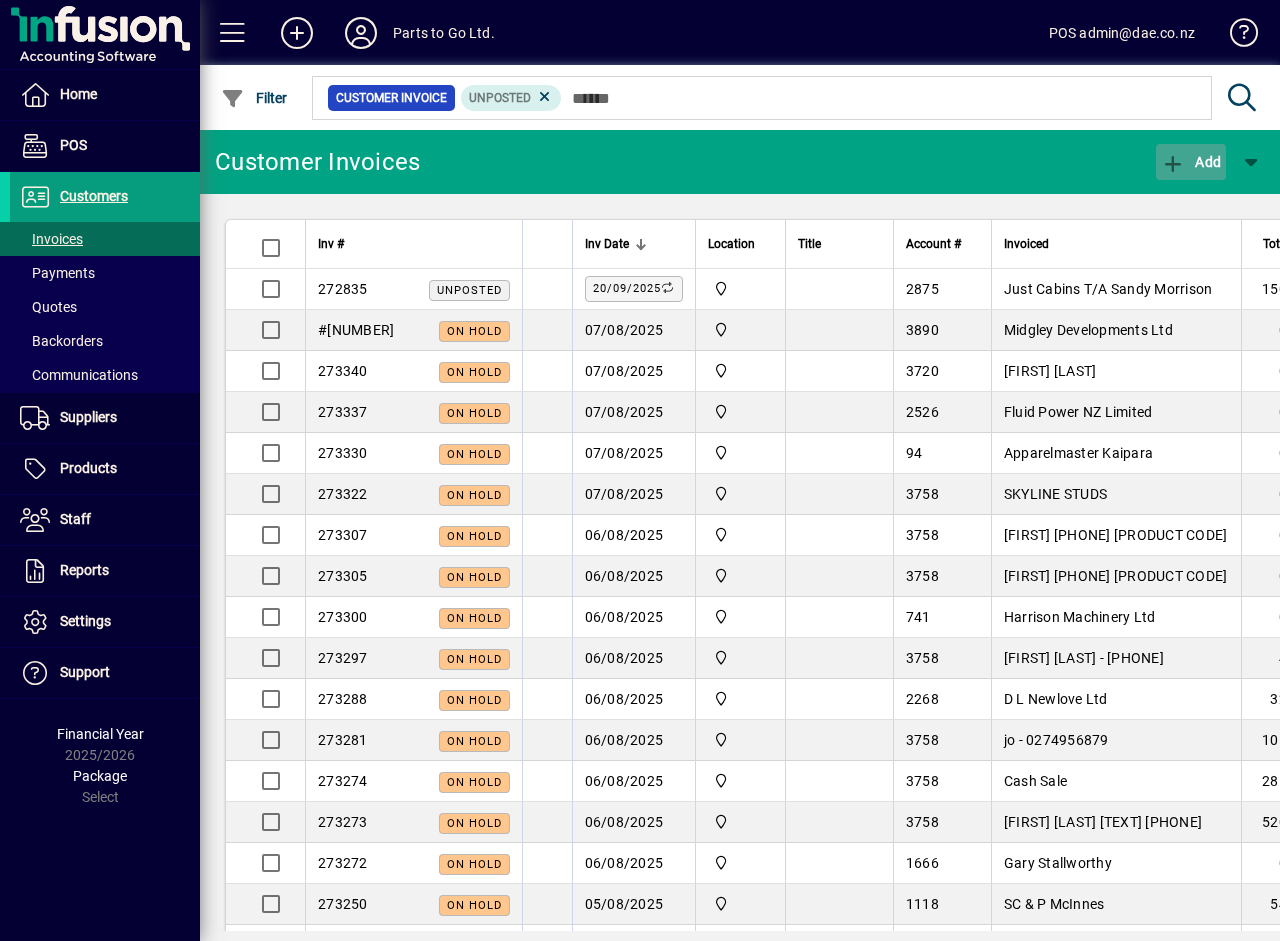 click 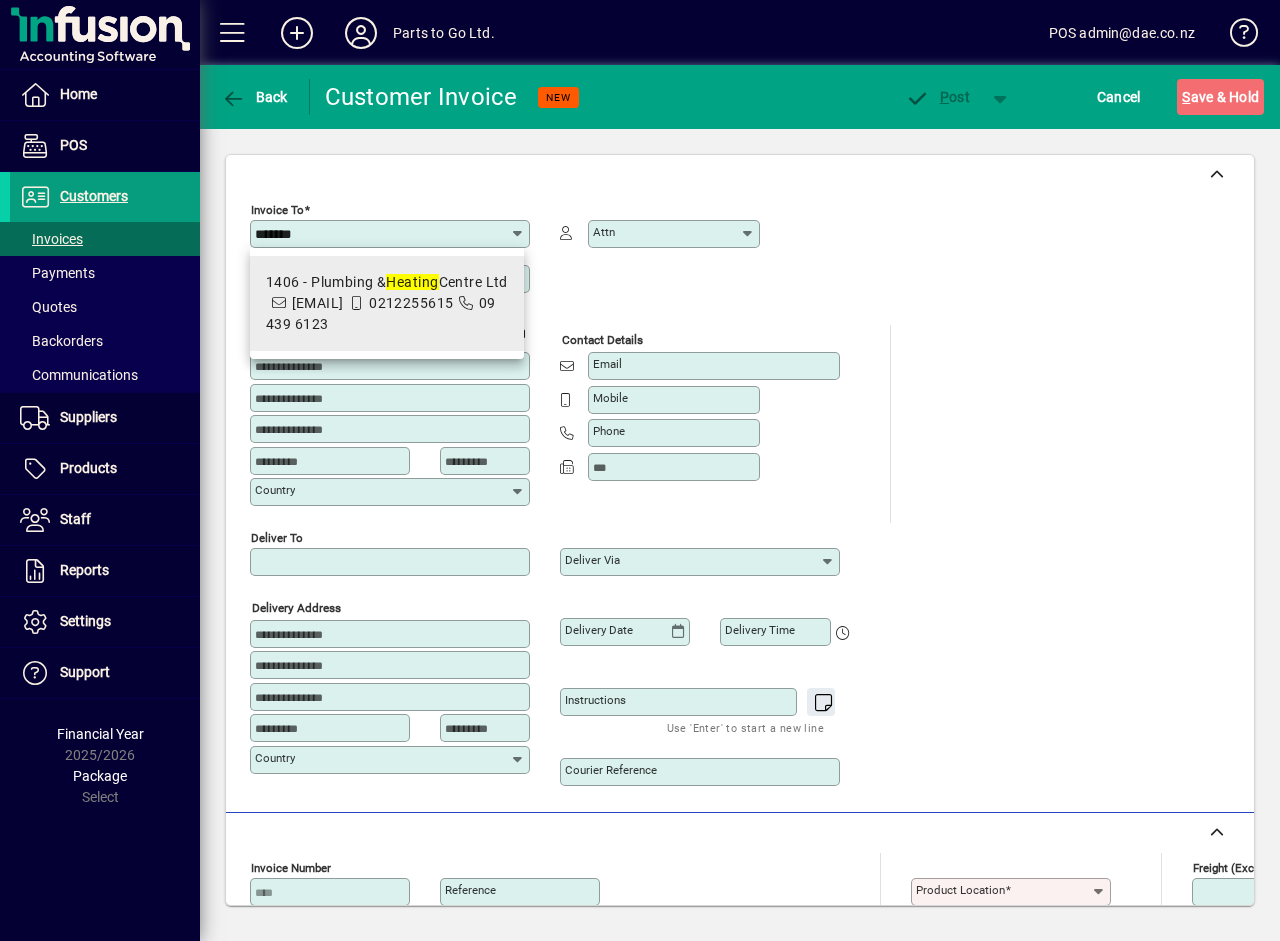 click on "[NUMBER] - [COMPANY] [COMPANY] [EMAIL] [PHONE] [PHONE]" at bounding box center (387, 303) 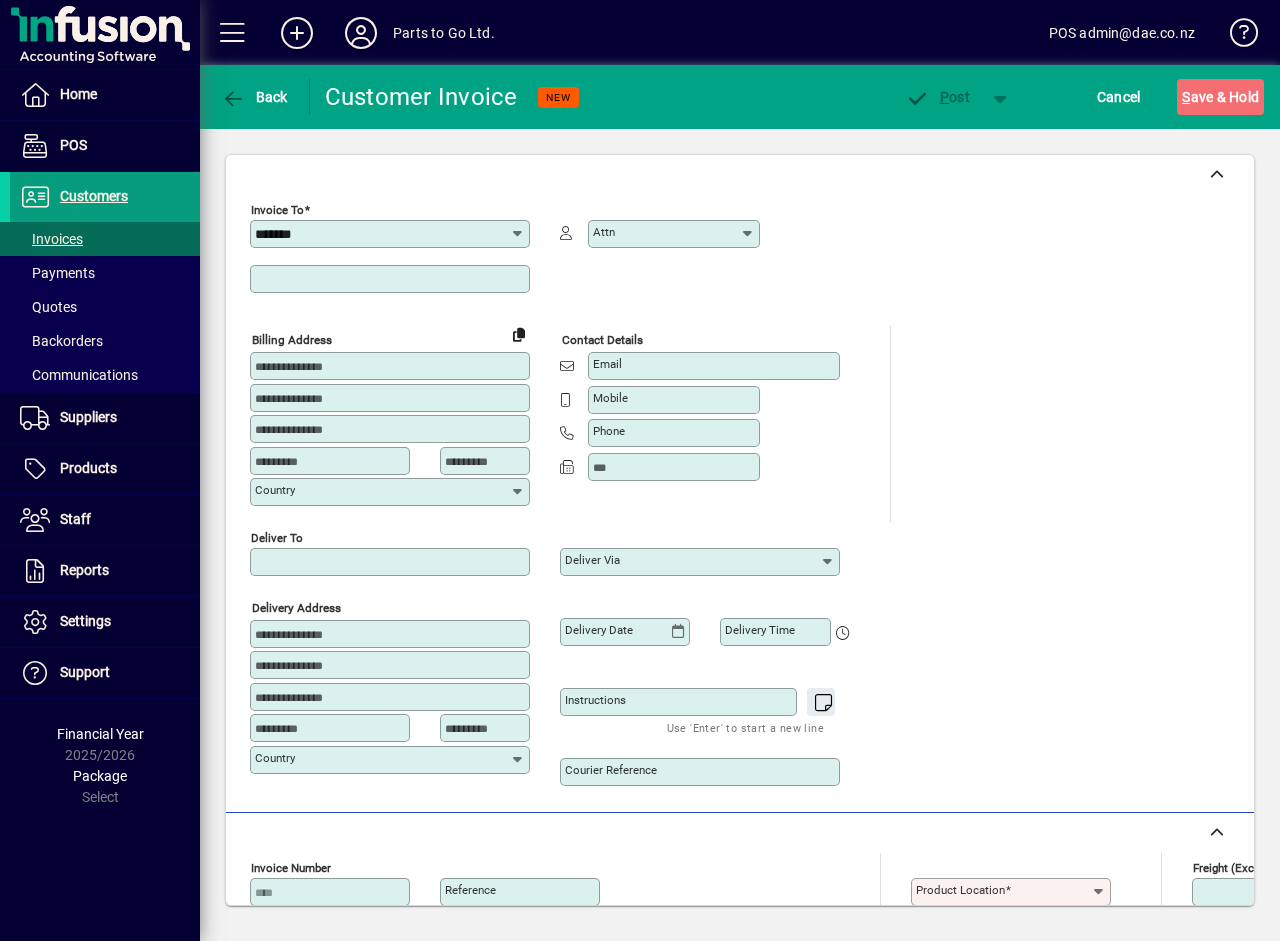 type on "**********" 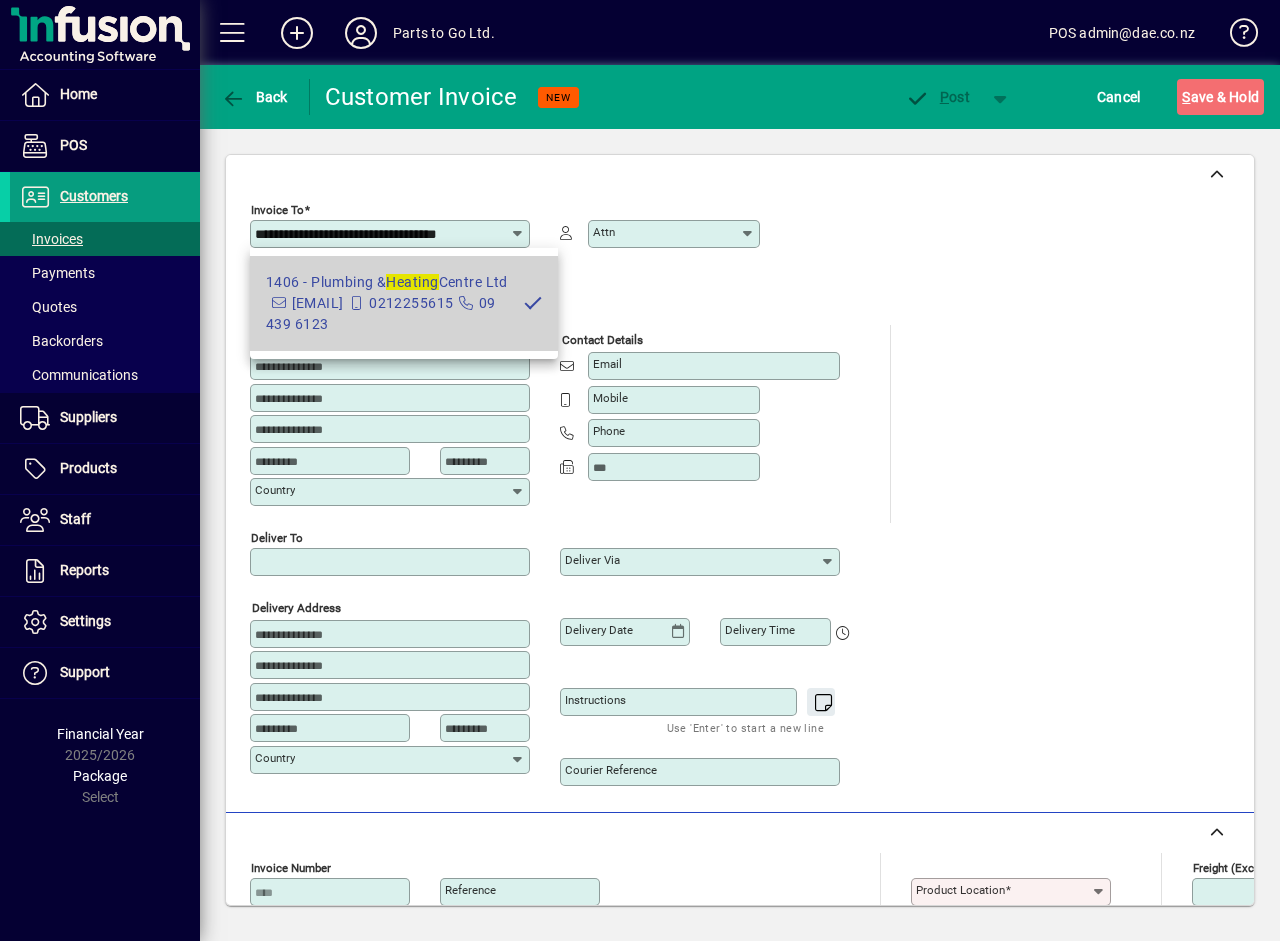 type on "**********" 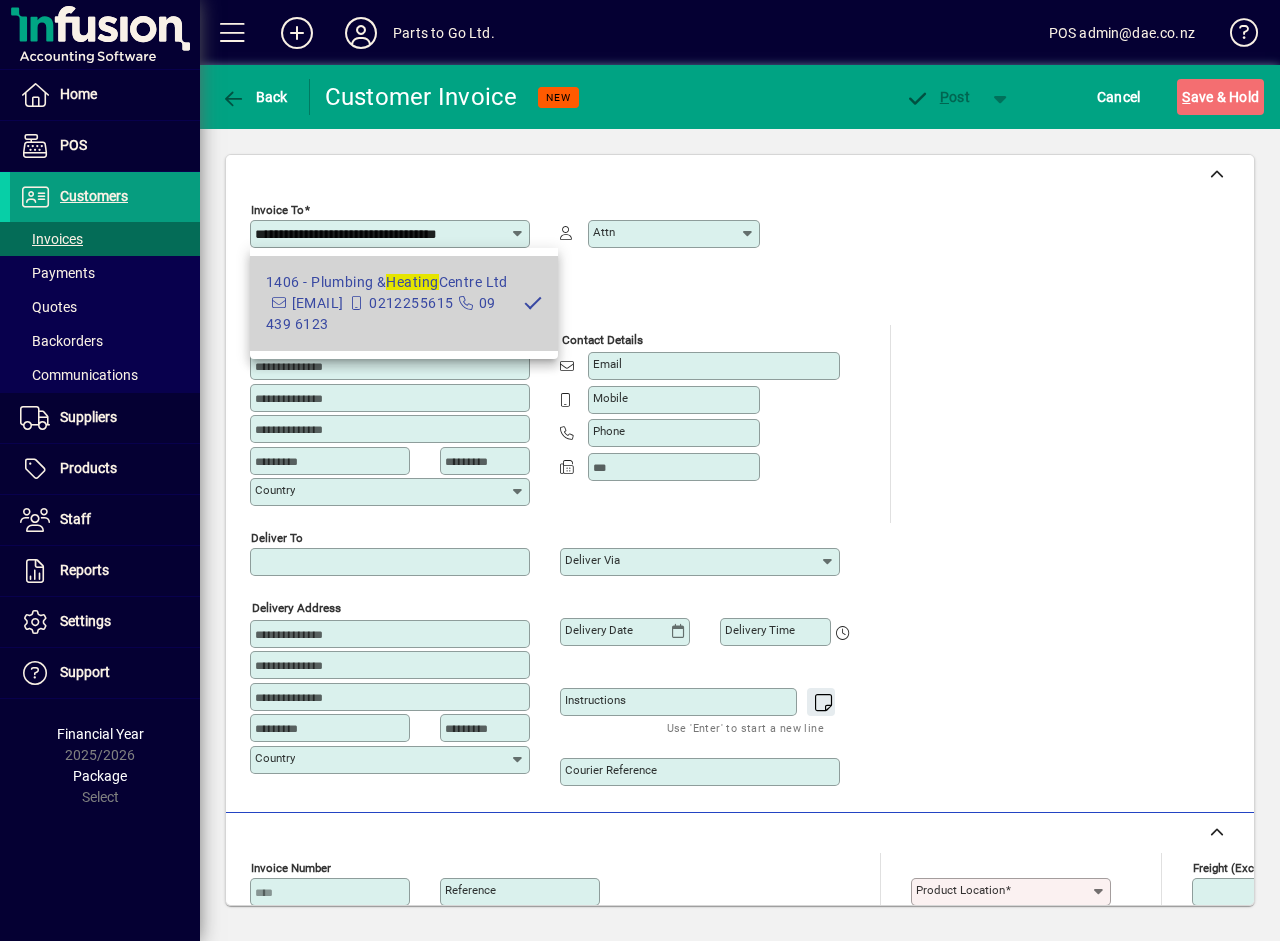 type on "***" 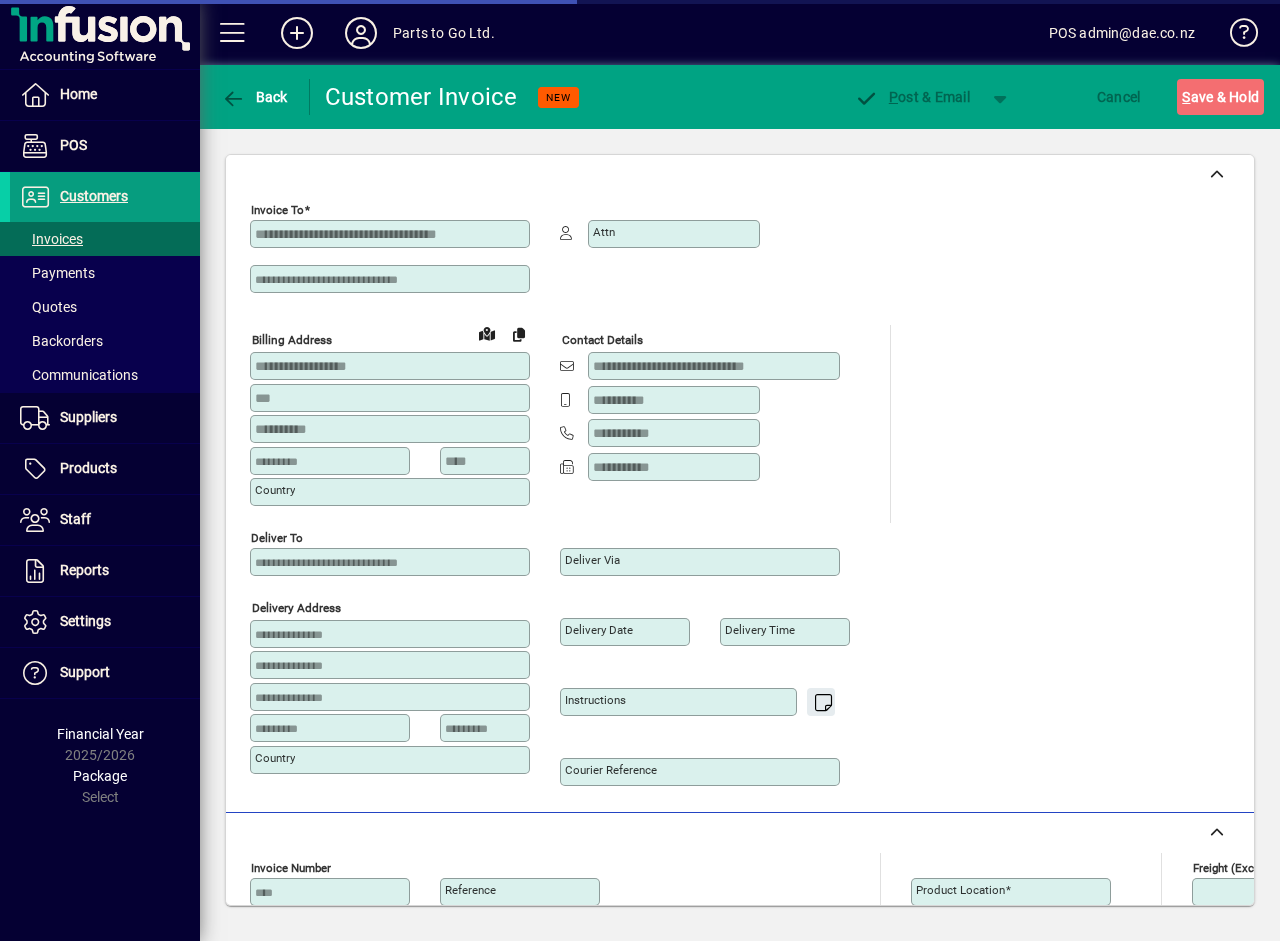 type on "**********" 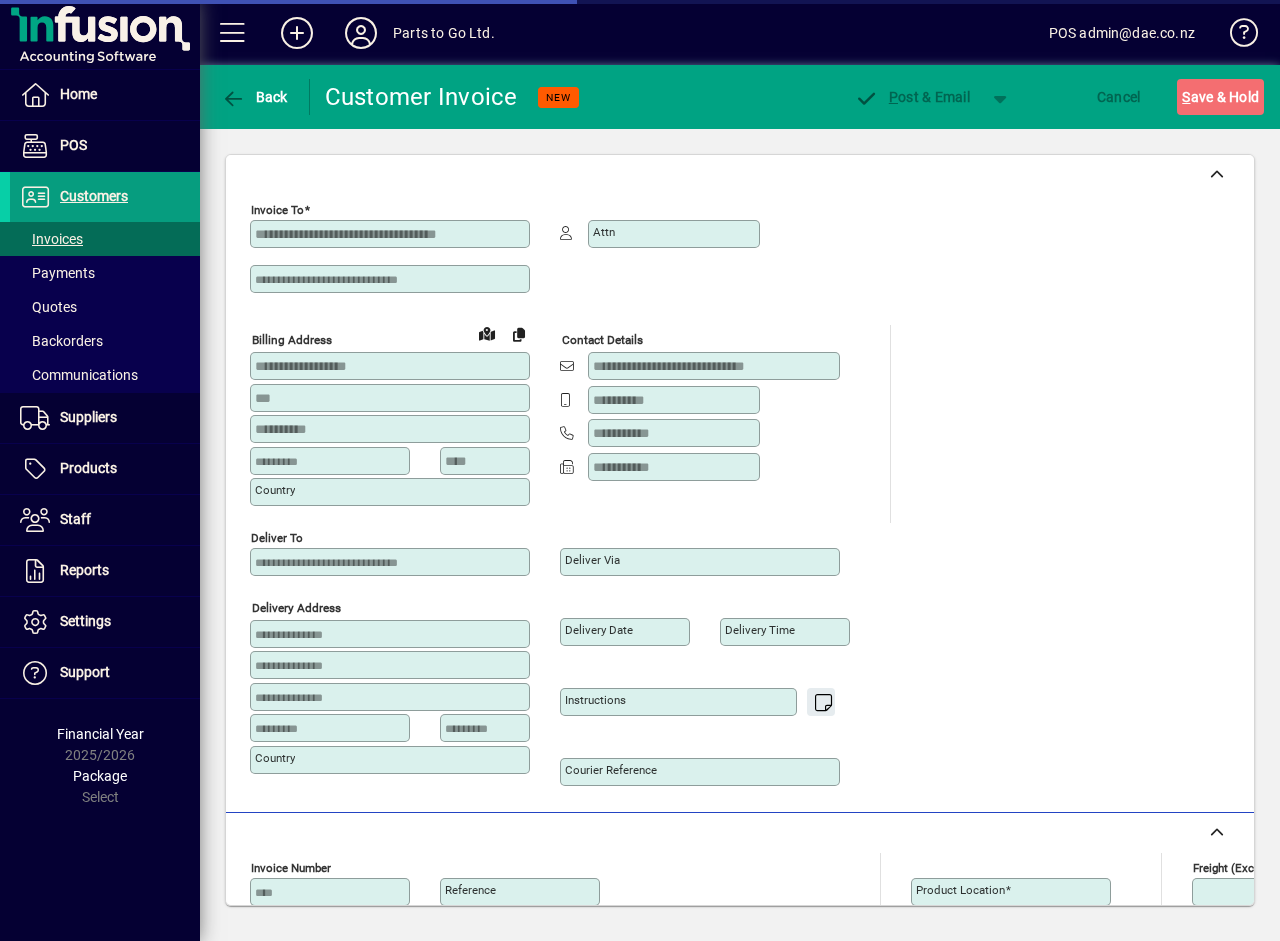 type on "**********" 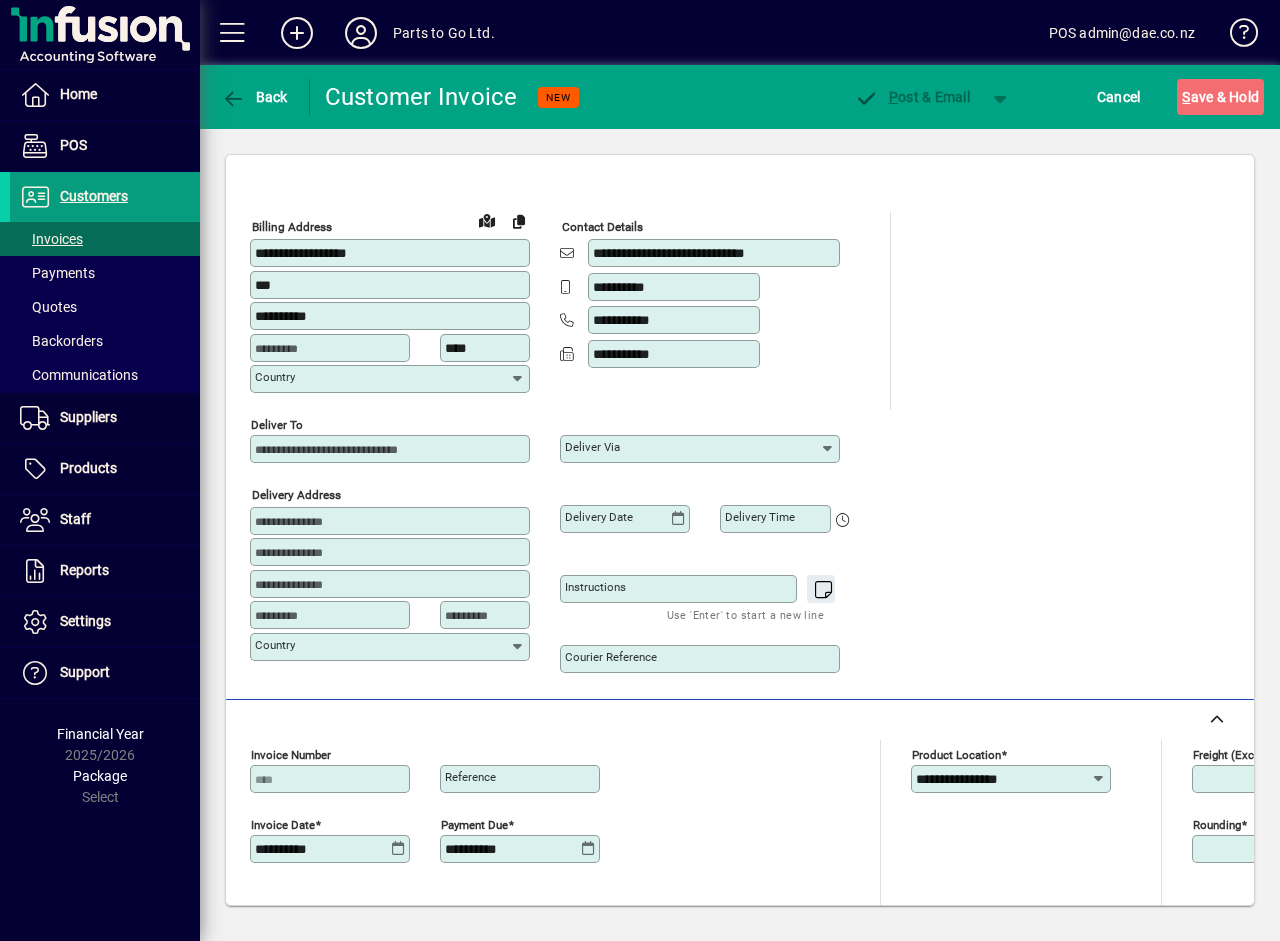 scroll, scrollTop: 607, scrollLeft: 0, axis: vertical 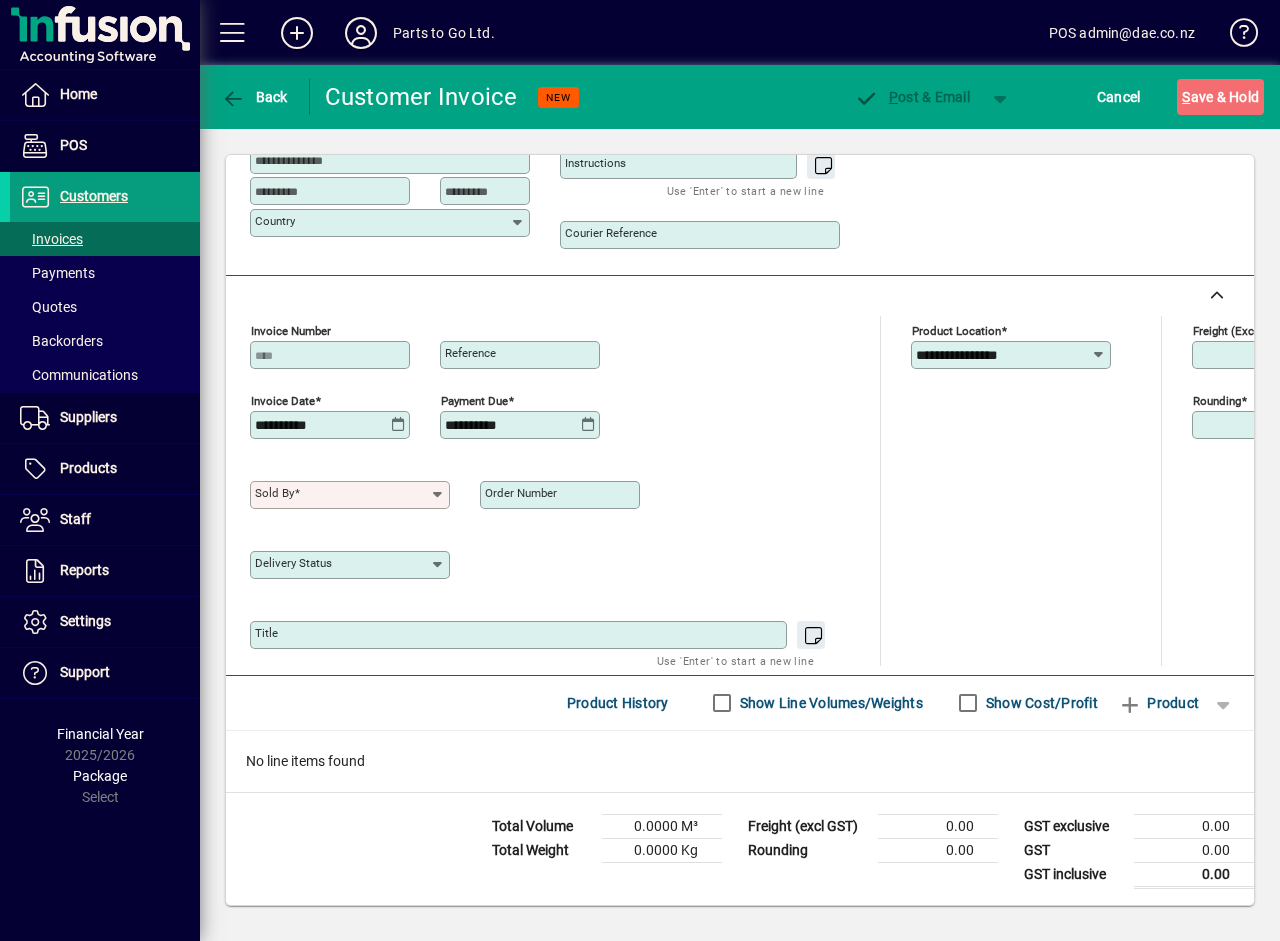 click 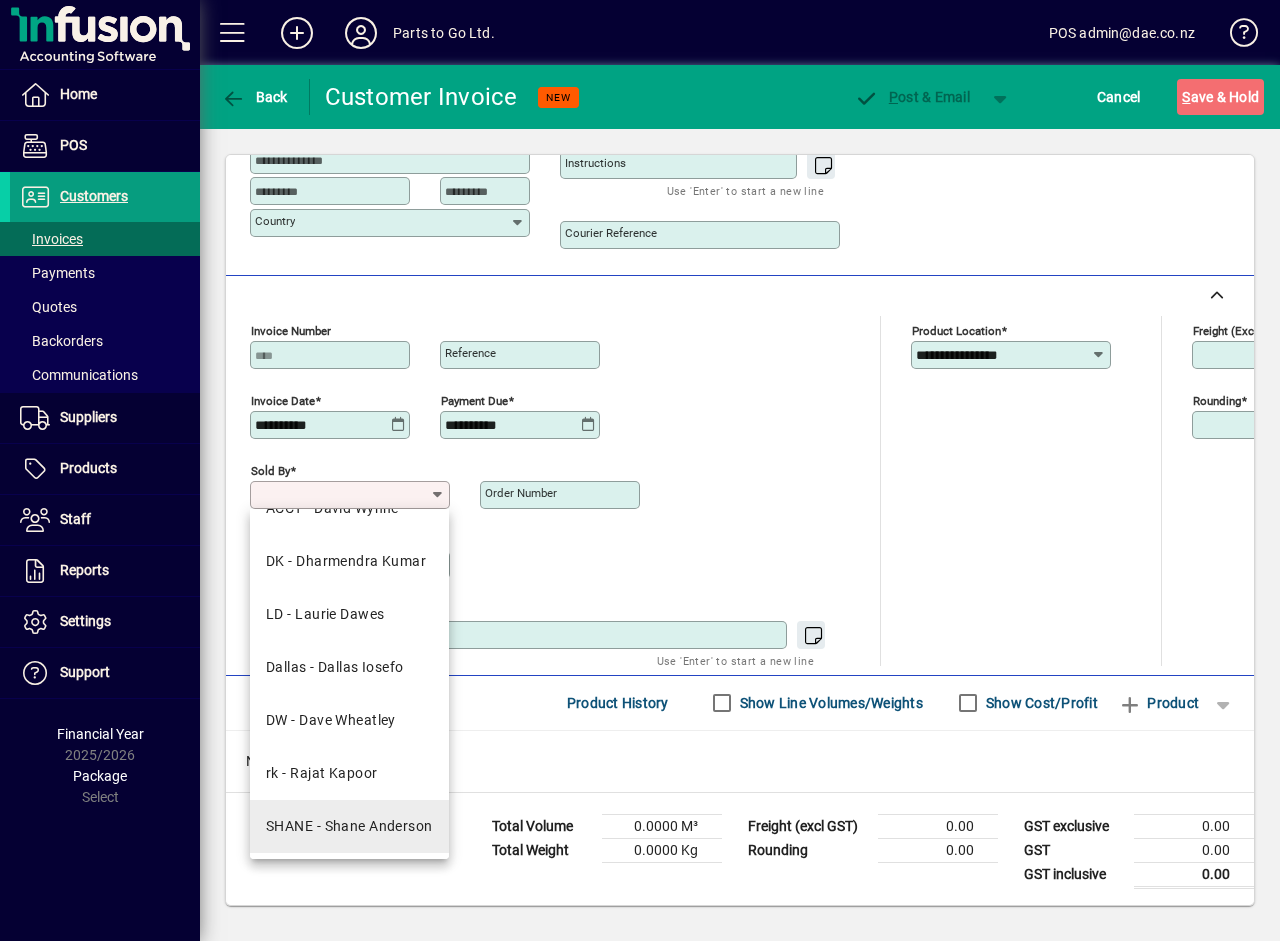 scroll, scrollTop: 143, scrollLeft: 0, axis: vertical 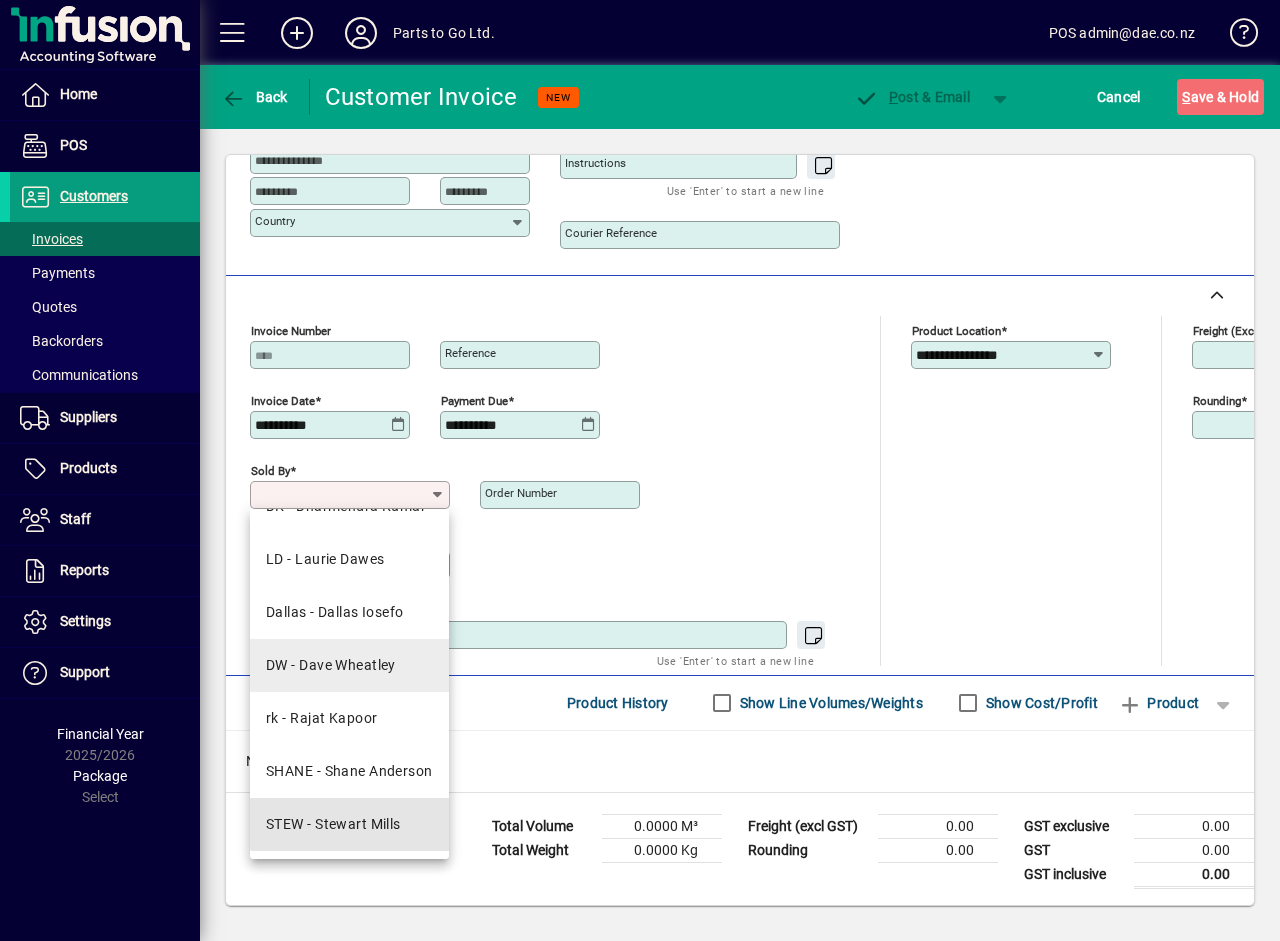 drag, startPoint x: 385, startPoint y: 820, endPoint x: 440, endPoint y: 688, distance: 143 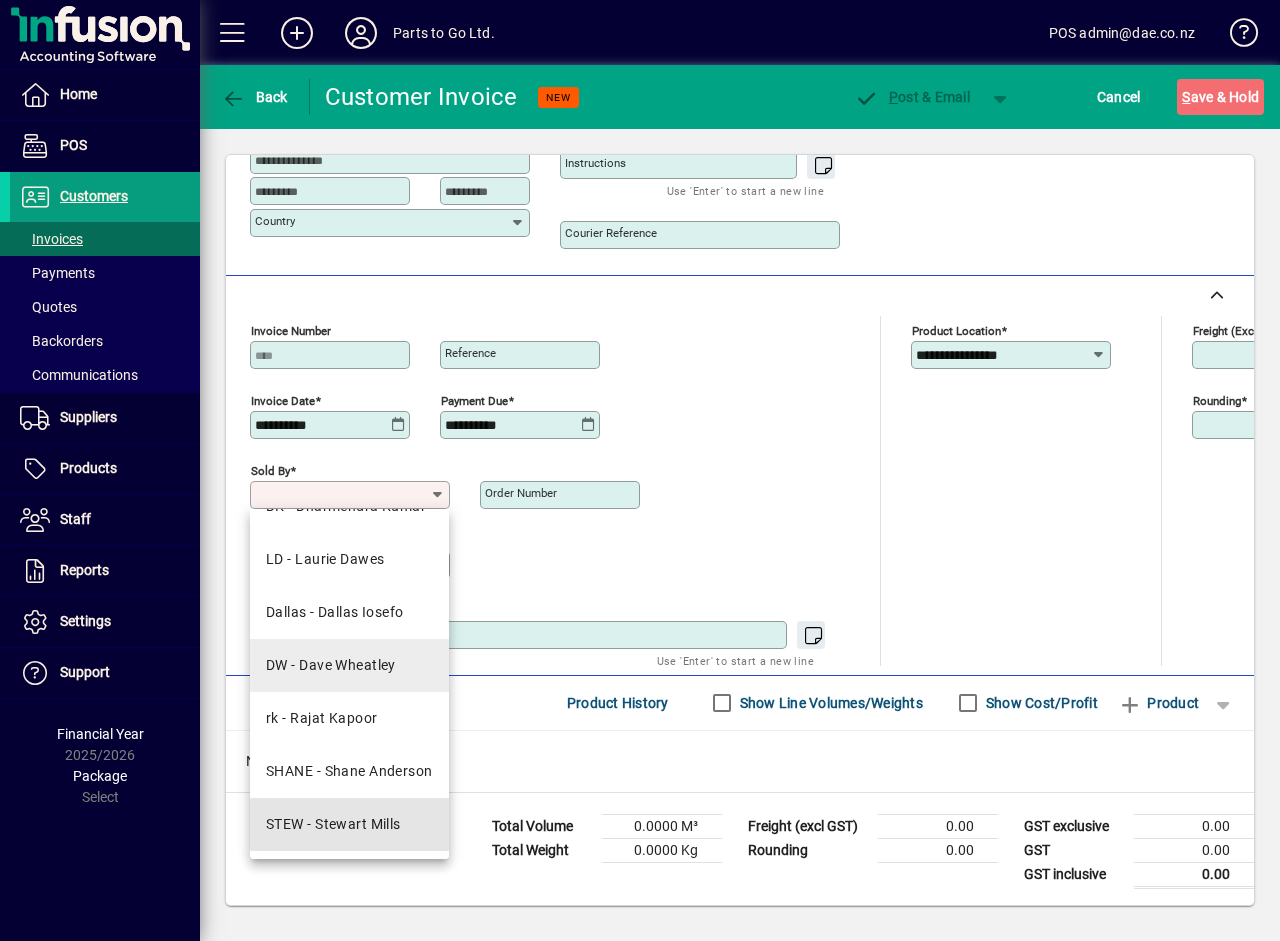 click on "[FIRST] - [FIRST] [LAST] [FIRST] - [FIRST] [LAST] [FIRST] - [FIRST] [LAST]" at bounding box center (349, 684) 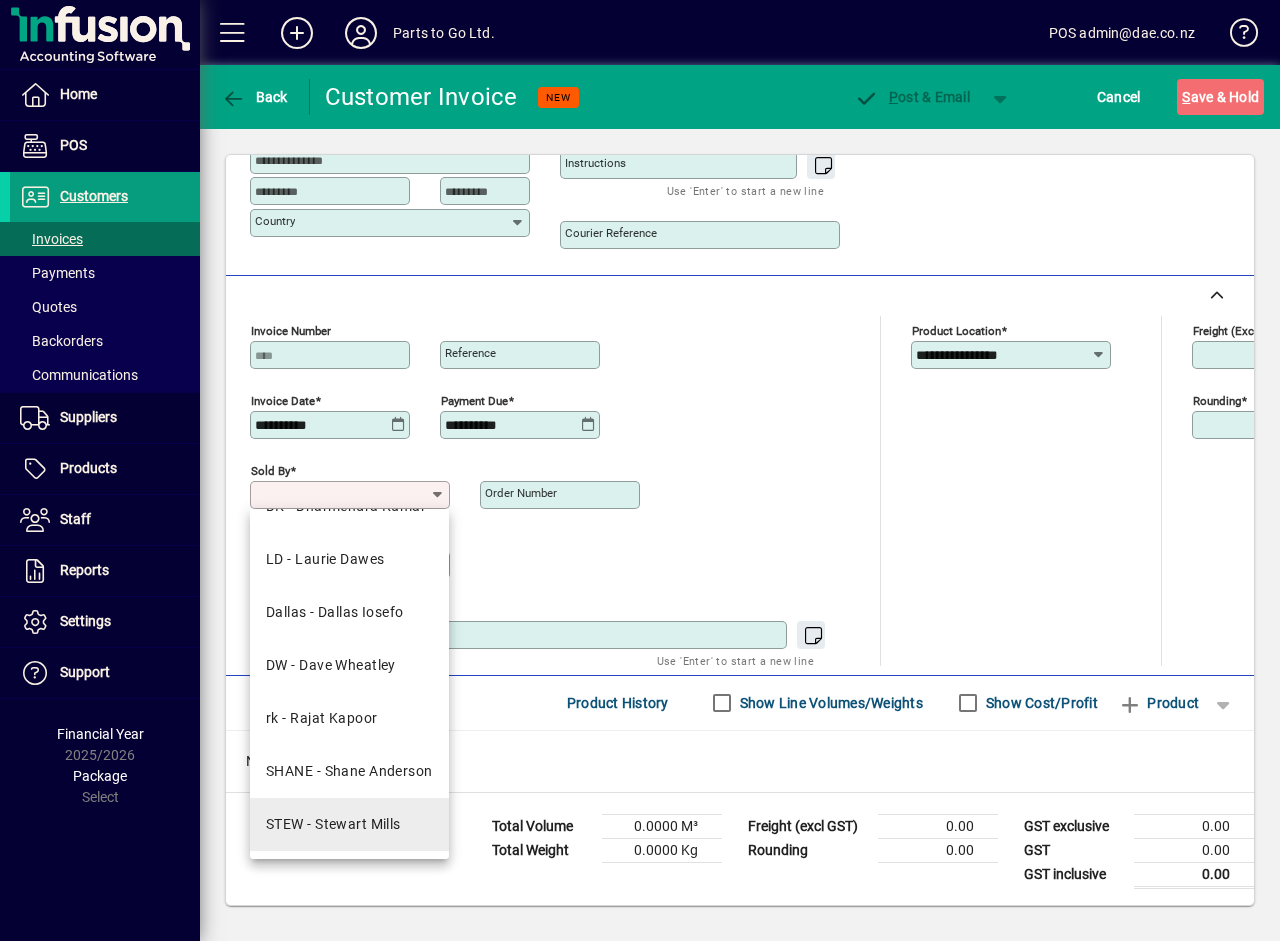 click on "STEW - Stewart Mills" at bounding box center (333, 824) 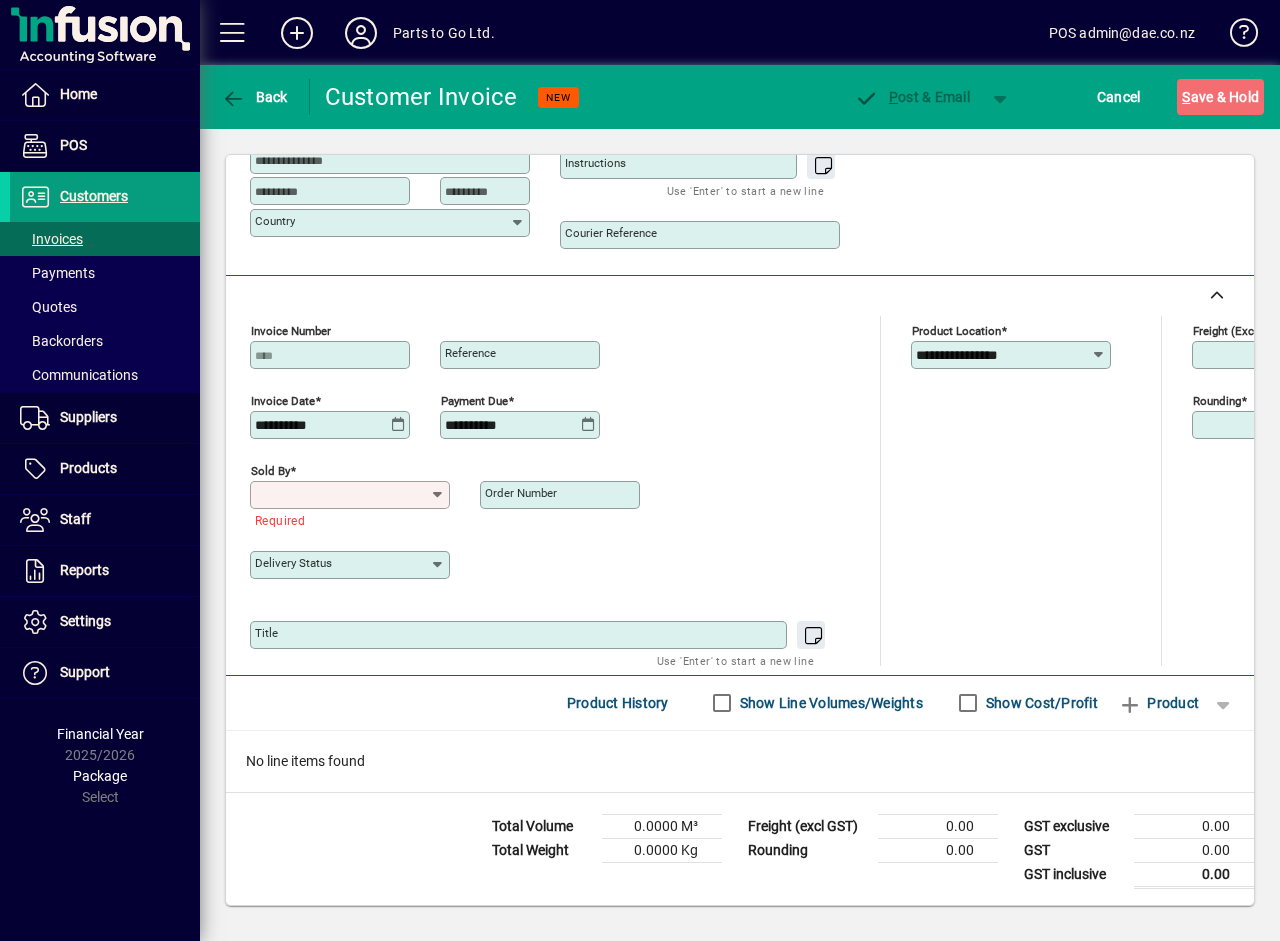 type on "**********" 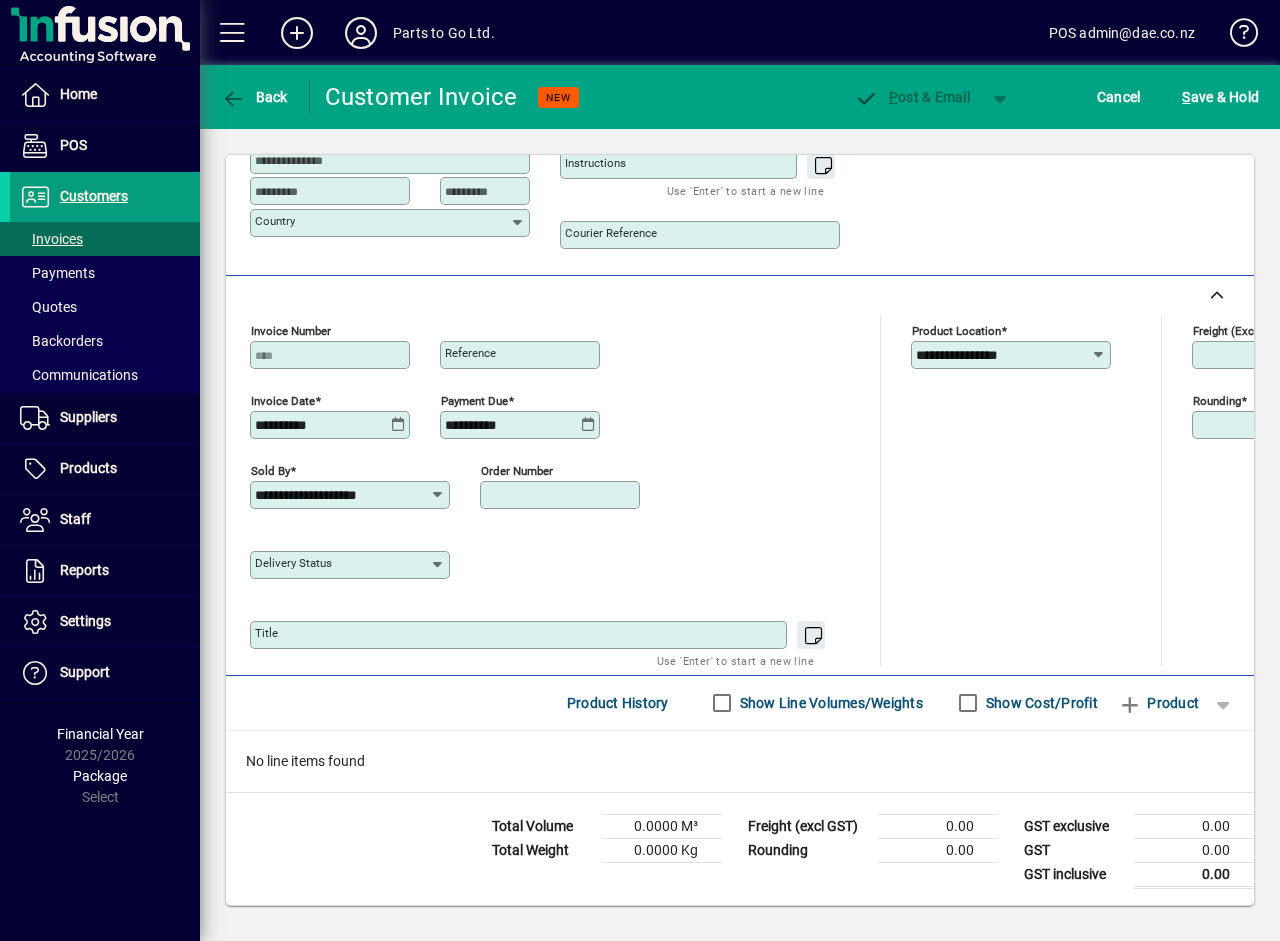 click on "Order number" at bounding box center (562, 495) 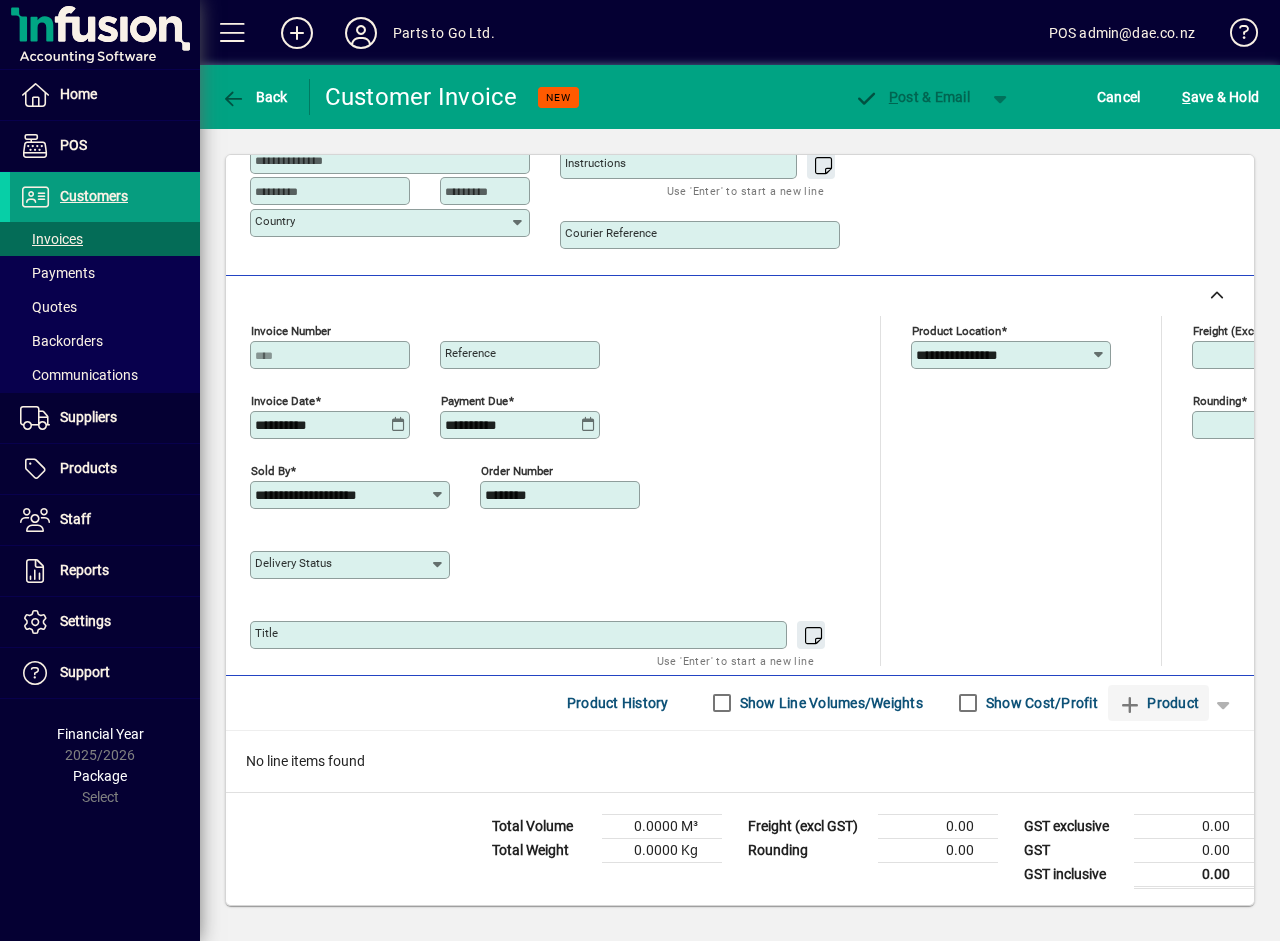 type on "********" 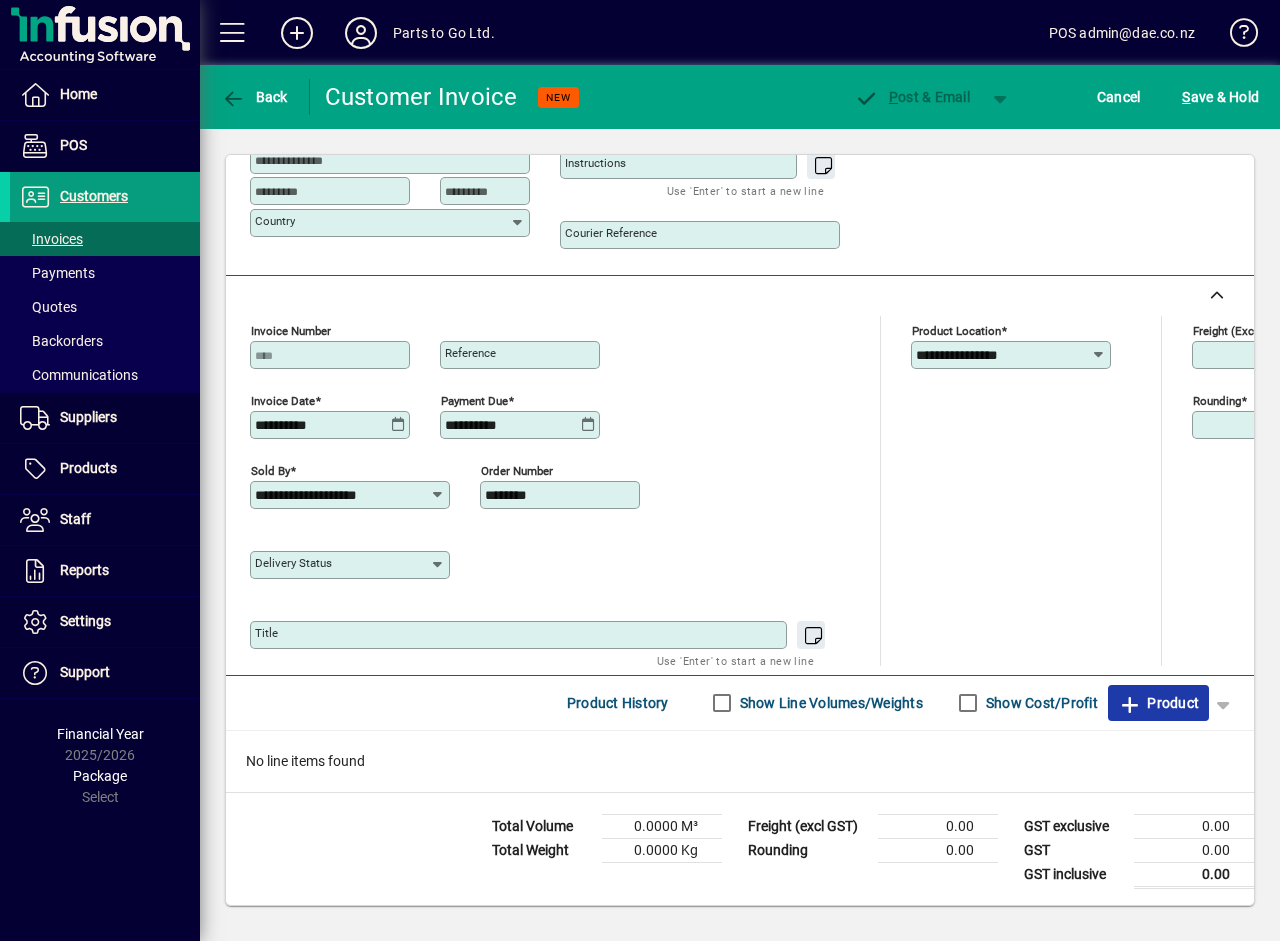 click on "Product" 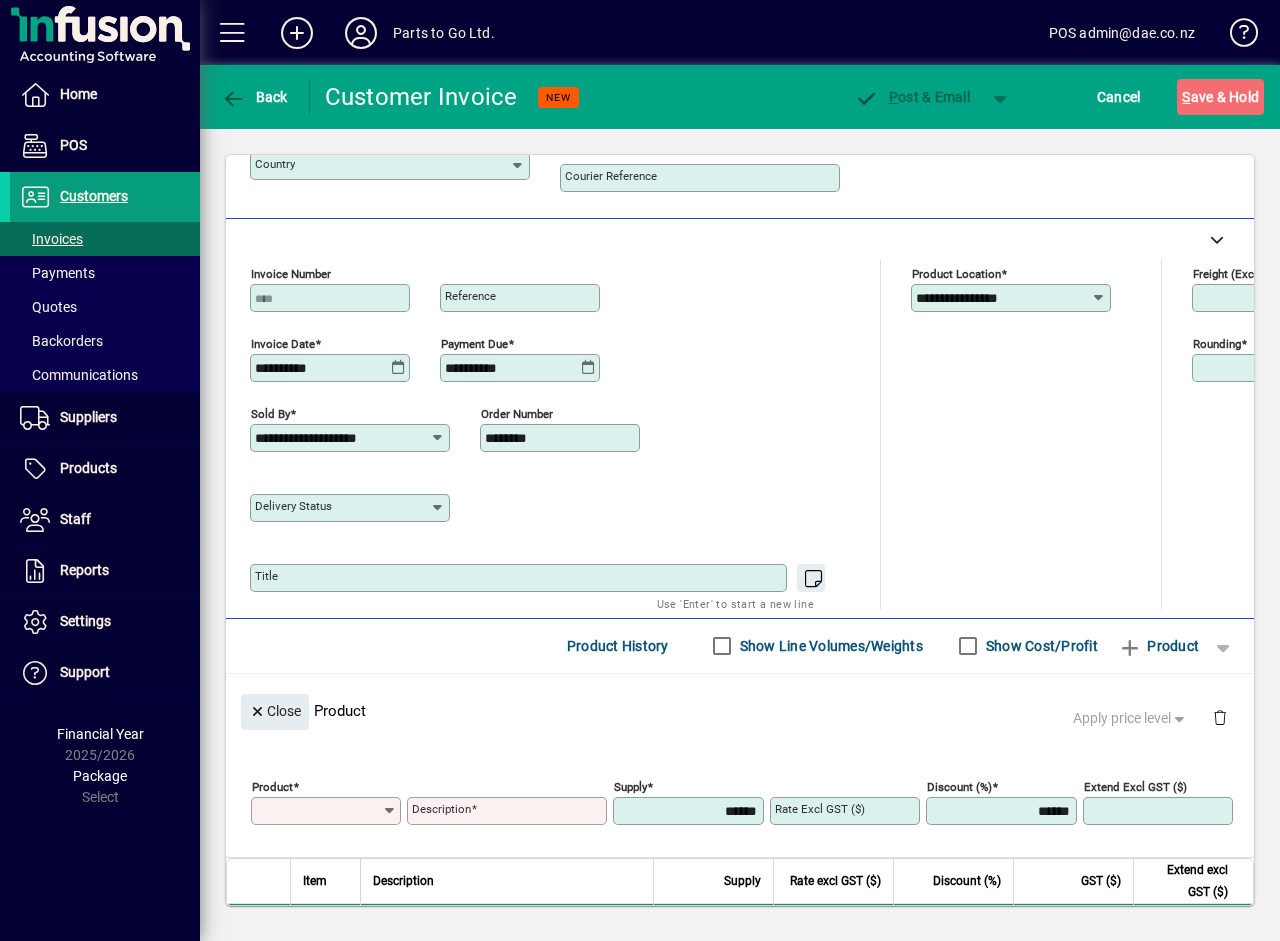 scroll, scrollTop: 0, scrollLeft: 0, axis: both 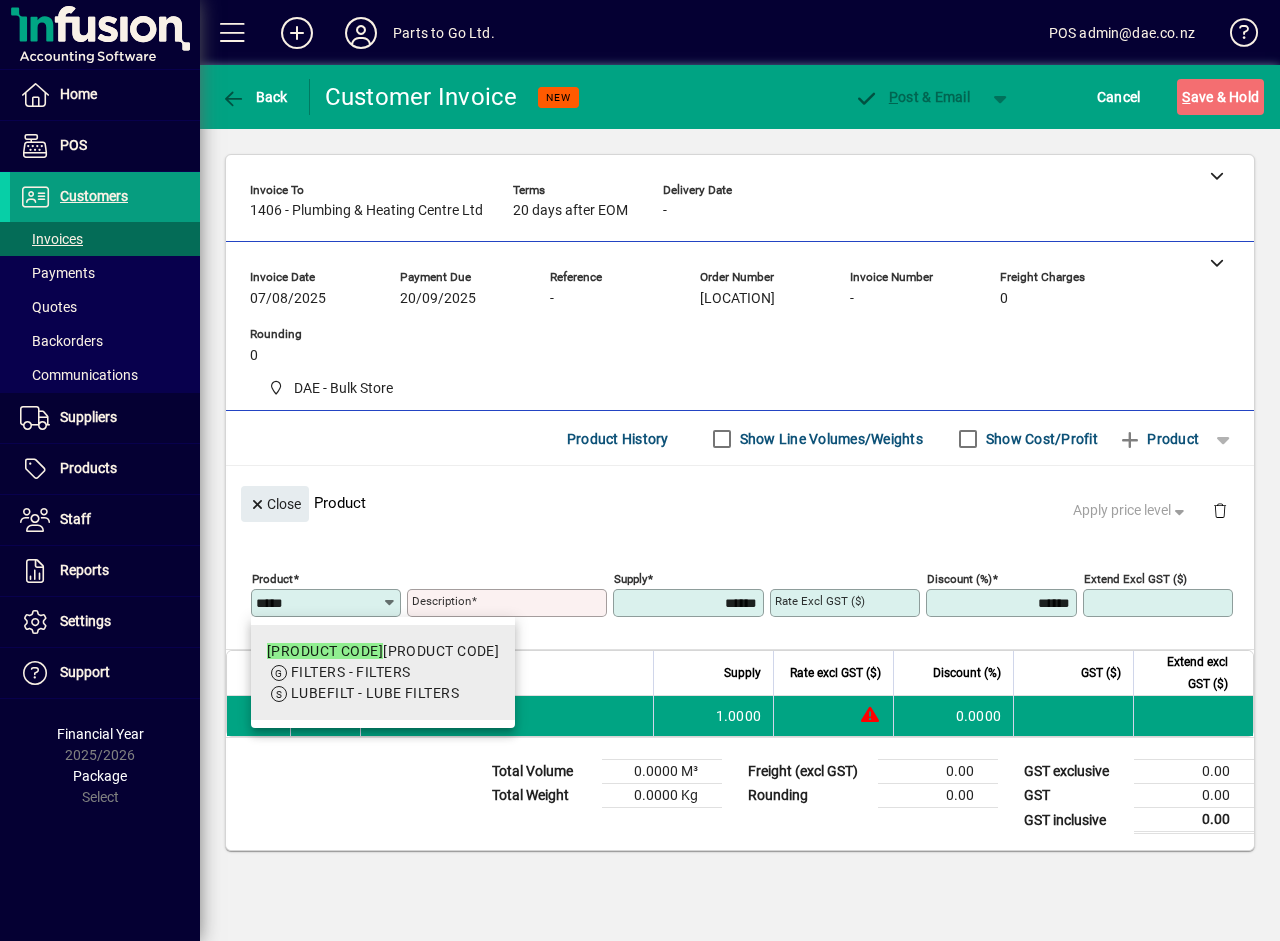 click on "FILTERS - FILTERS" at bounding box center [383, 672] 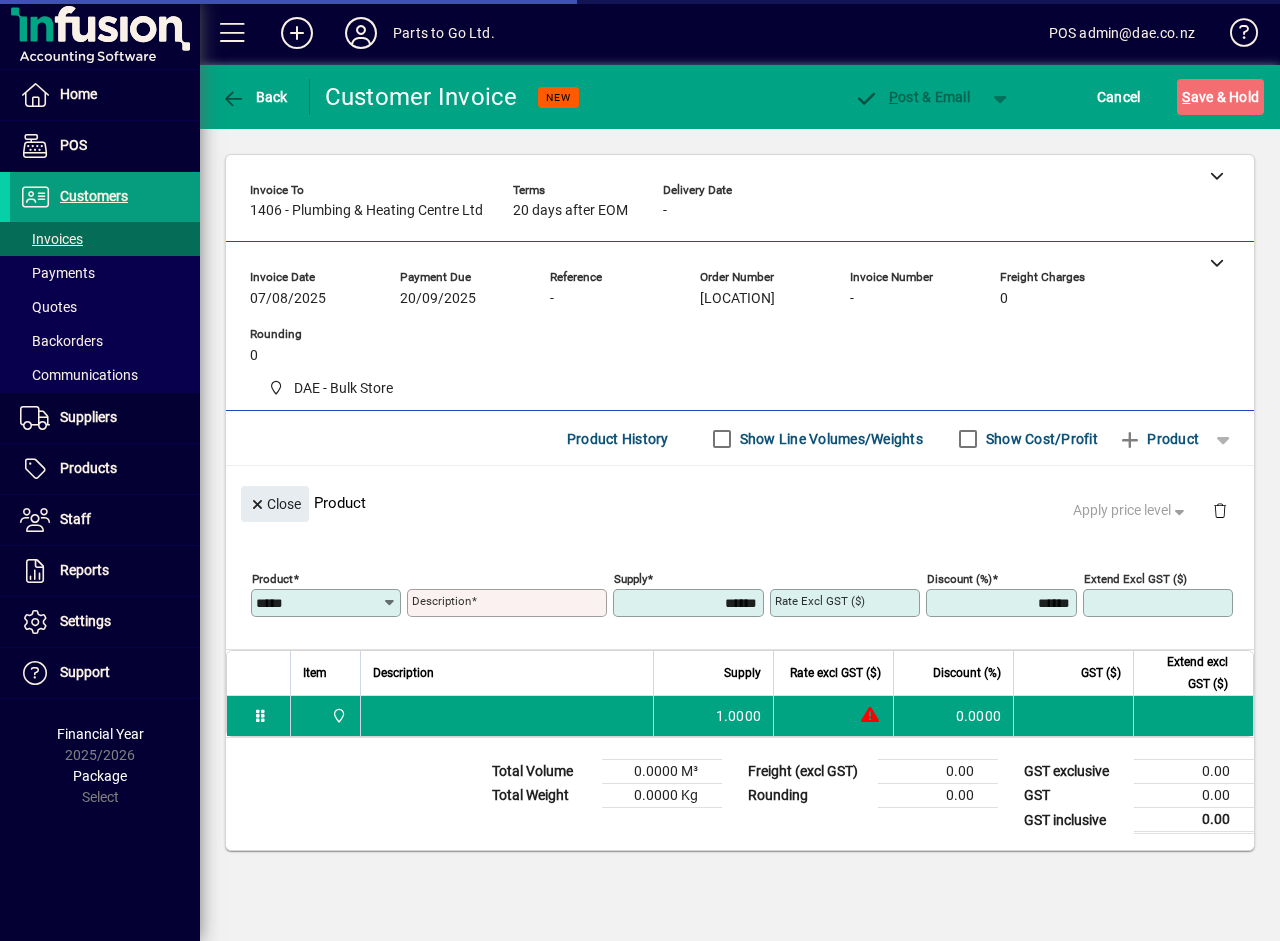 type on "*****" 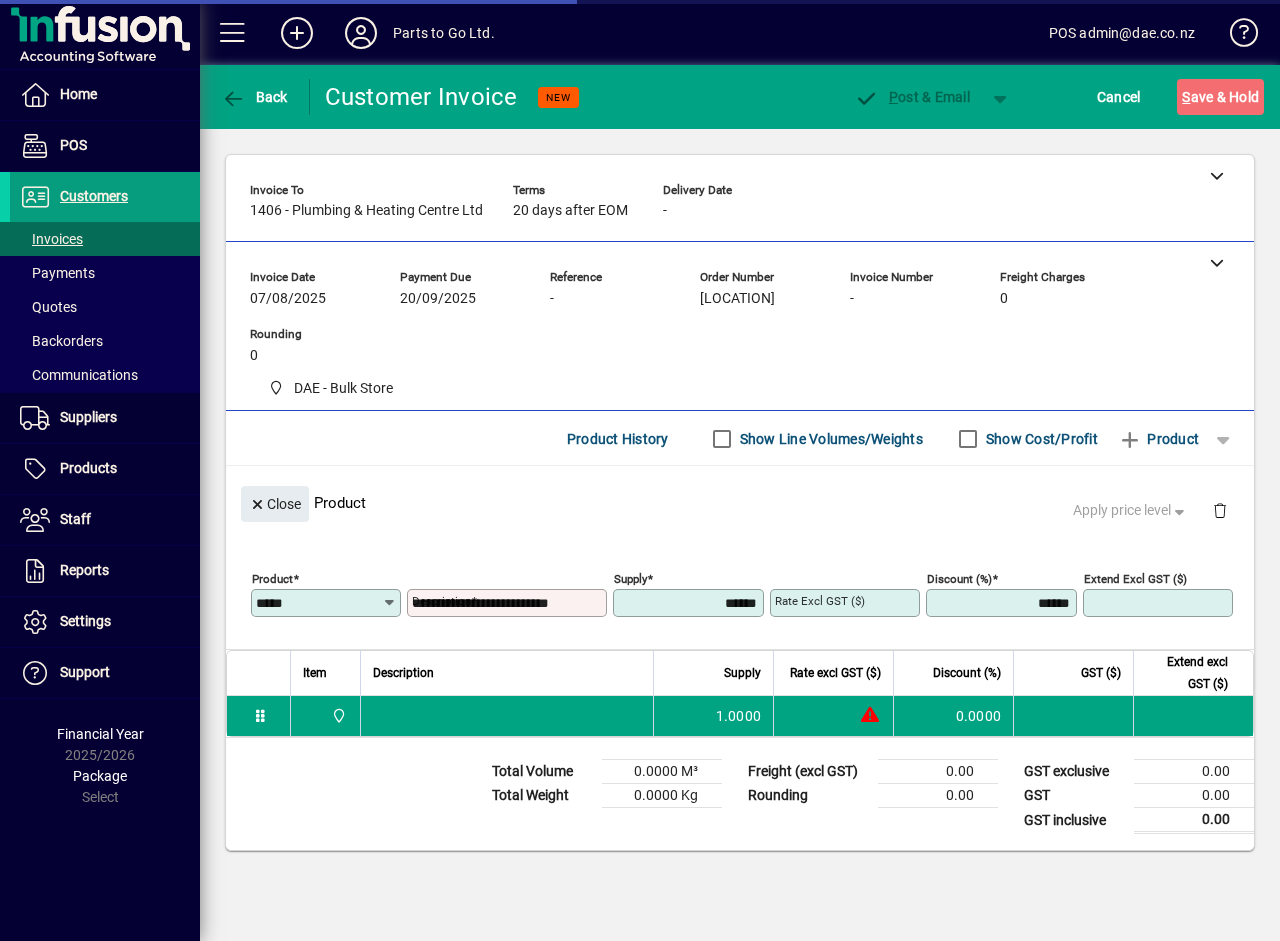 type on "*******" 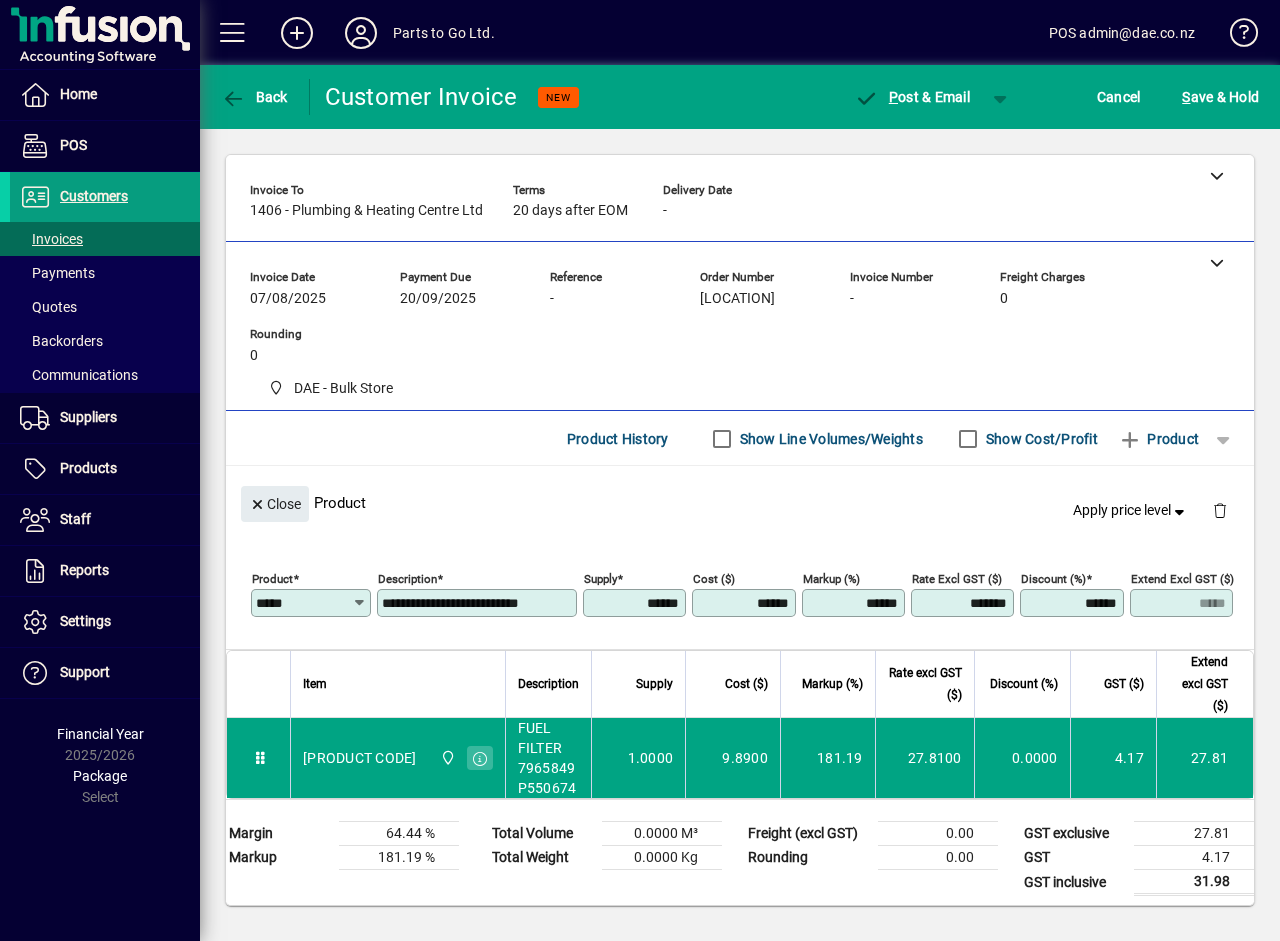 click on "Show Cost/Profit" at bounding box center (1040, 439) 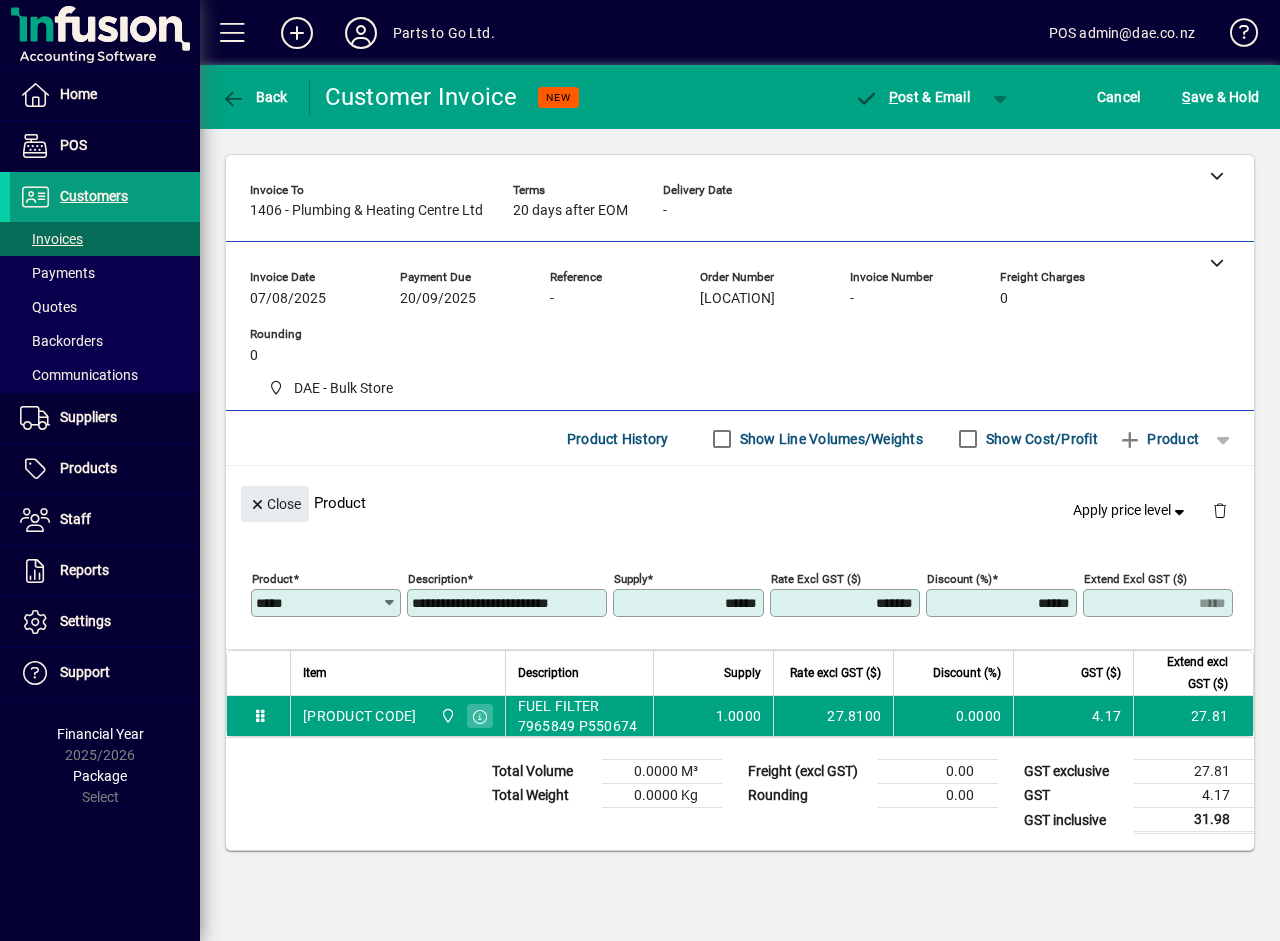 click on "******" at bounding box center (1003, 603) 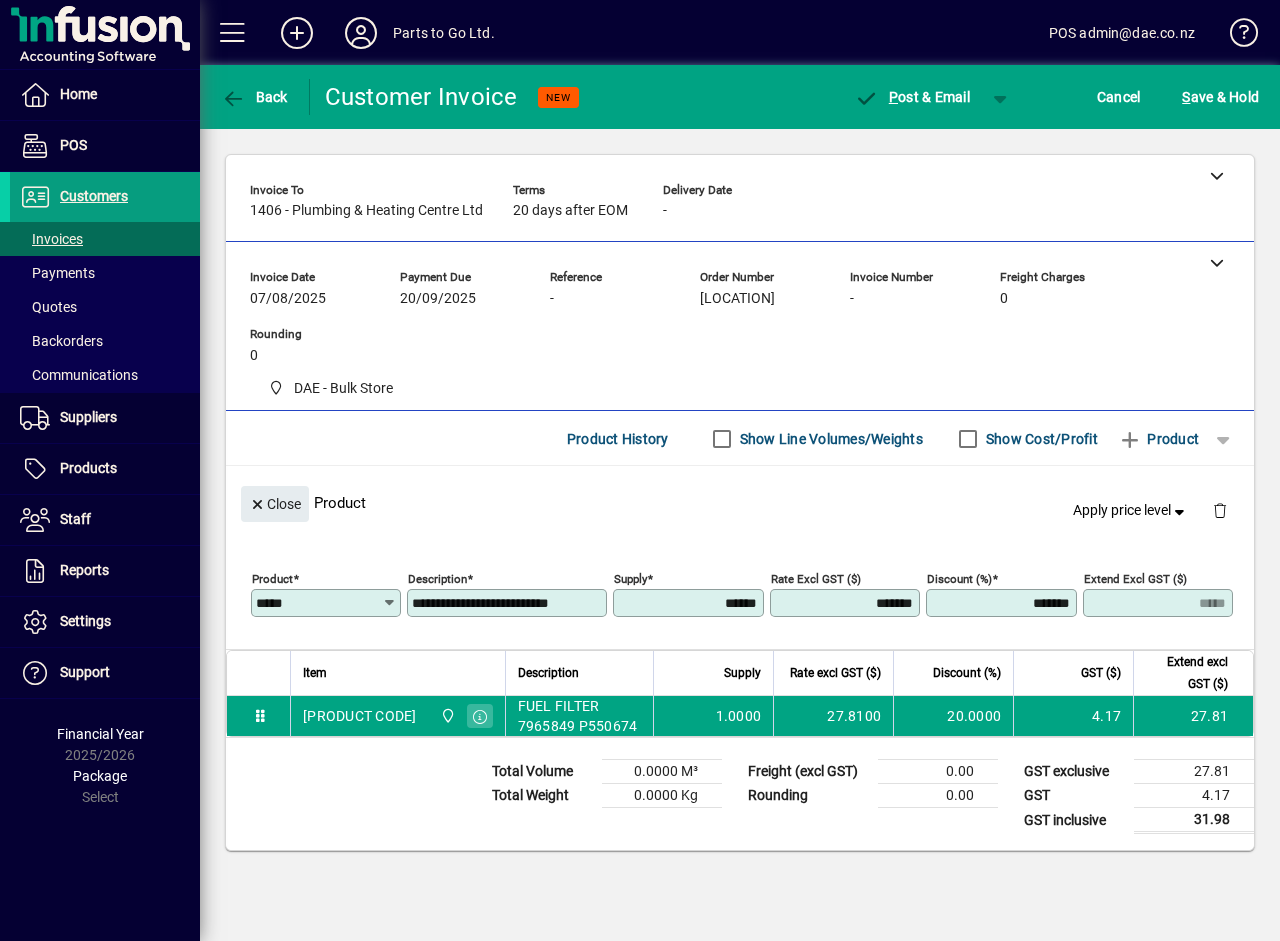 type on "*******" 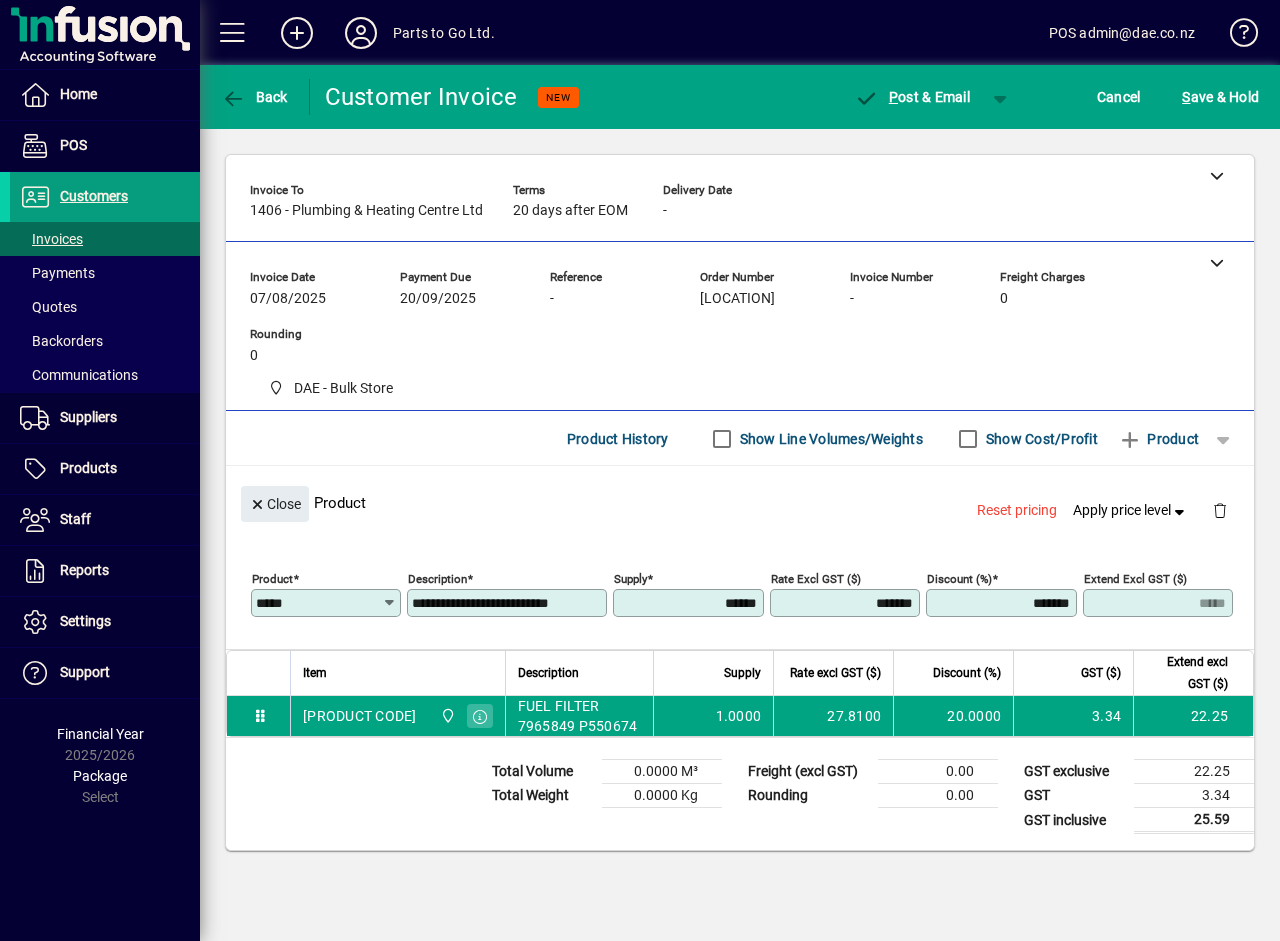 click on "**********" 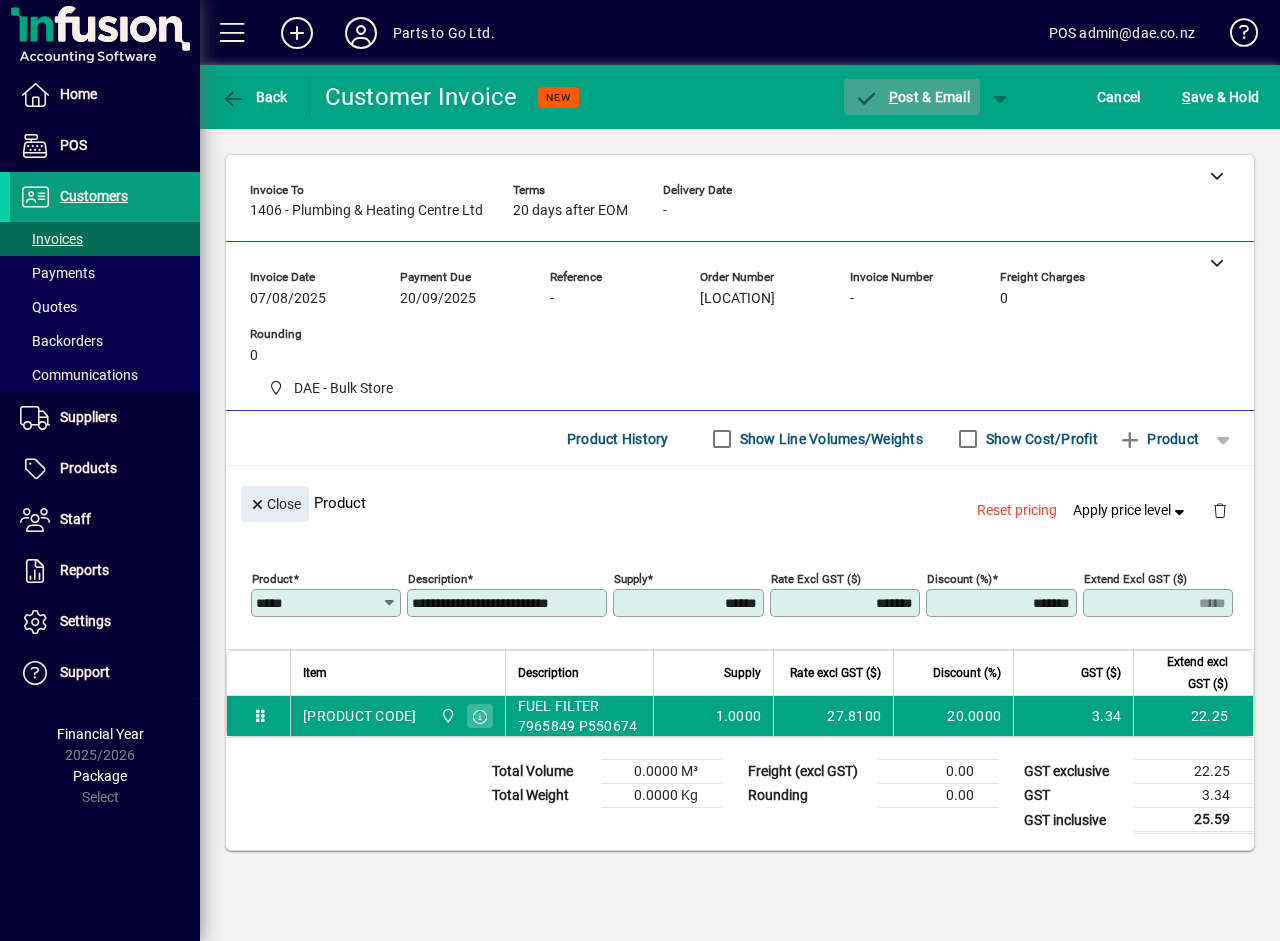 click 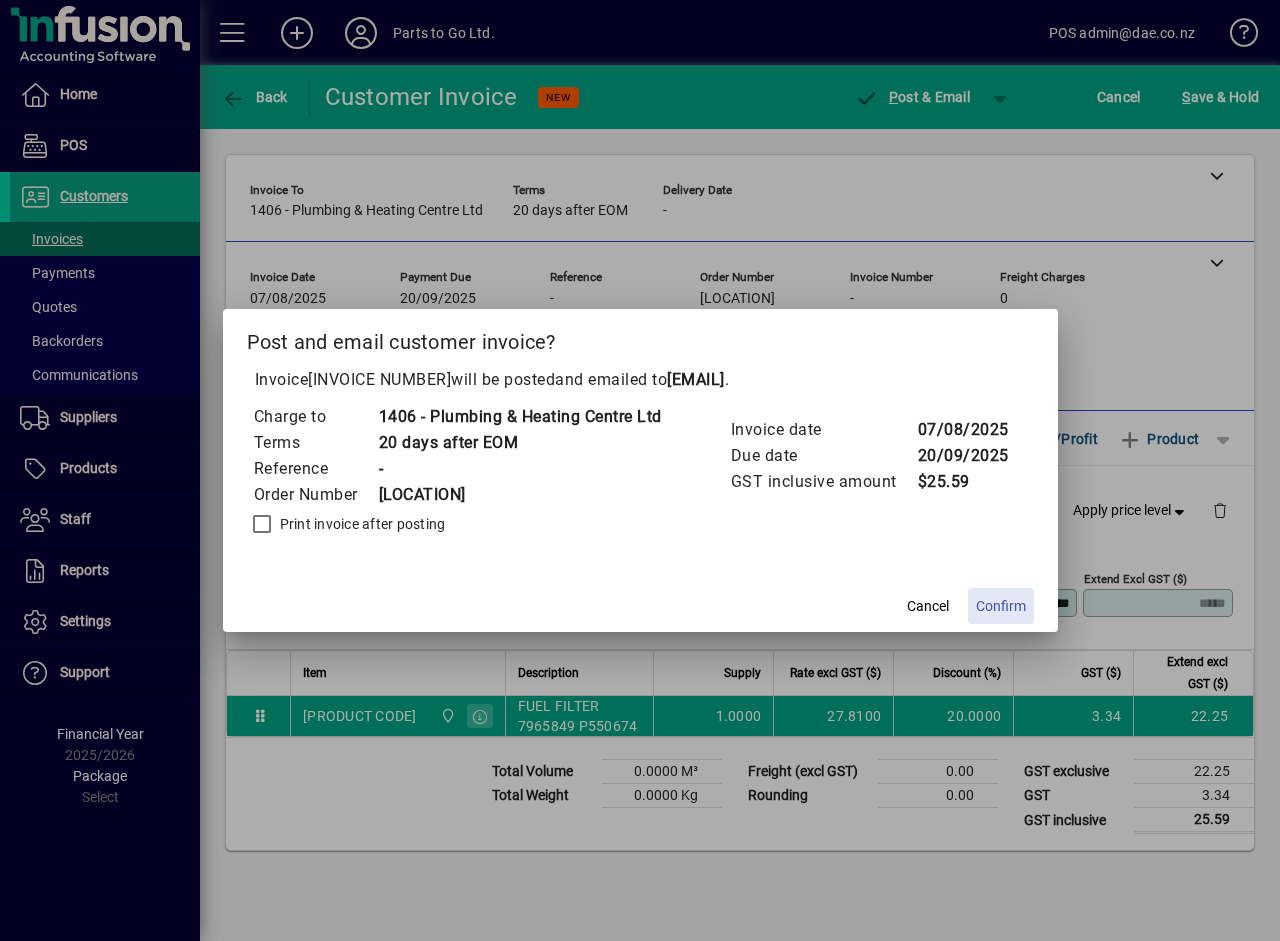click on "Confirm" 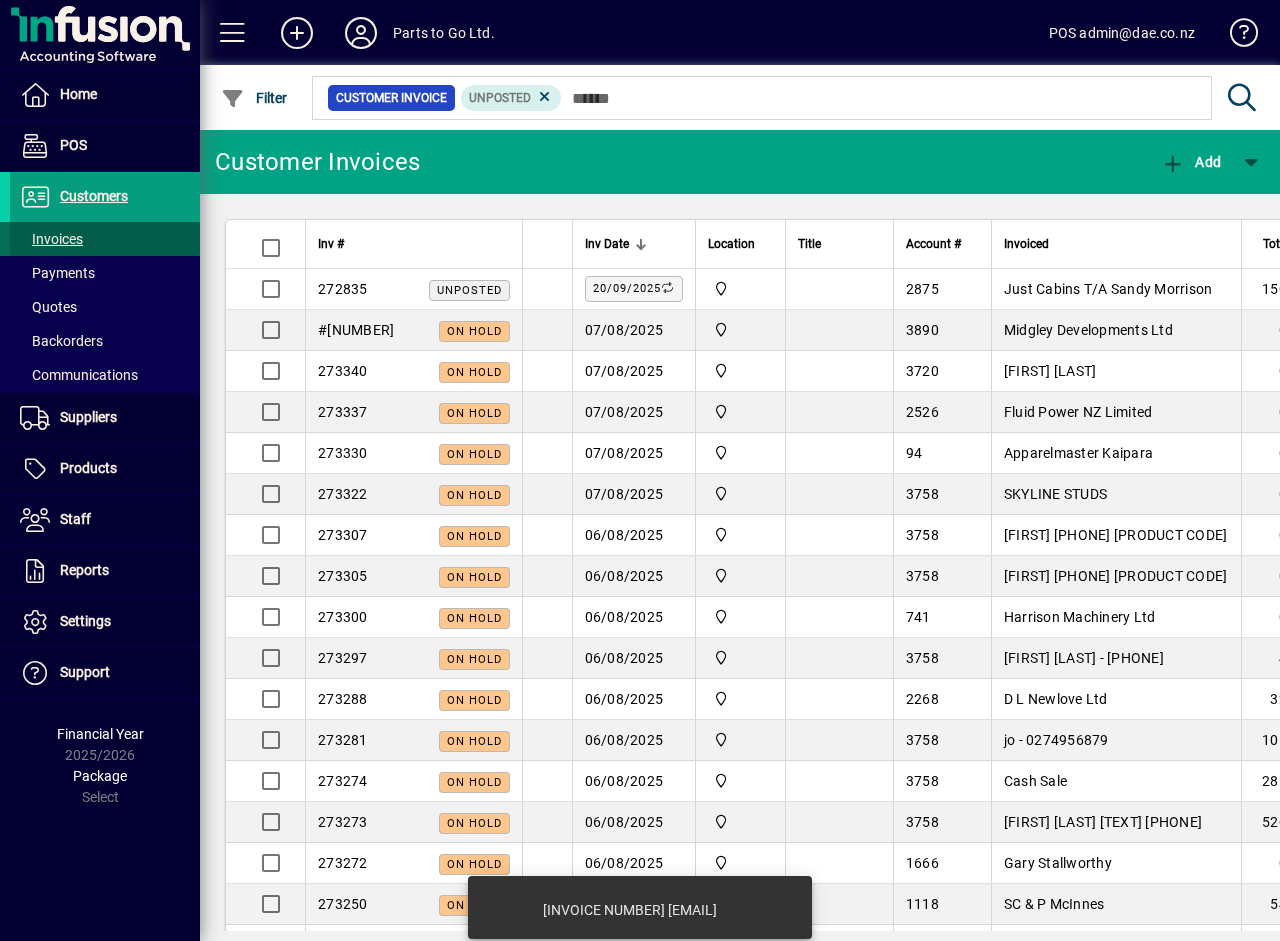 click on "Invoices" at bounding box center [51, 239] 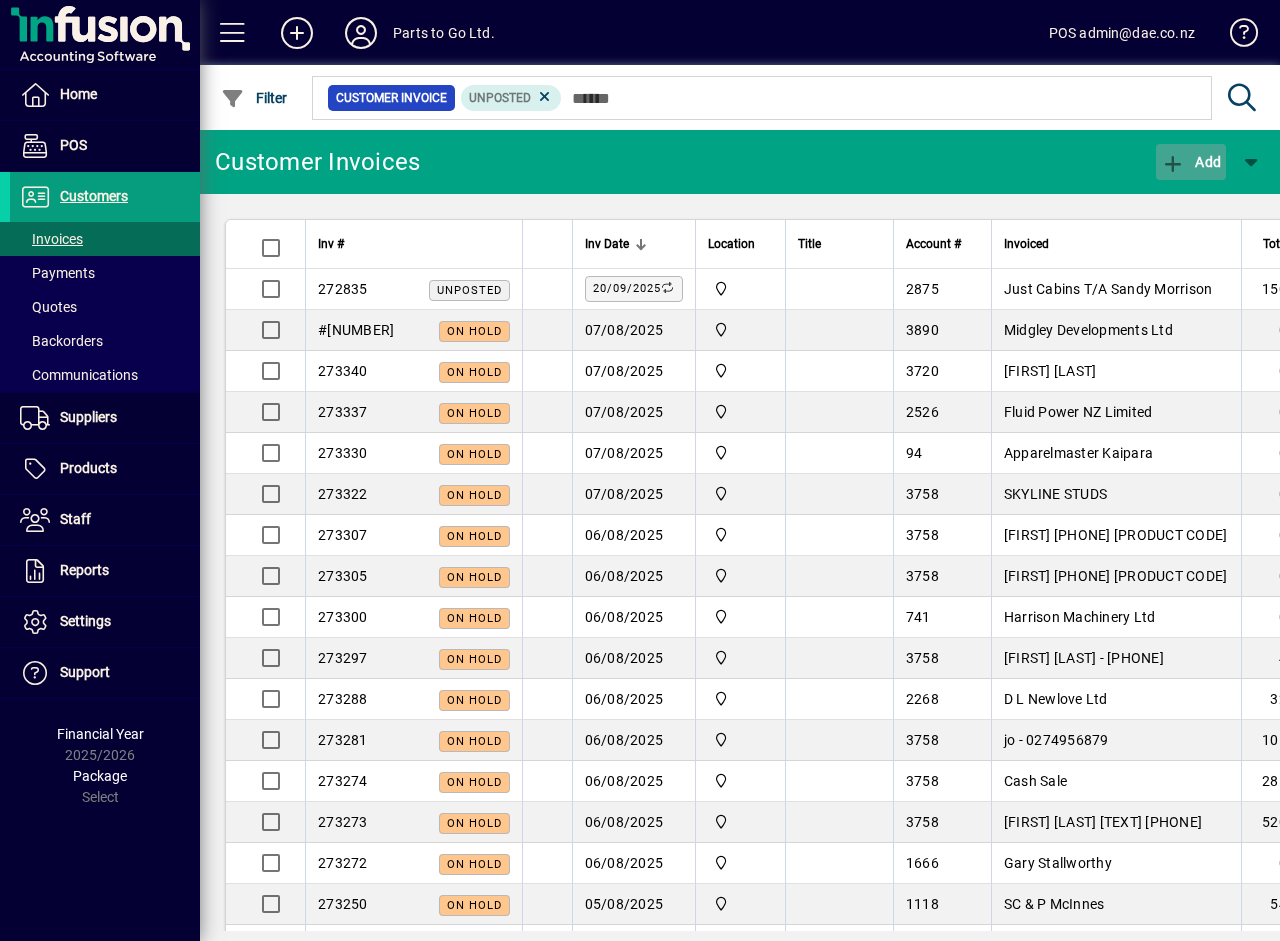 click 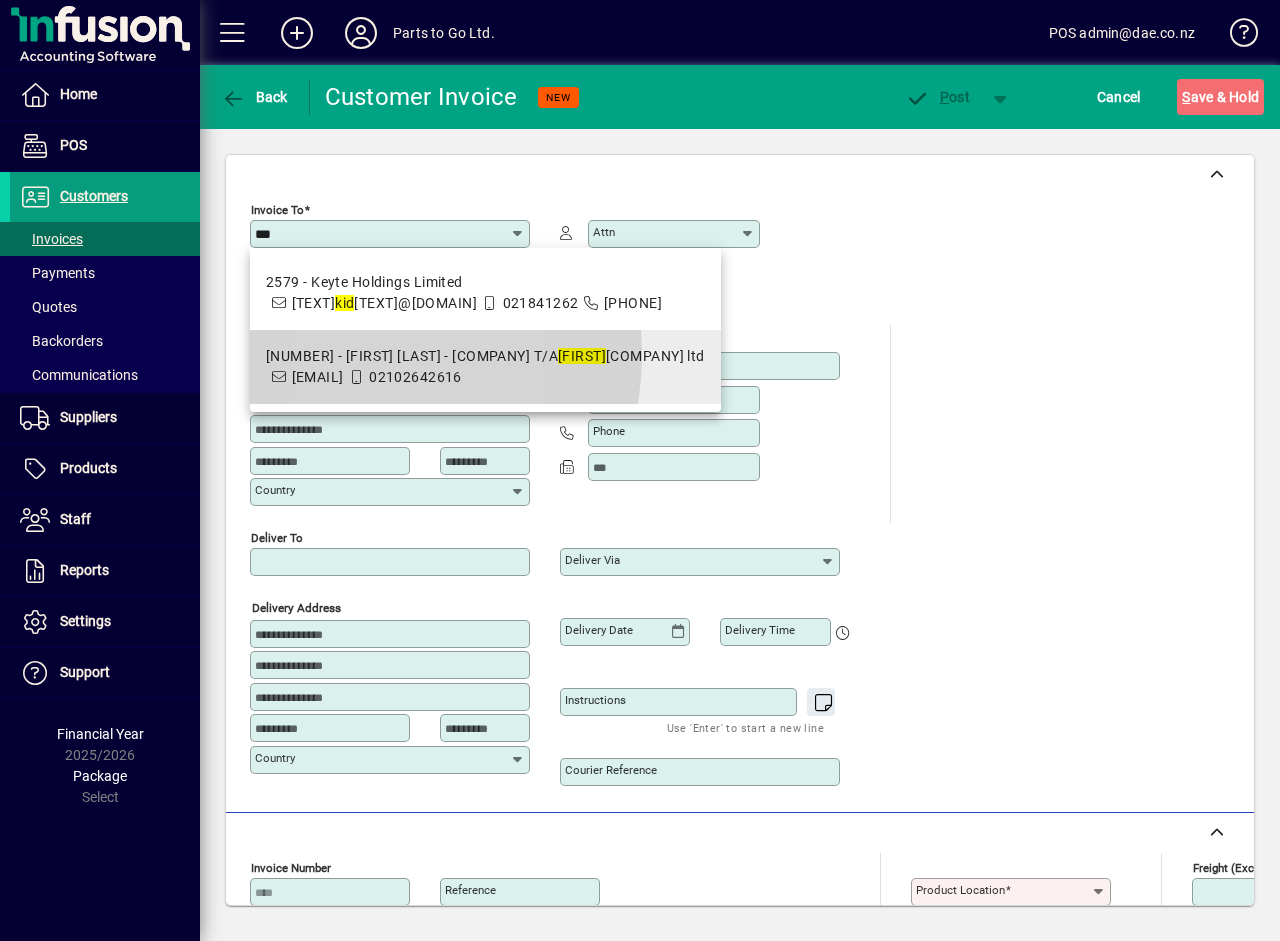 click on "[NUMBER] - [FIRST] [LAST] - [COMPANY] T/A  [COMPANY]" at bounding box center [485, 356] 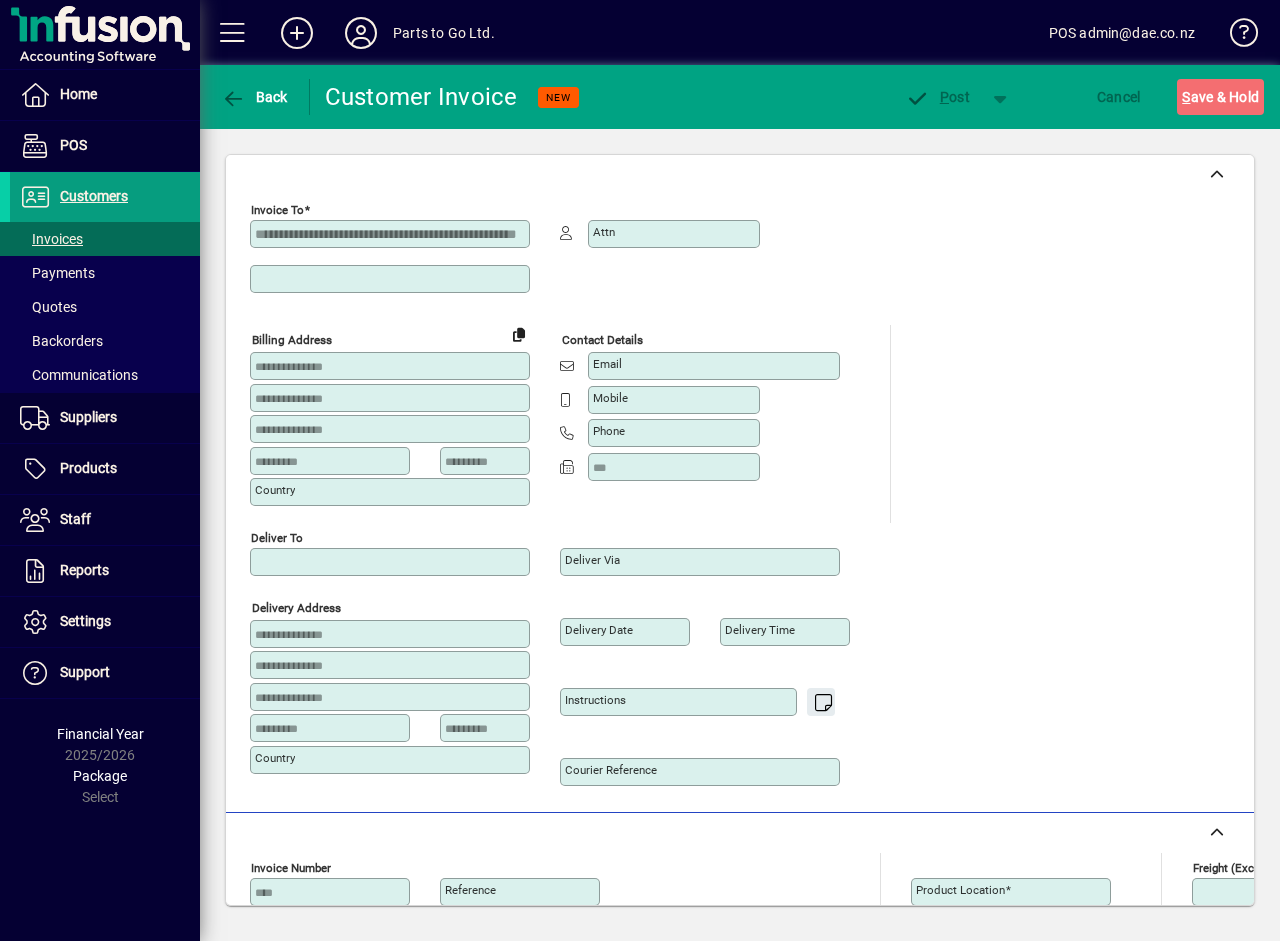 scroll, scrollTop: 0, scrollLeft: 0, axis: both 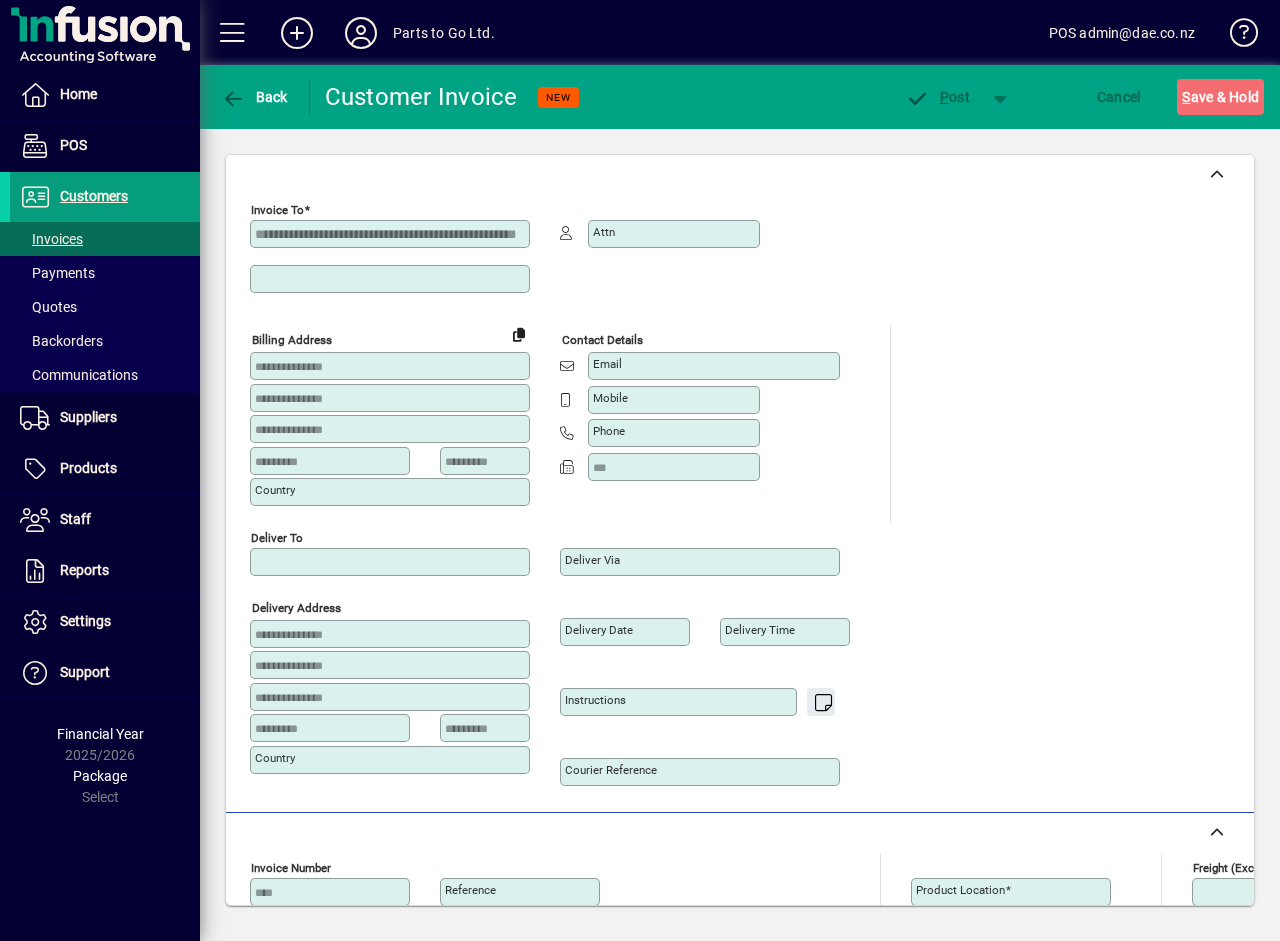 type on "**********" 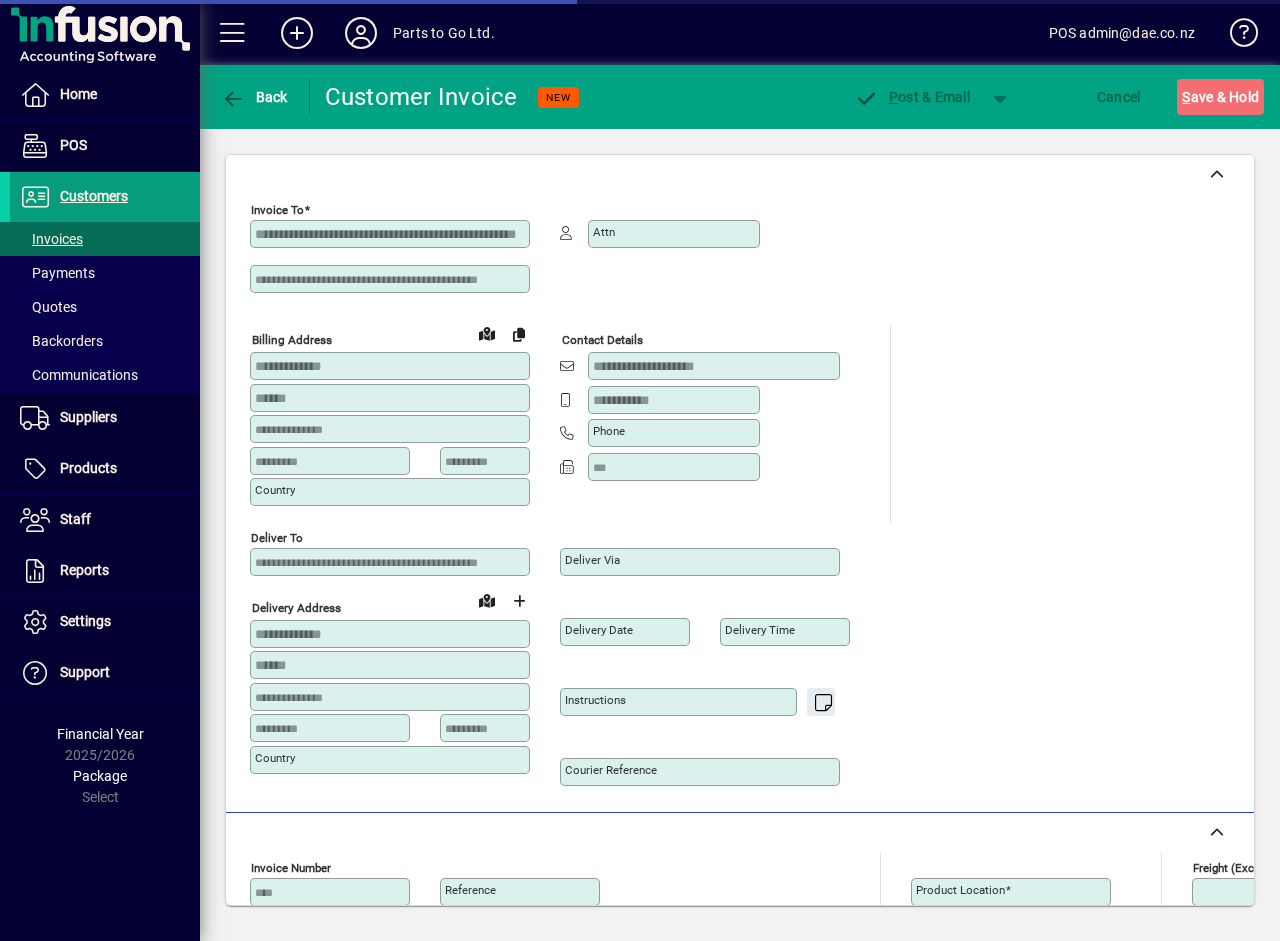 type on "**********" 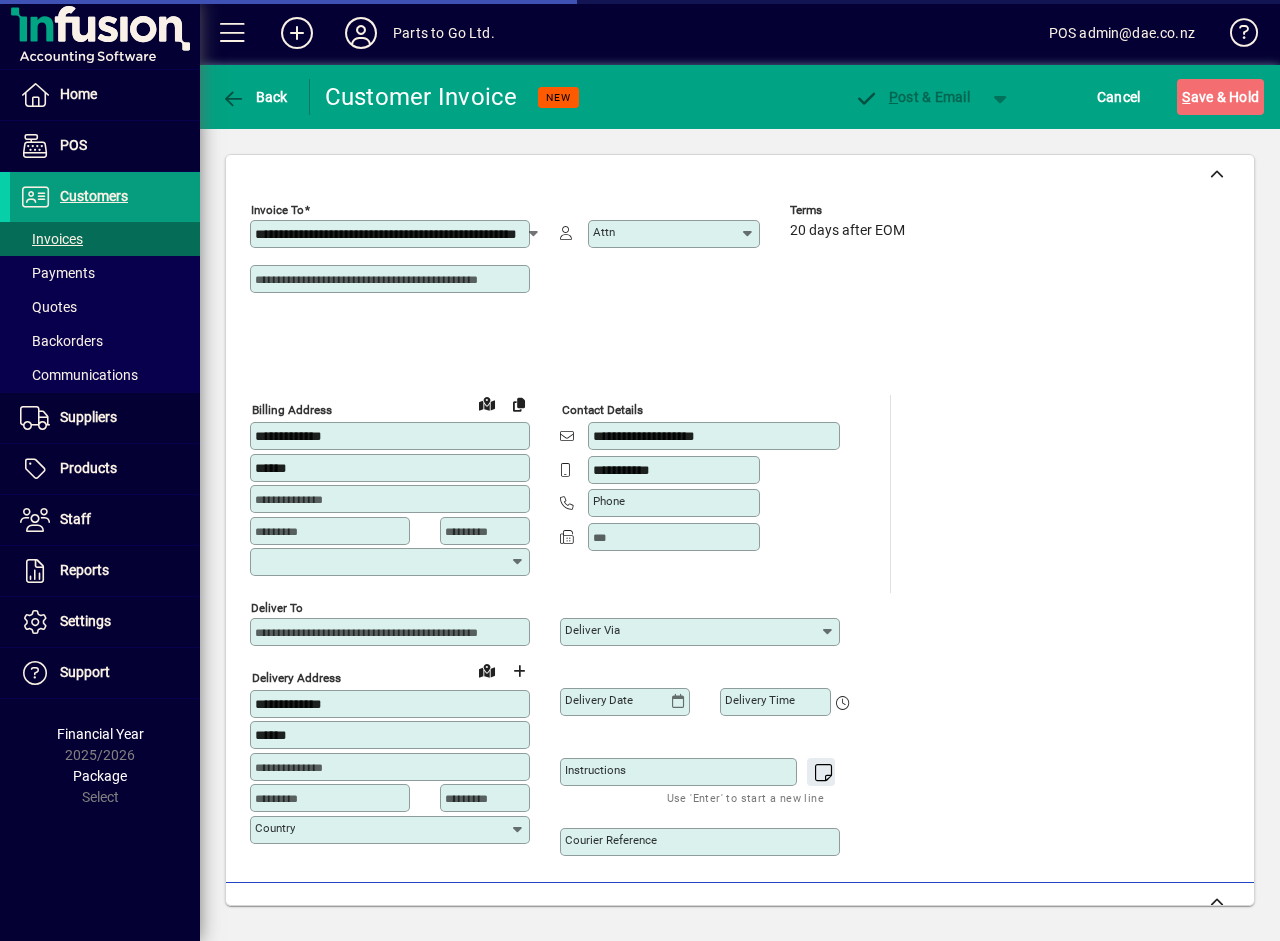 type on "**********" 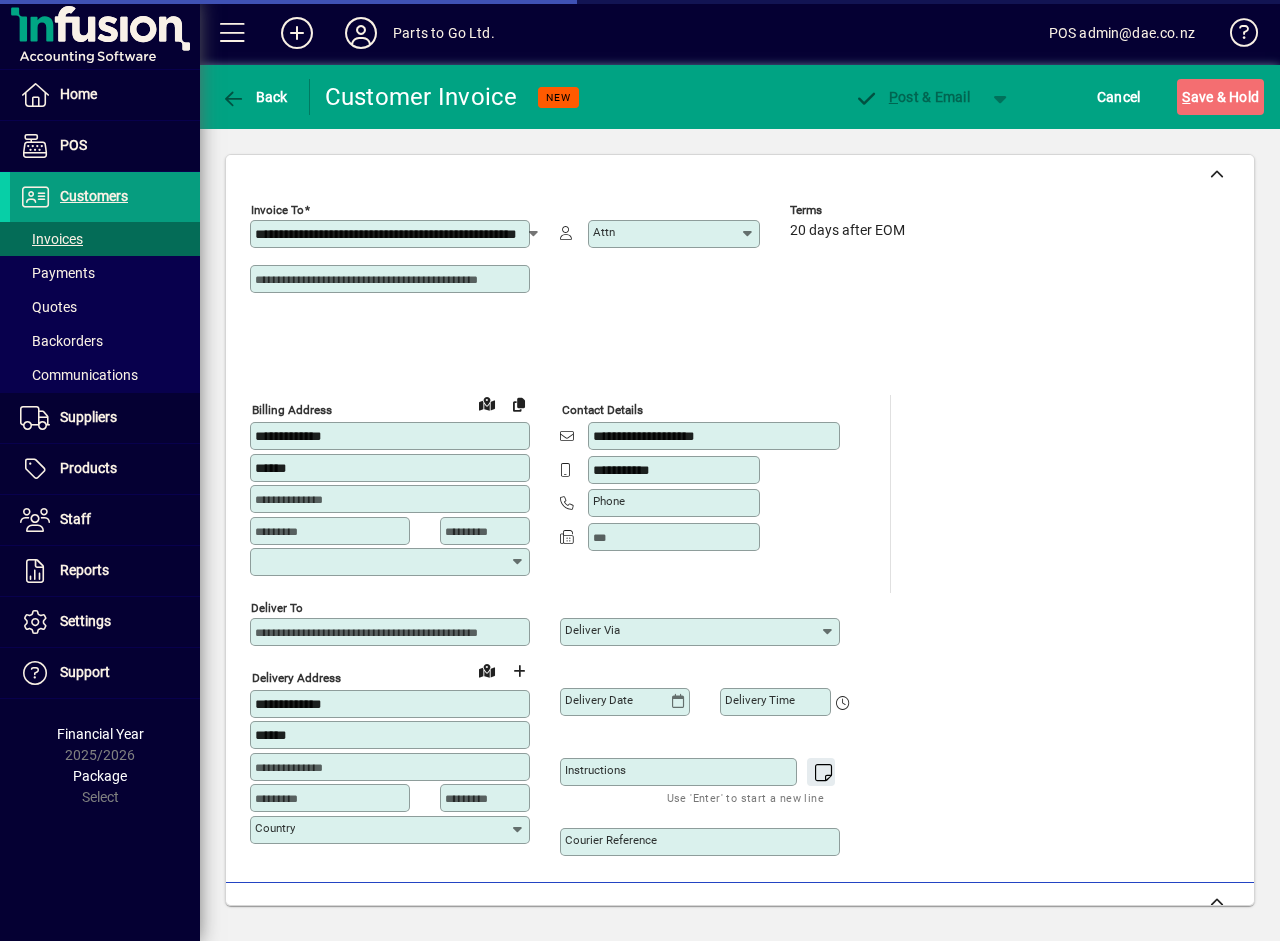 type on "**********" 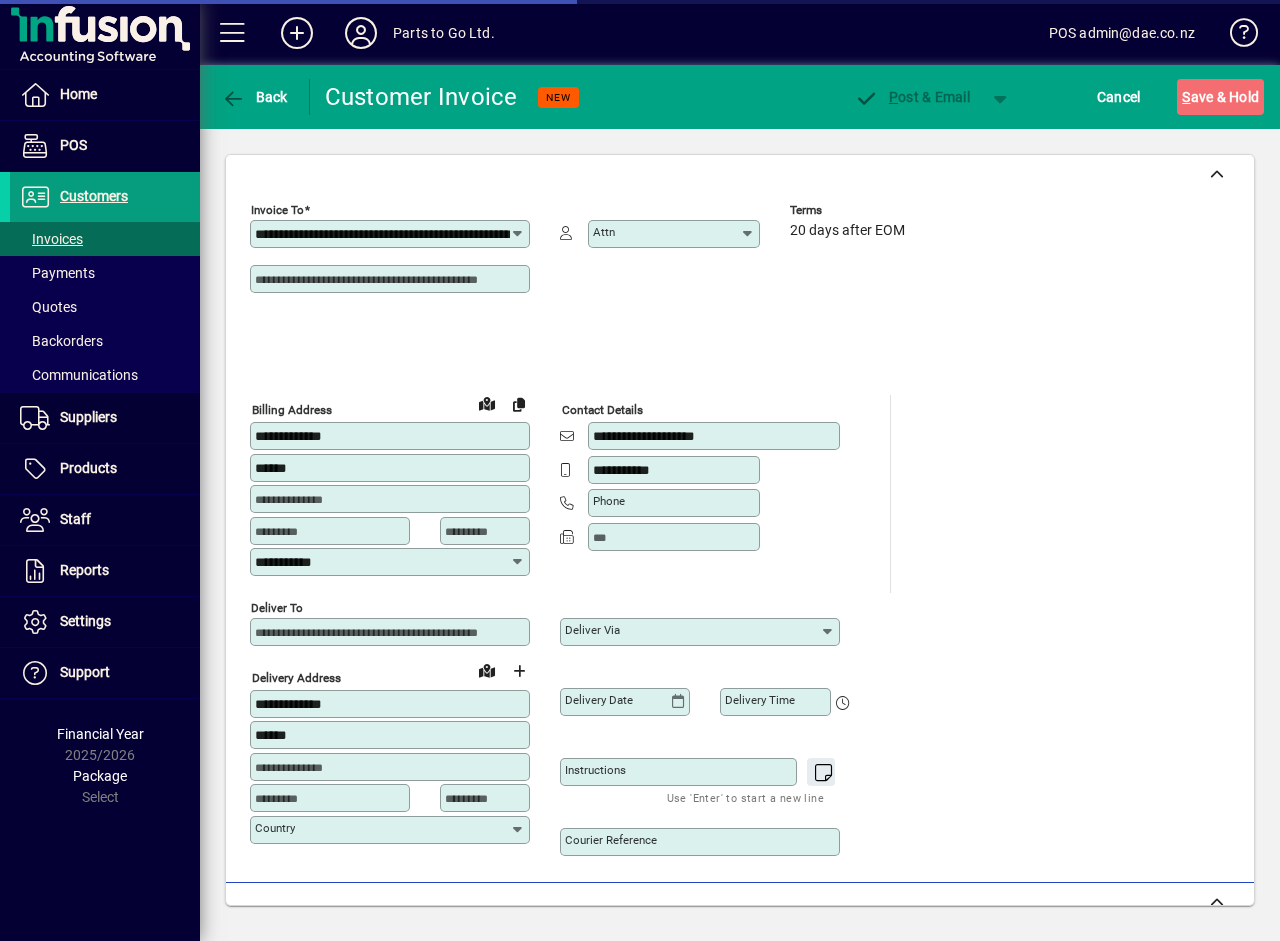 scroll, scrollTop: 607, scrollLeft: 0, axis: vertical 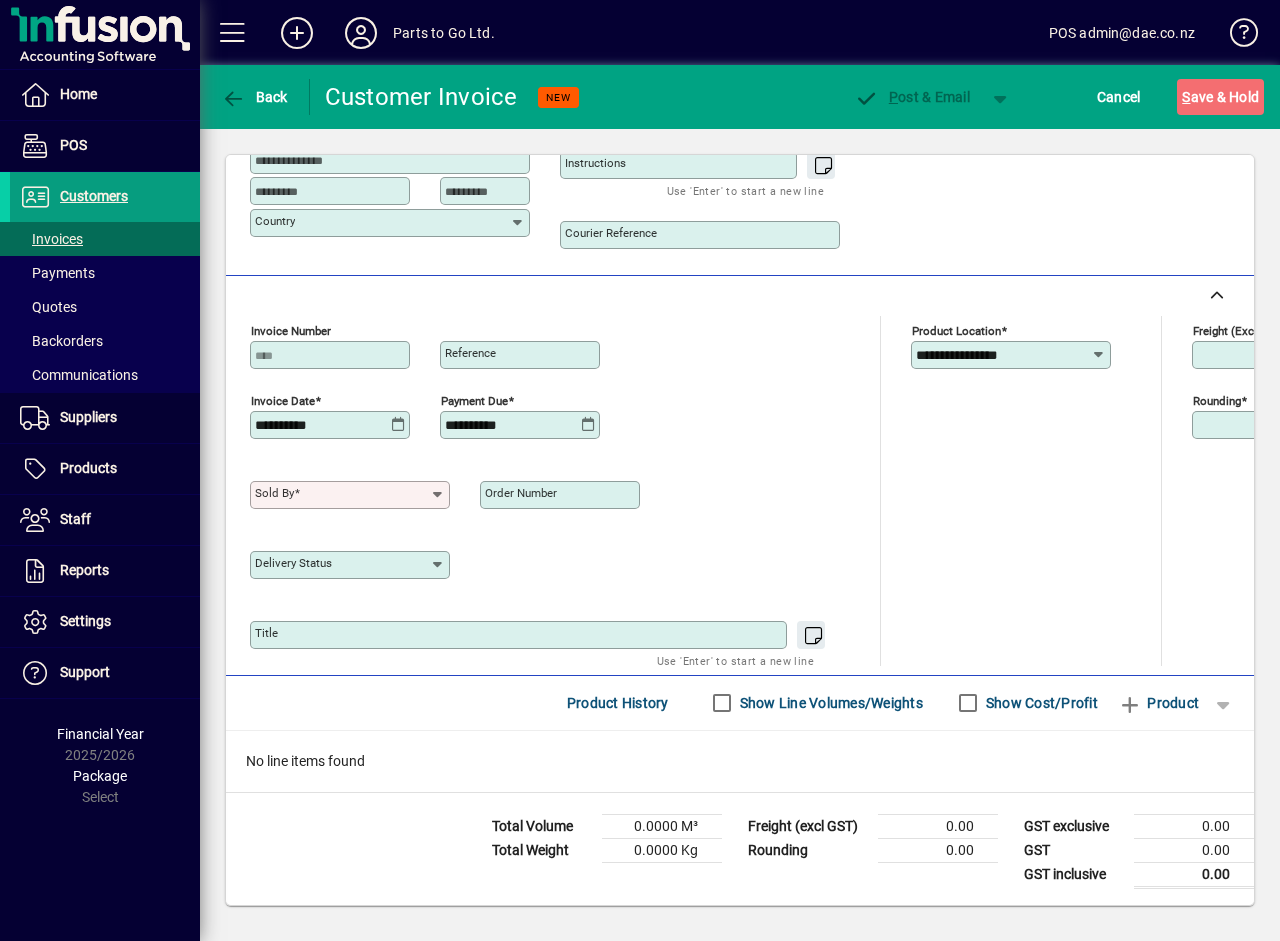 click 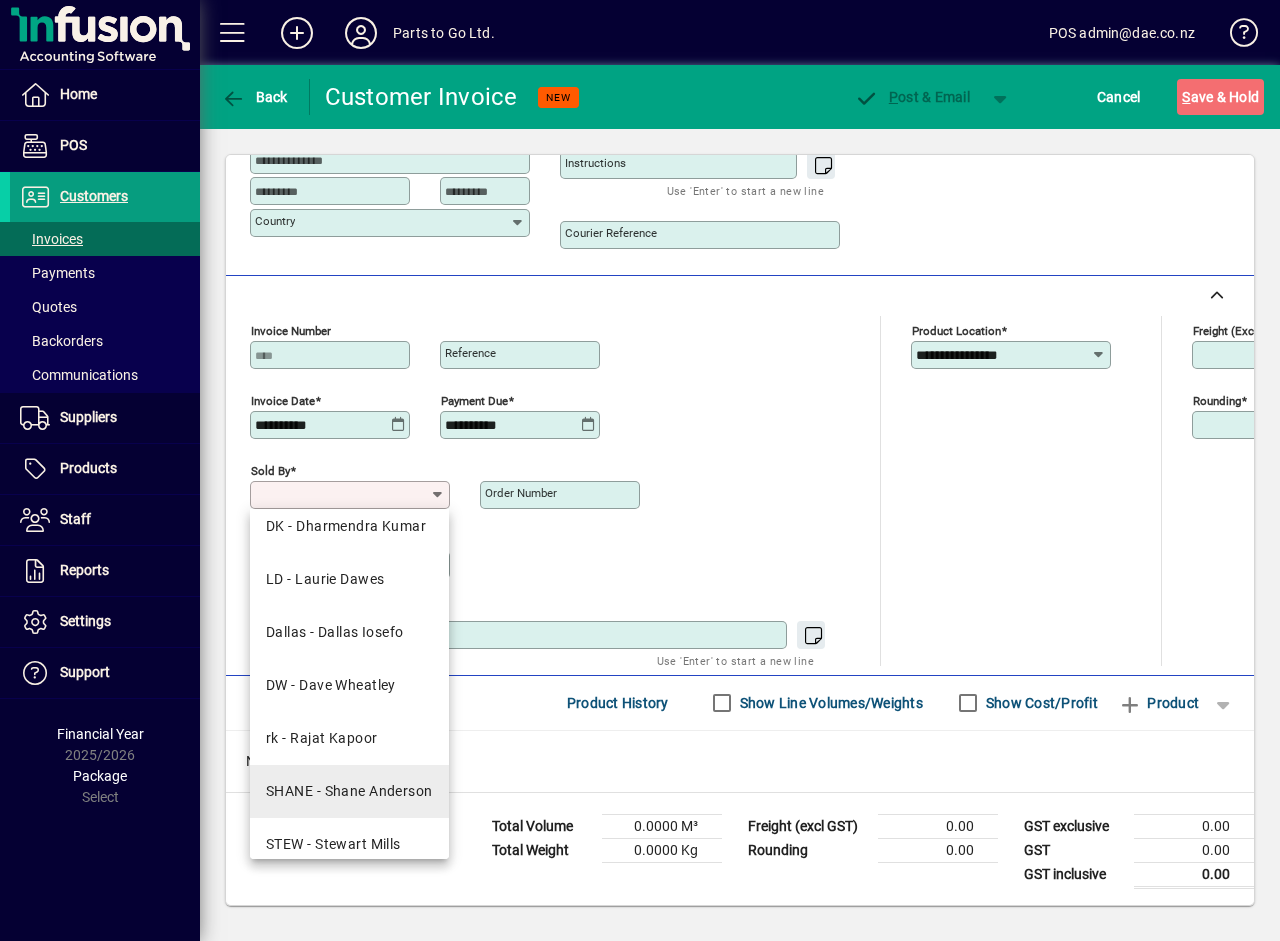 scroll, scrollTop: 143, scrollLeft: 0, axis: vertical 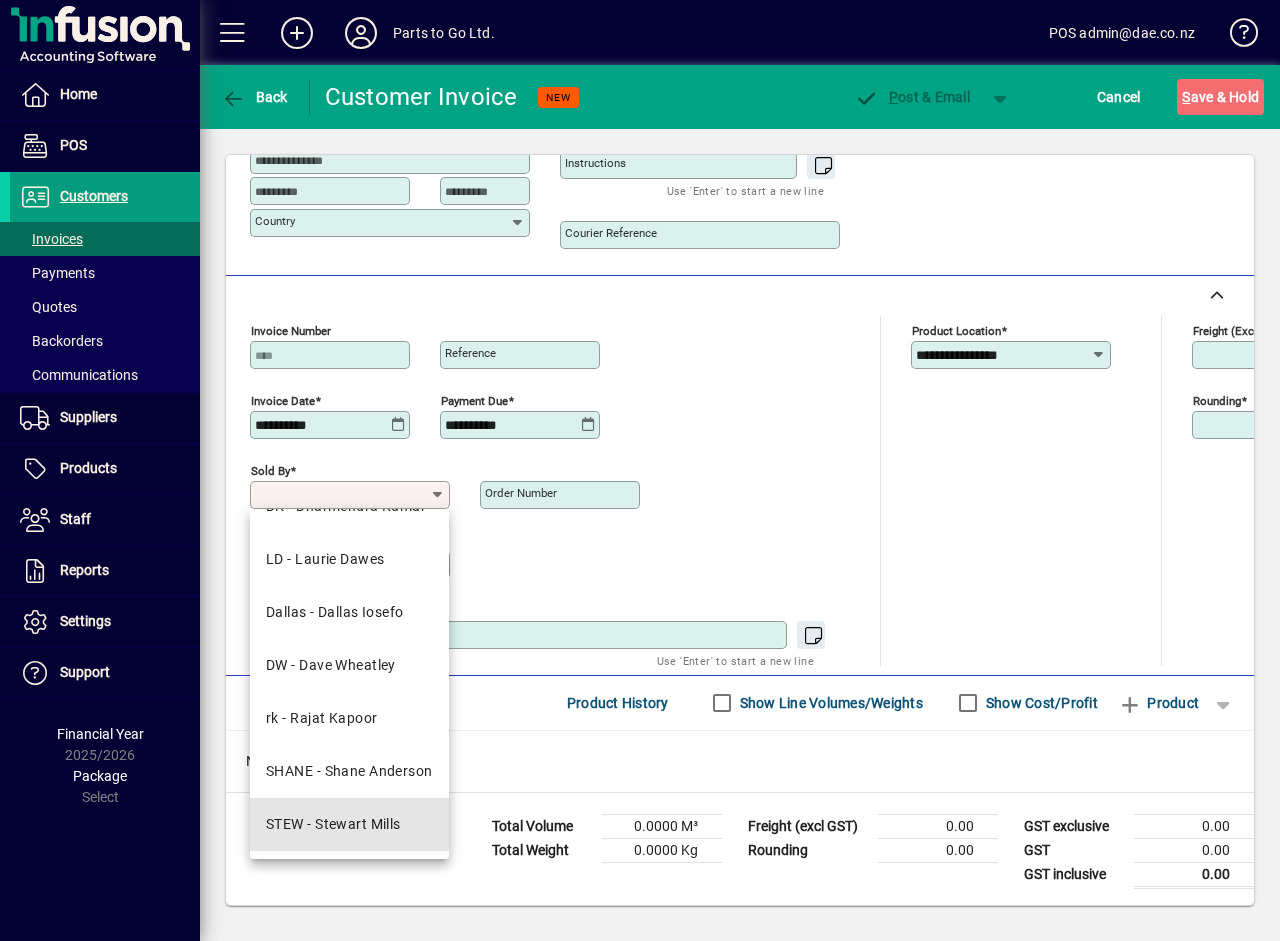 drag, startPoint x: 355, startPoint y: 819, endPoint x: 377, endPoint y: 802, distance: 27.802877 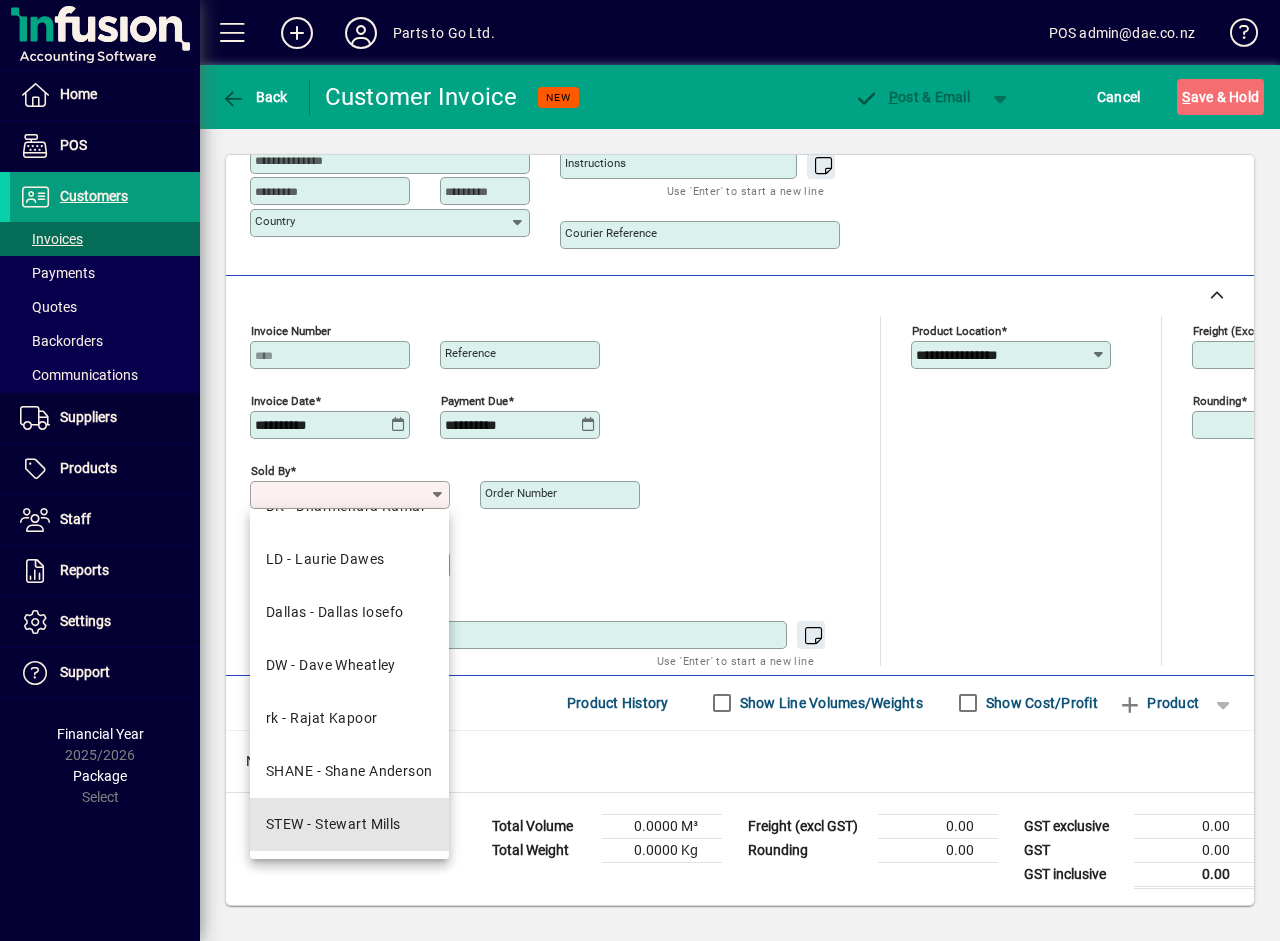 click on "STEW - Stewart Mills" at bounding box center (333, 824) 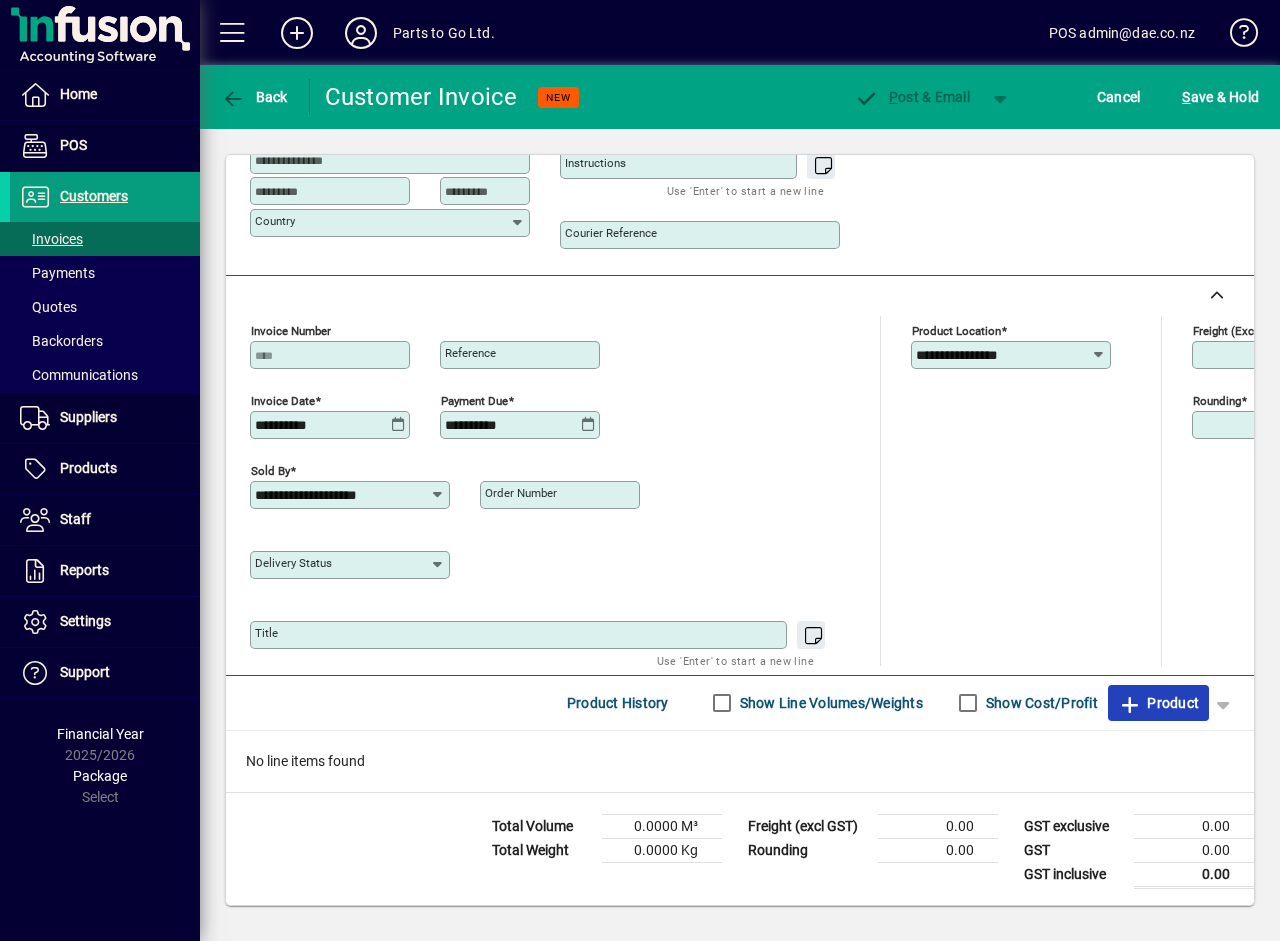 click 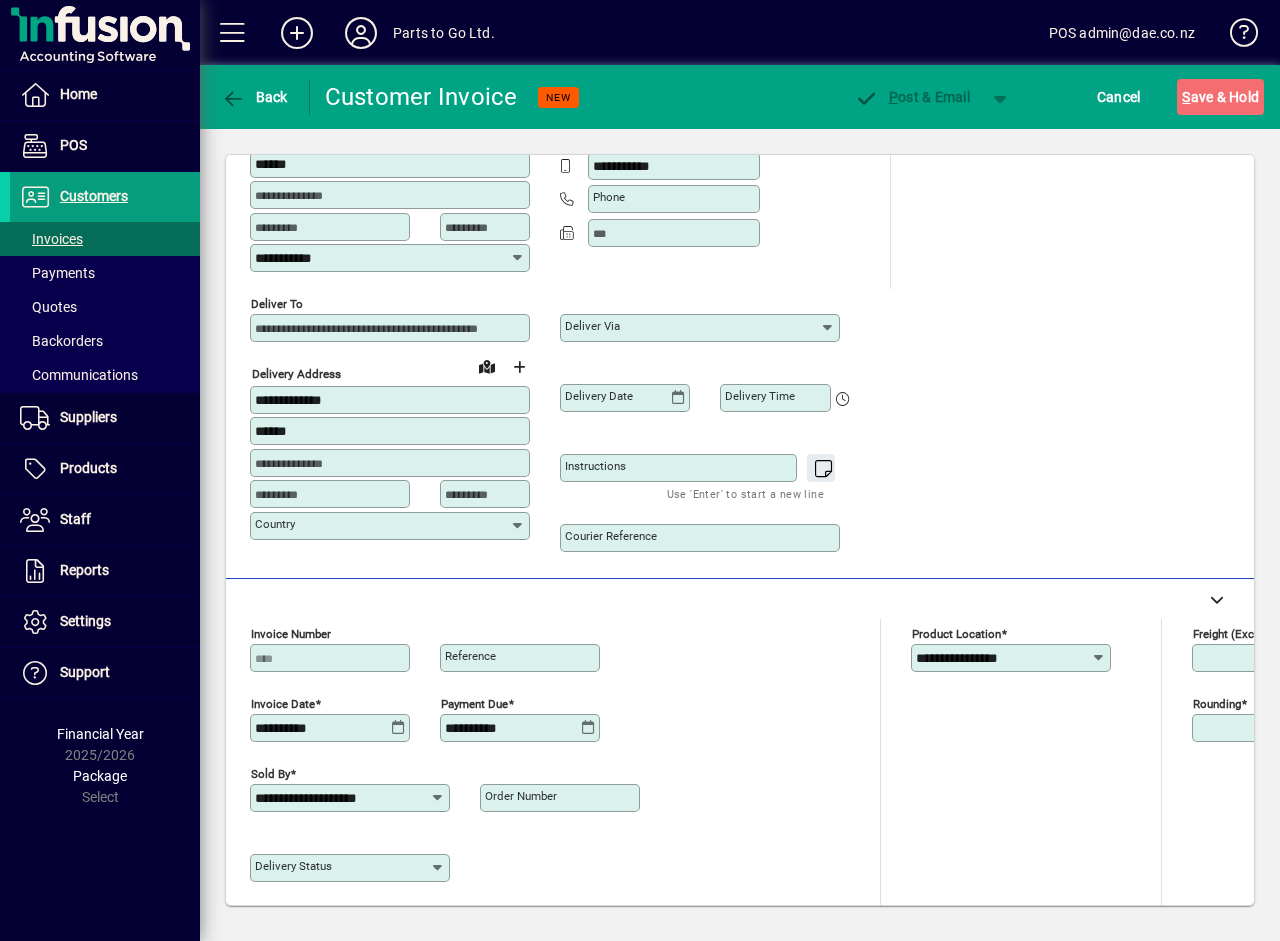scroll, scrollTop: 0, scrollLeft: 0, axis: both 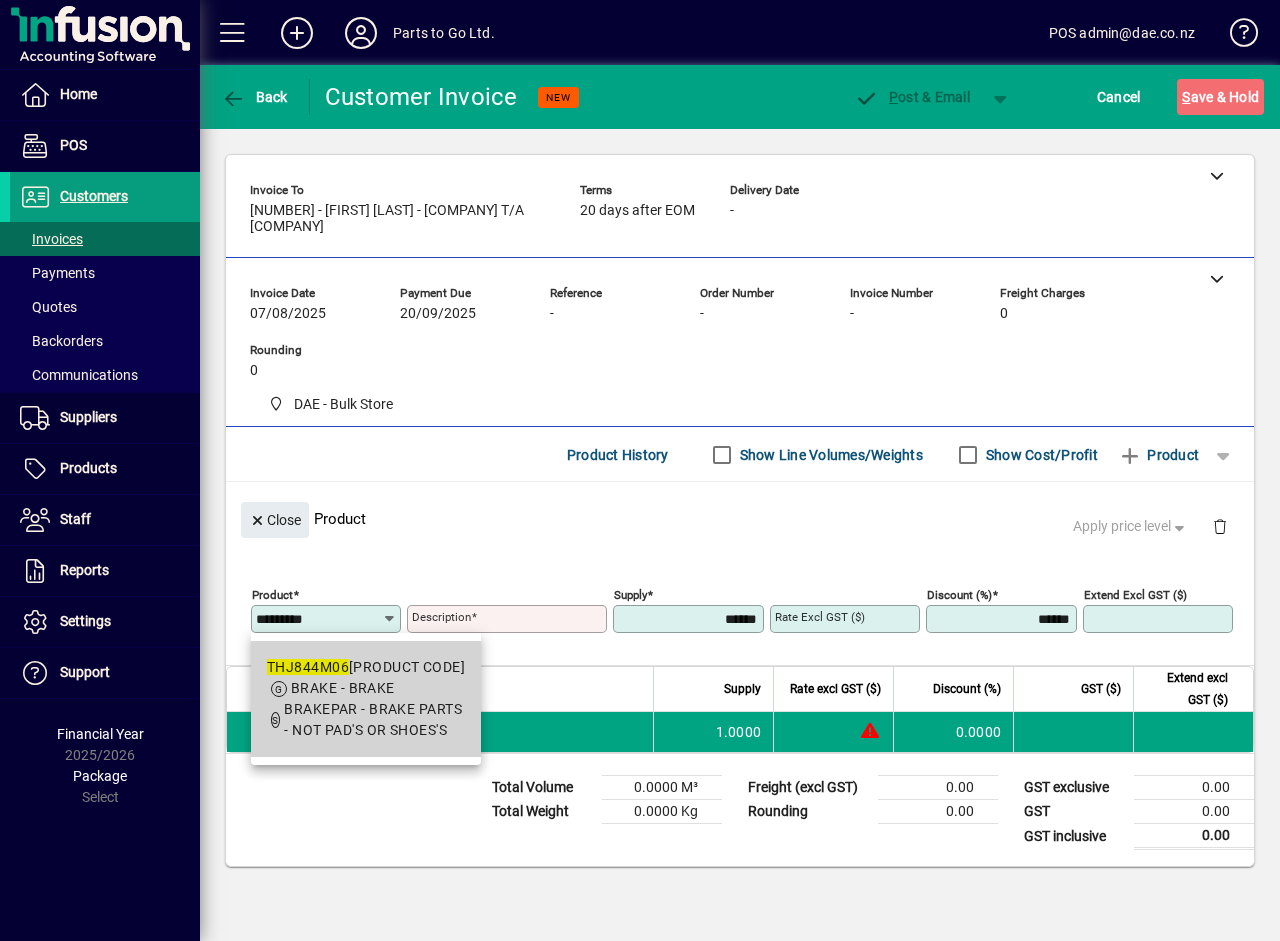 click on "BRAKEPAR - BRAKE PARTS - NOT PAD'S OR SHOES'S" at bounding box center [374, 720] 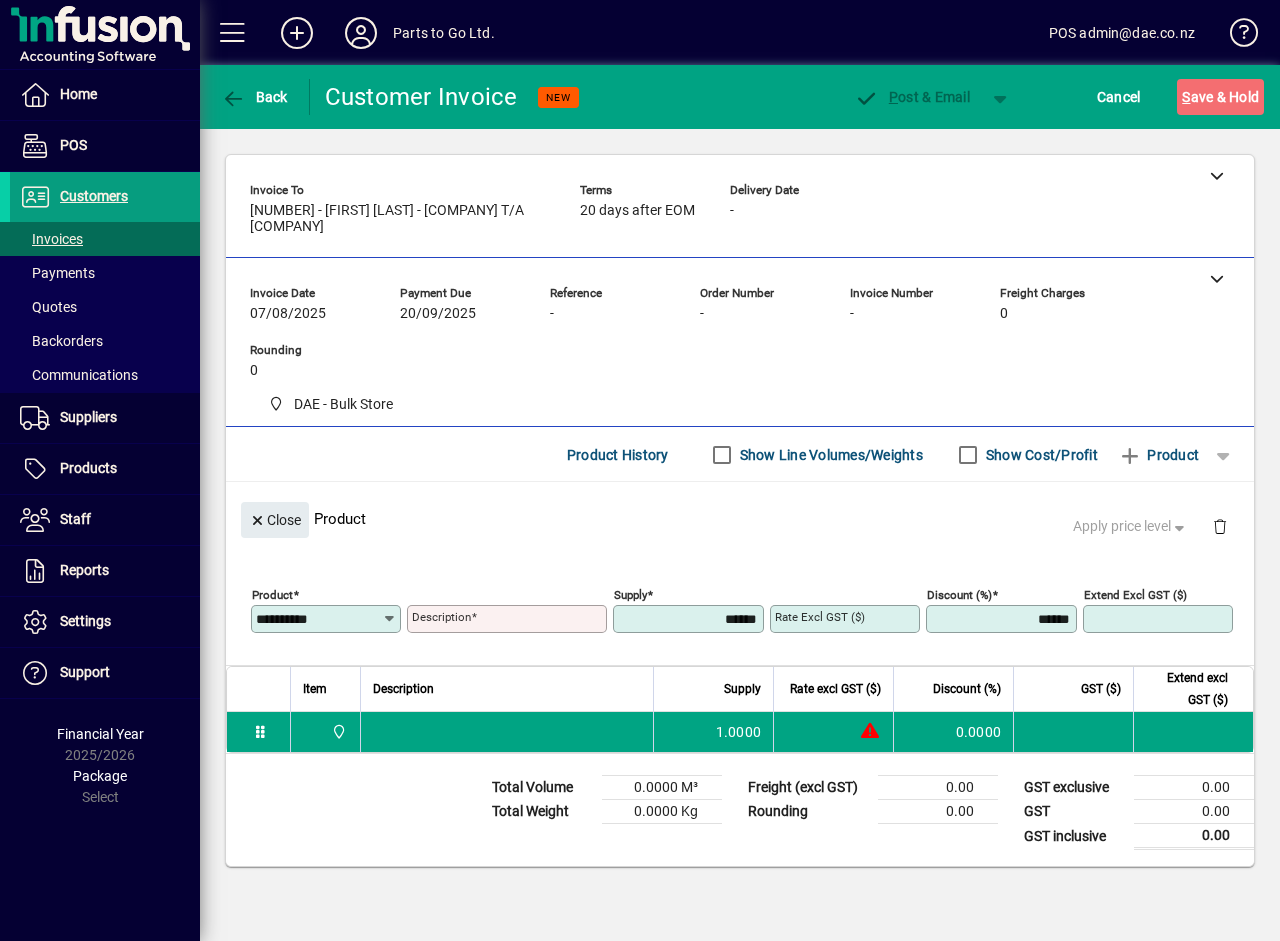 type on "**********" 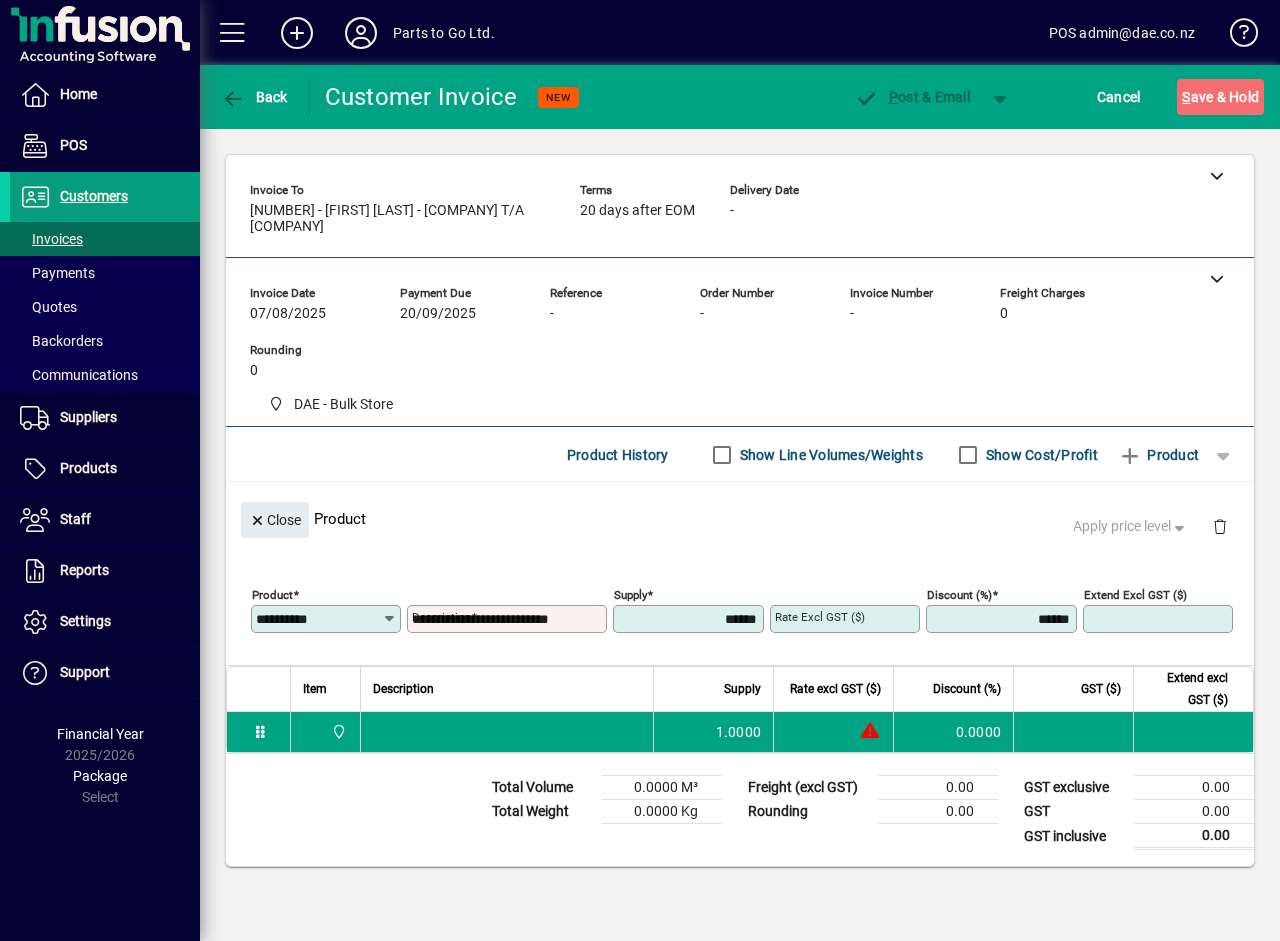 type on "******" 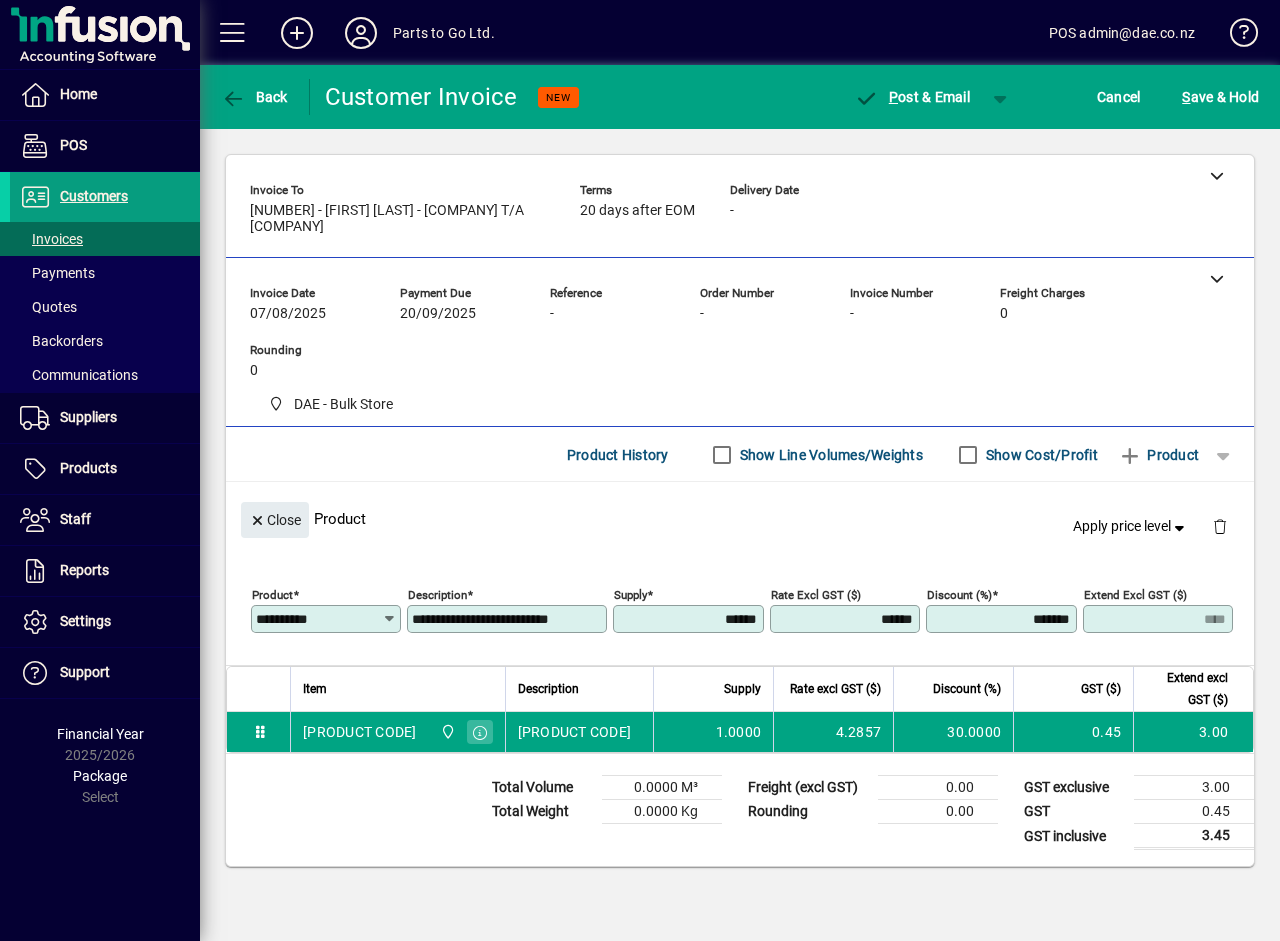 click on "******" at bounding box center [690, 619] 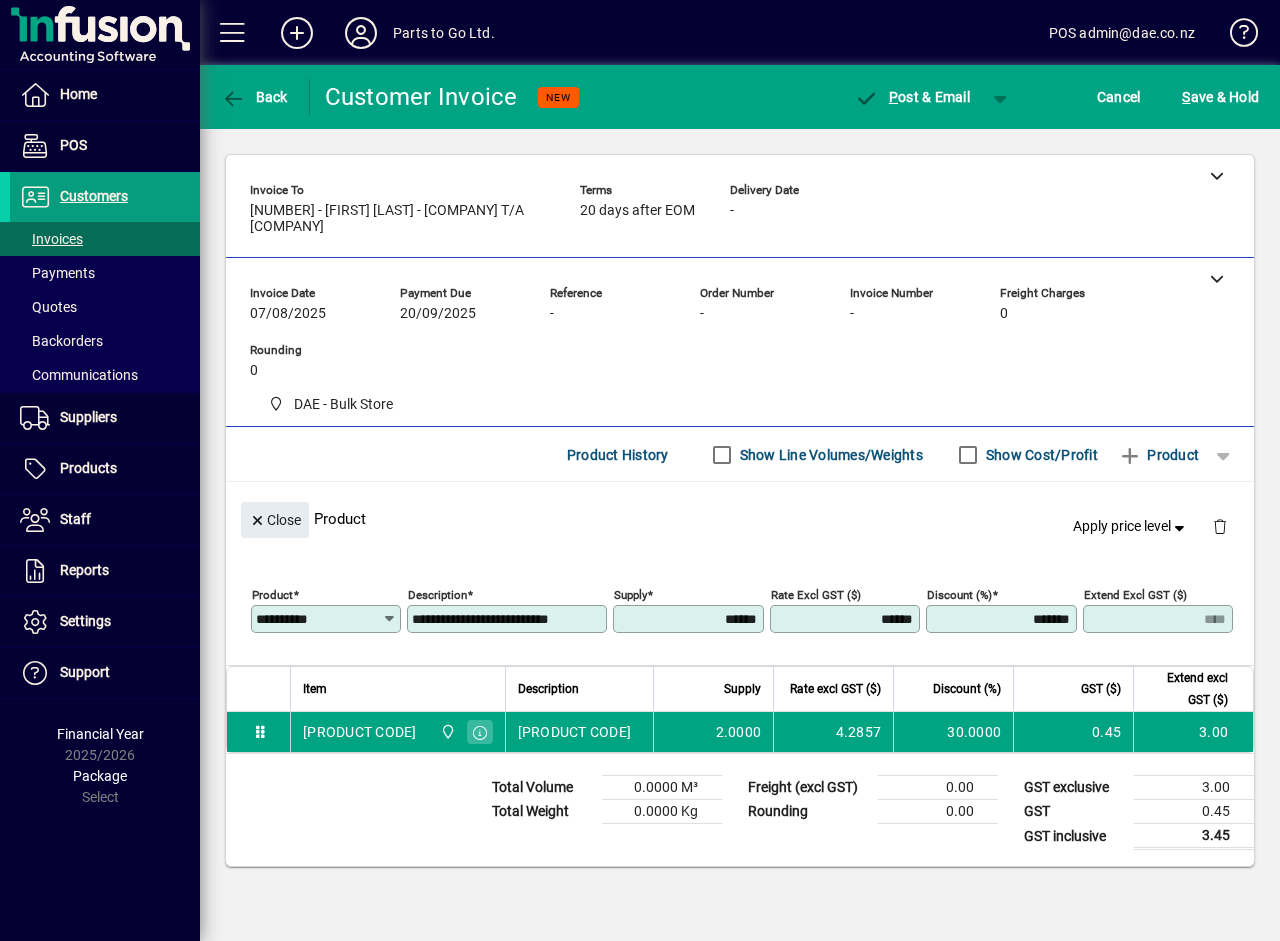 type on "******" 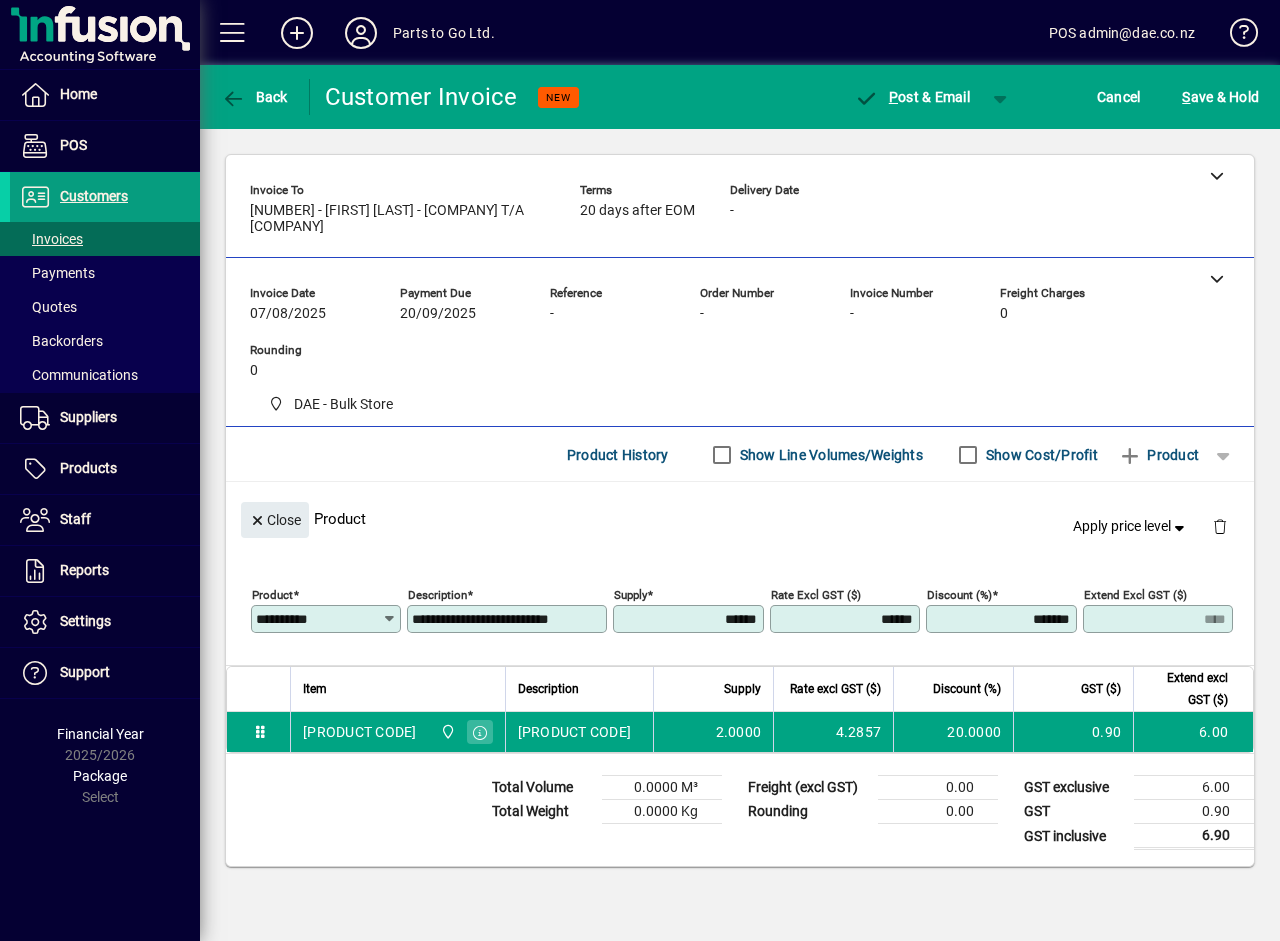 type on "*******" 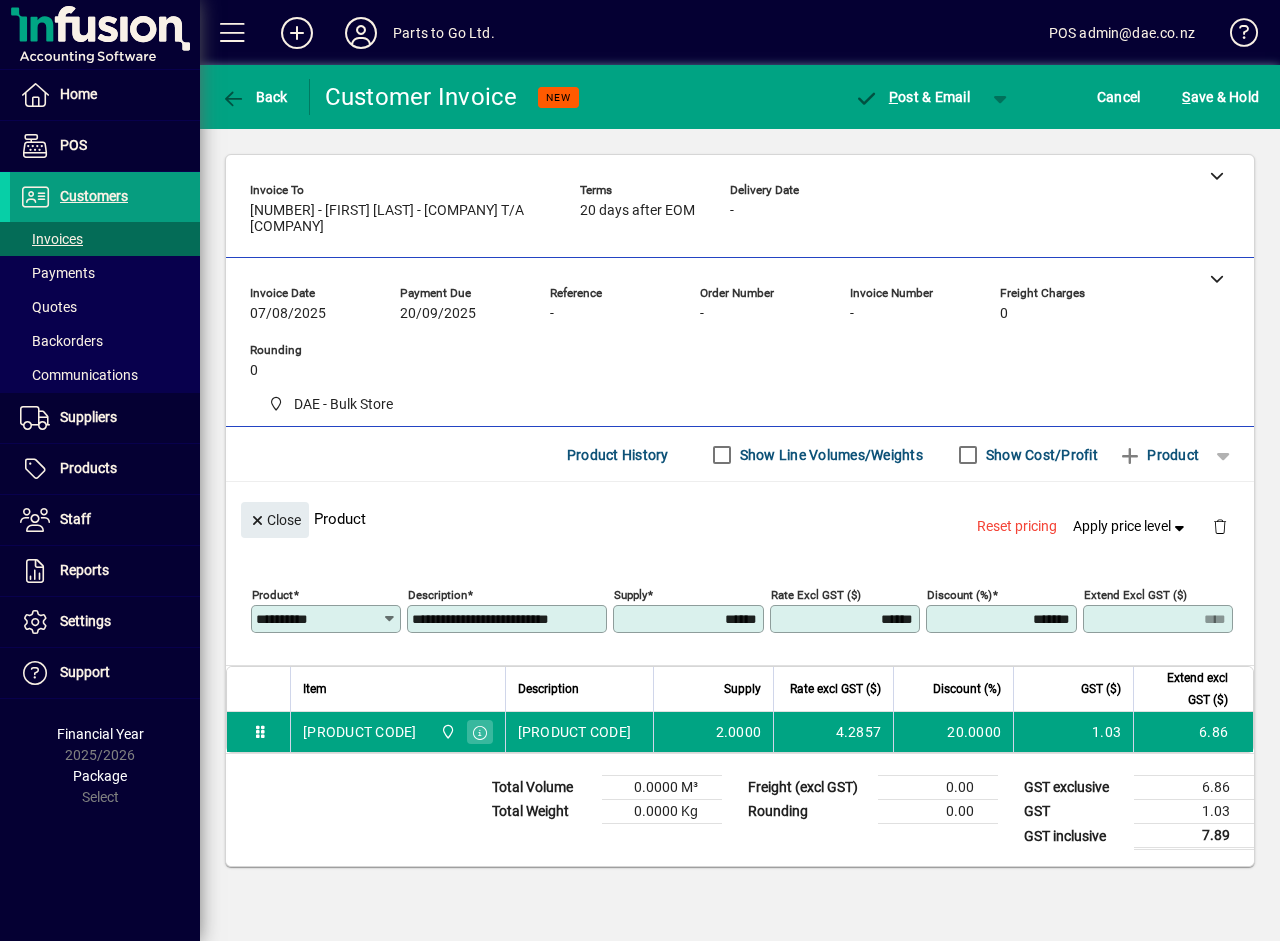 click 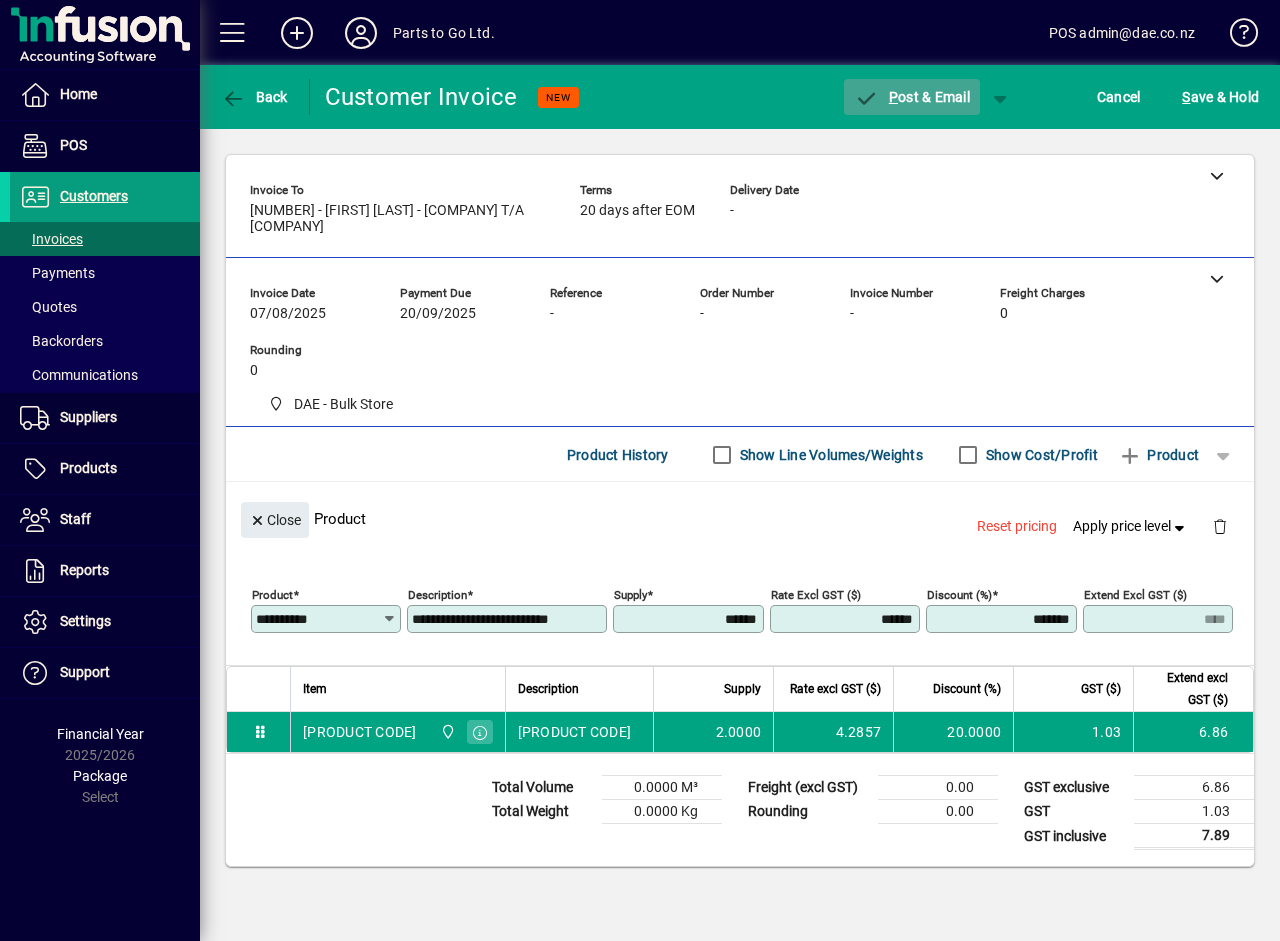 click on "P ost & Email" 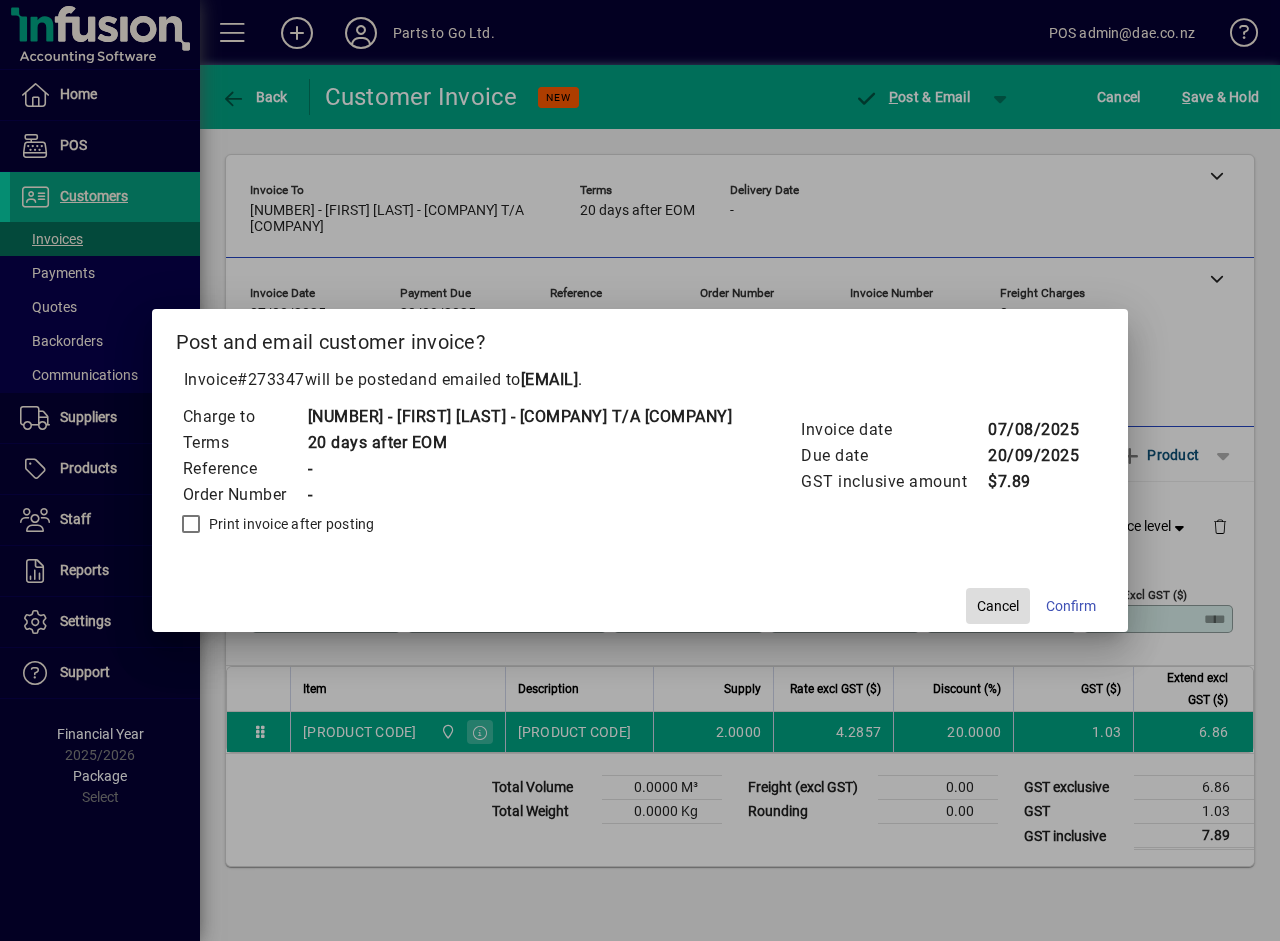 click on "Cancel" 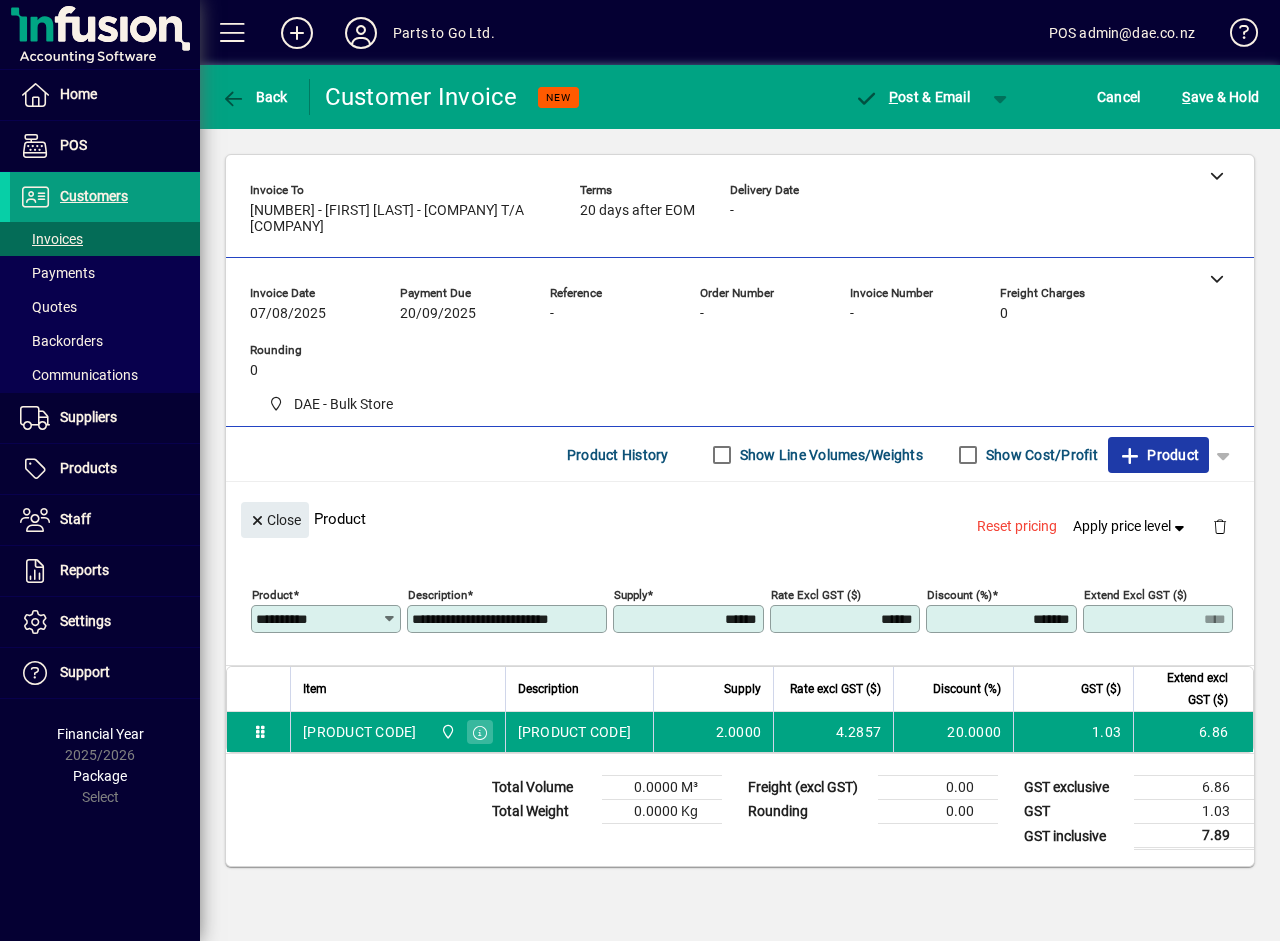 click 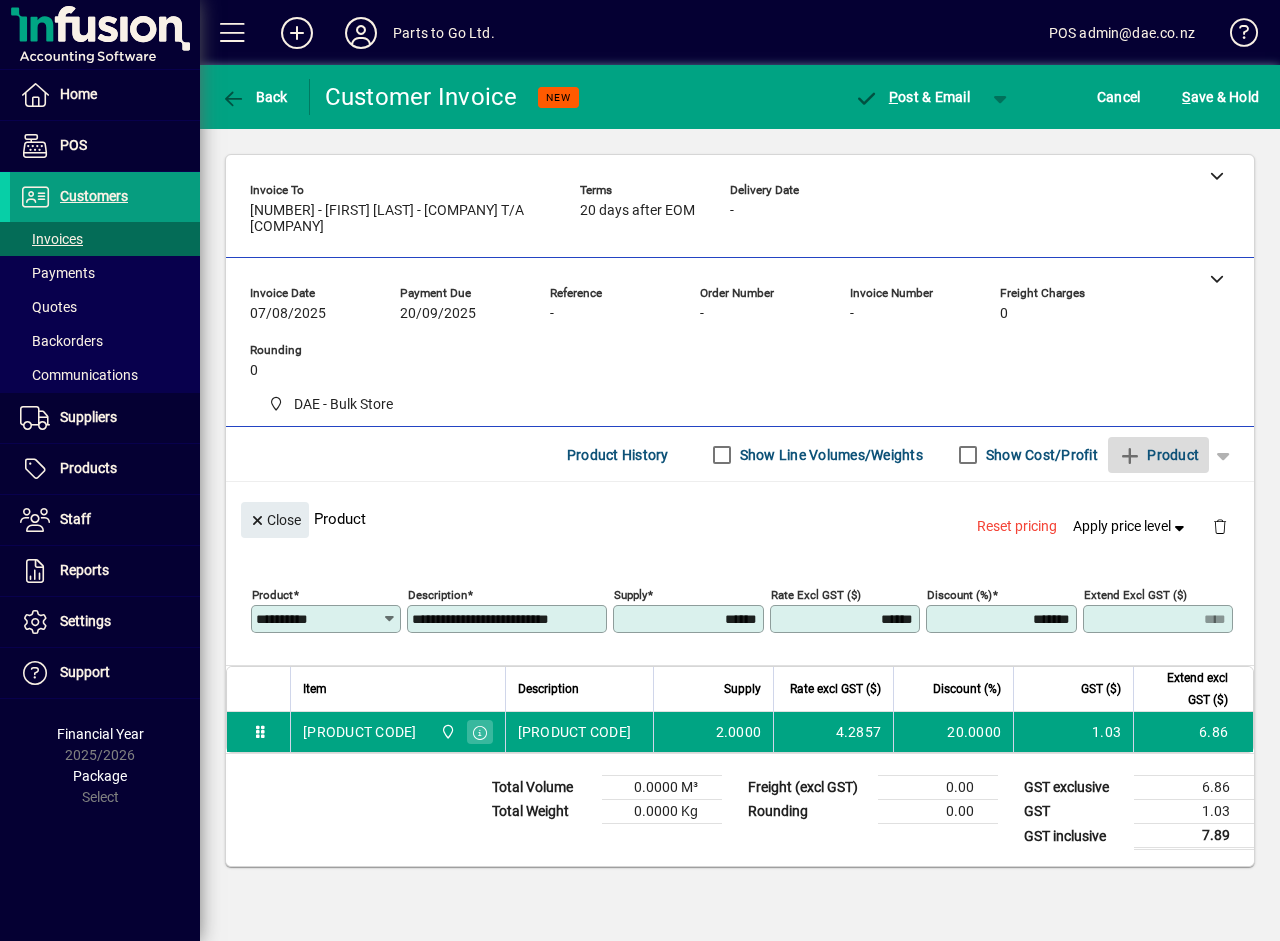 type 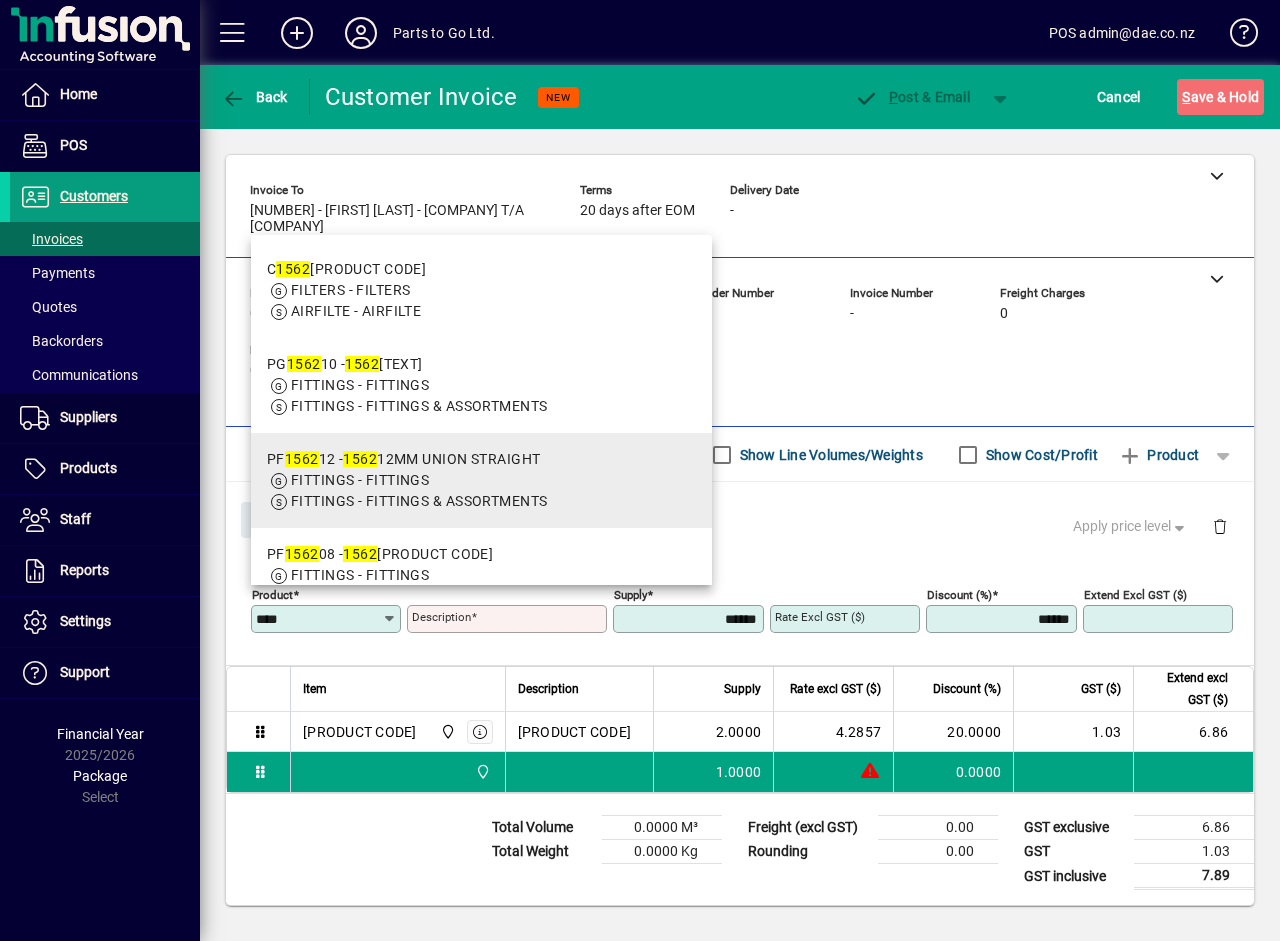 scroll, scrollTop: 100, scrollLeft: 0, axis: vertical 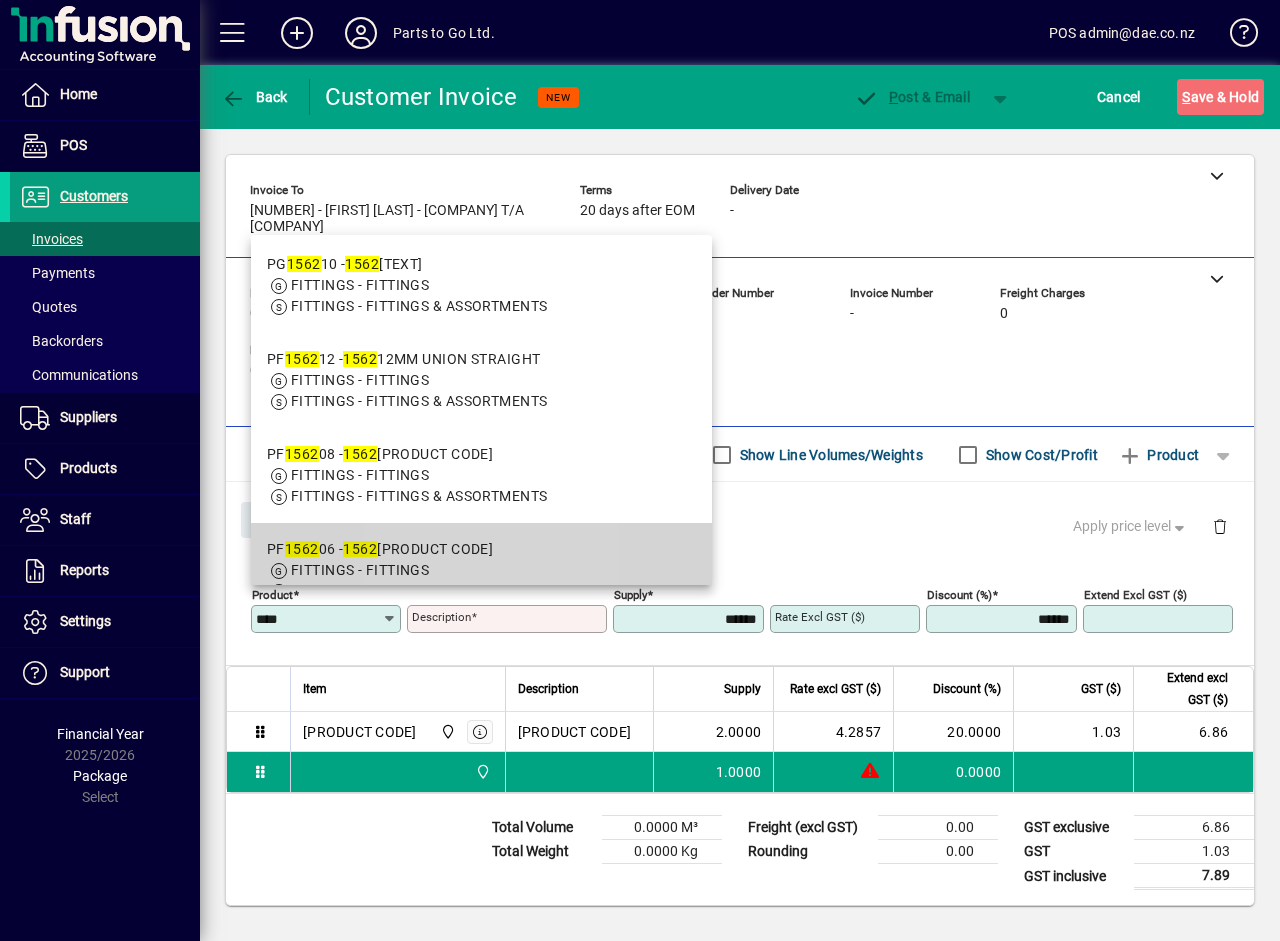 click on "[PRODUCT CODE]" at bounding box center (407, 549) 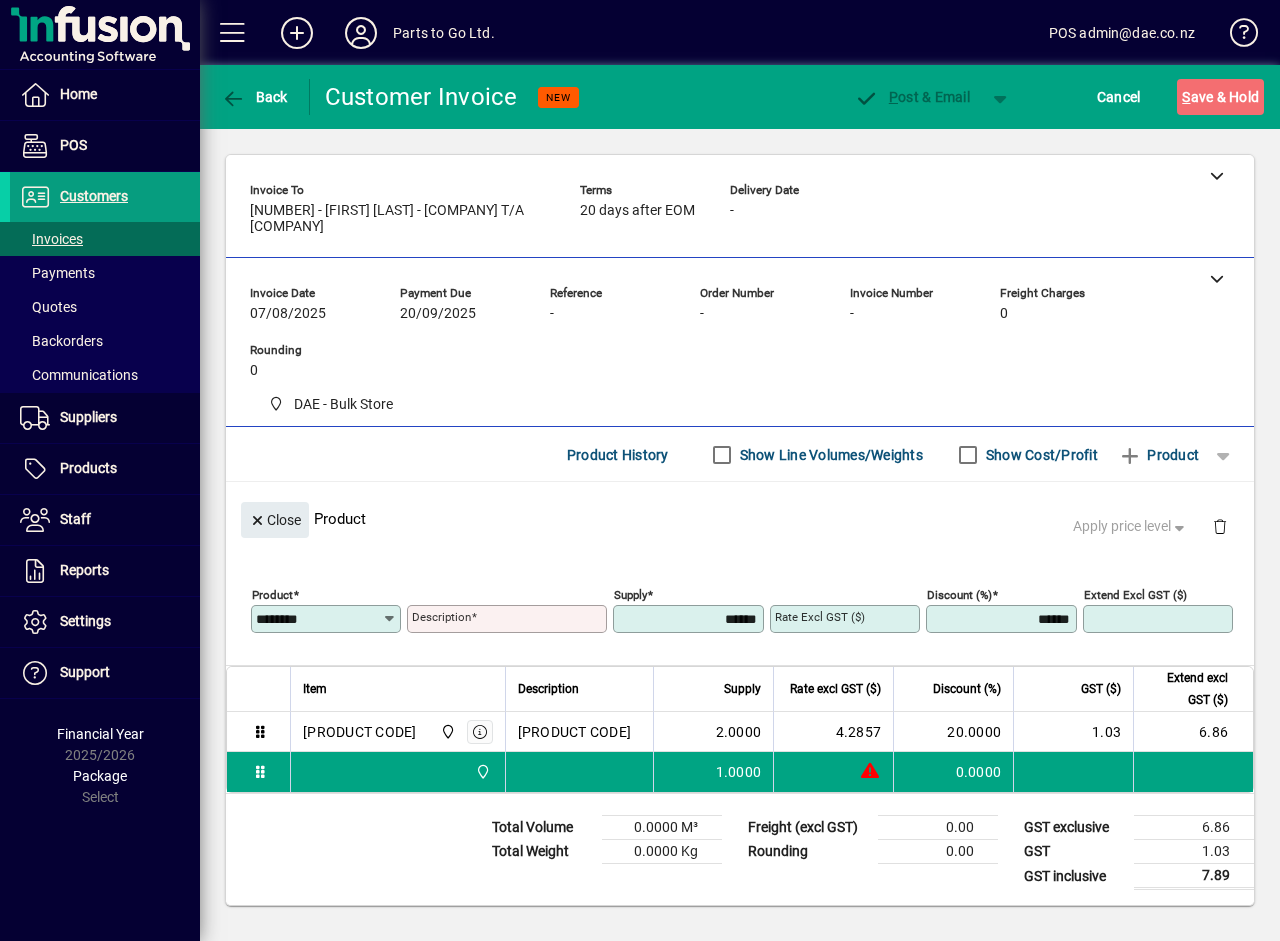 type on "**********" 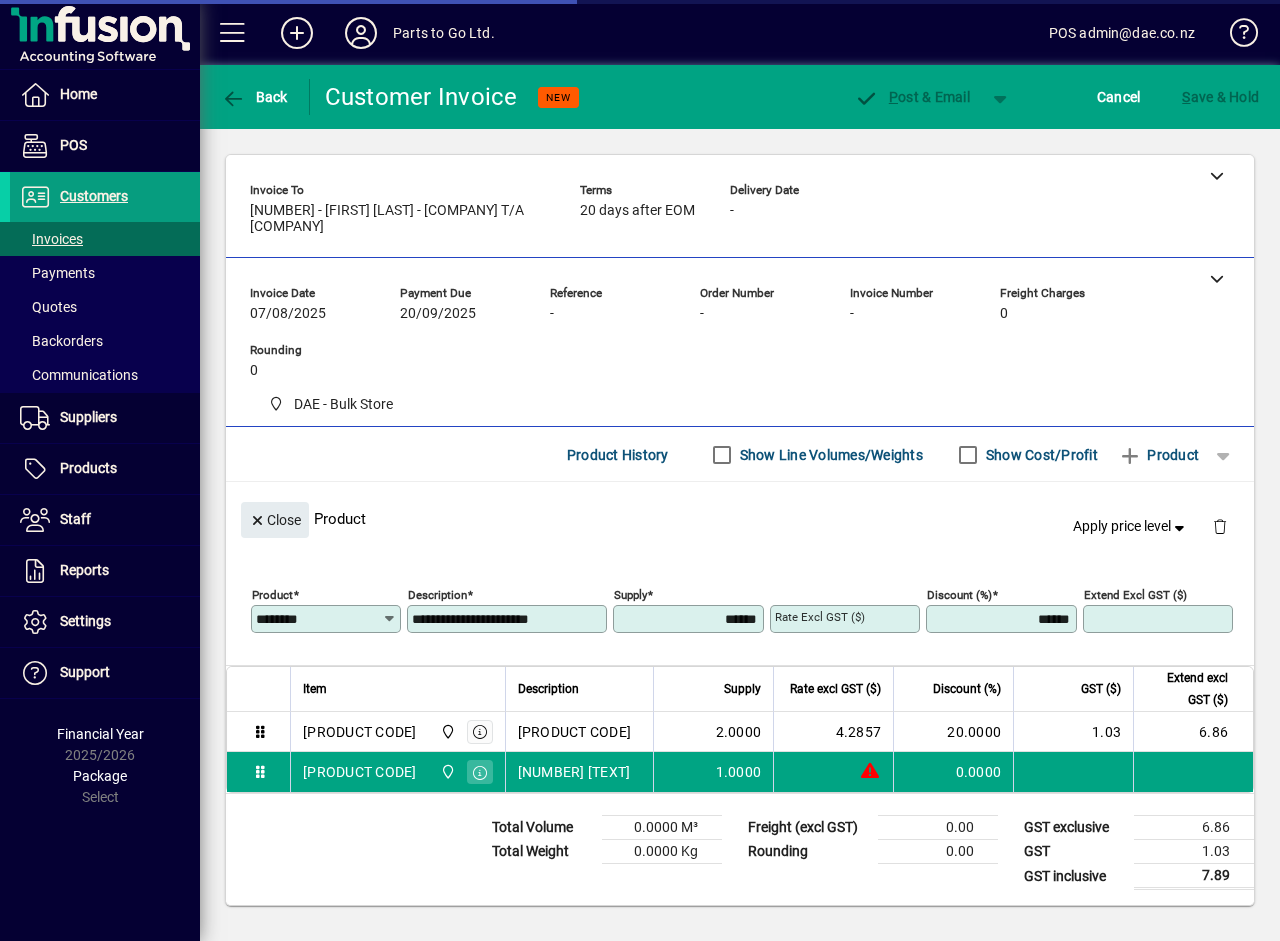 type on "*******" 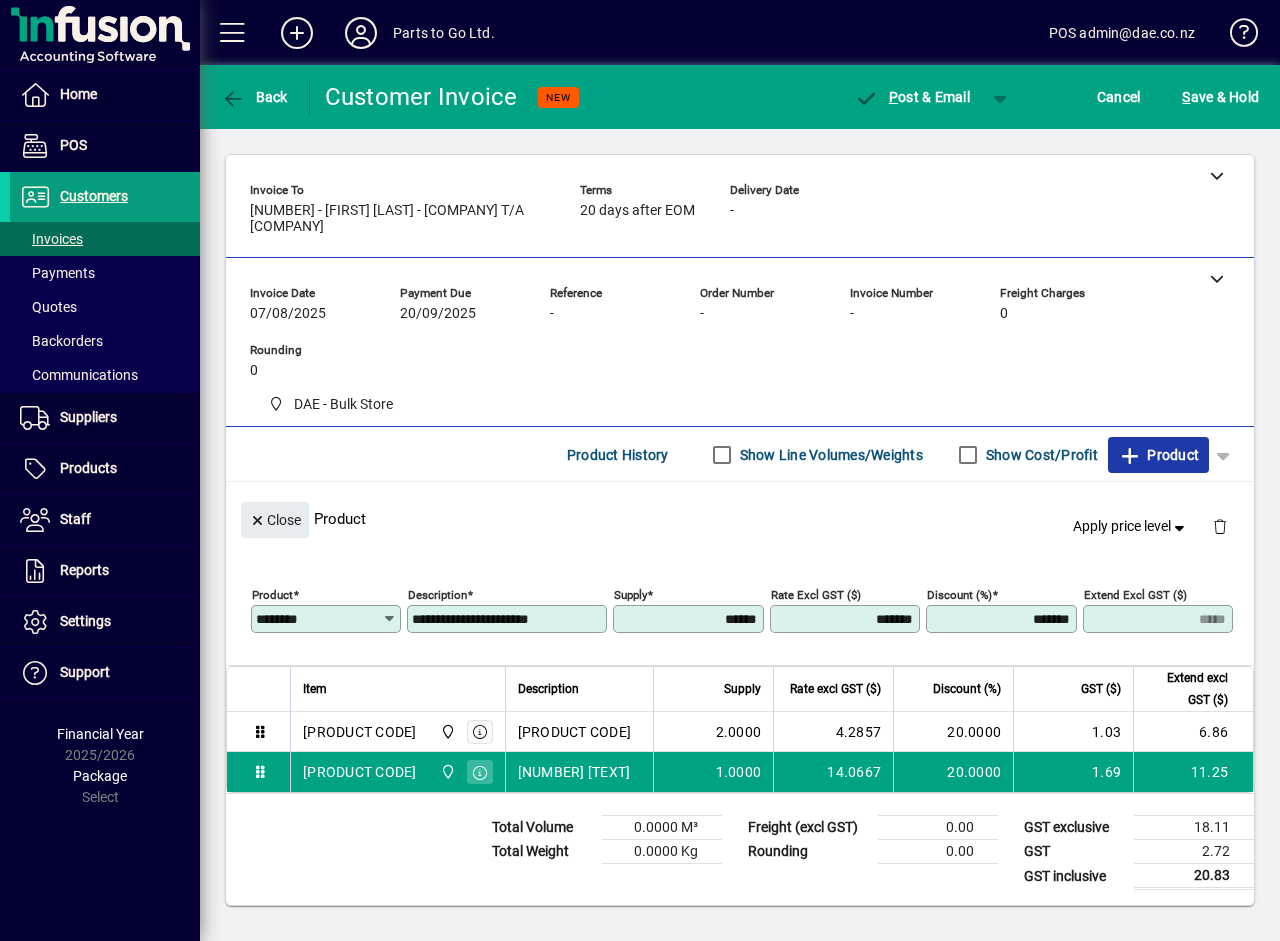 click 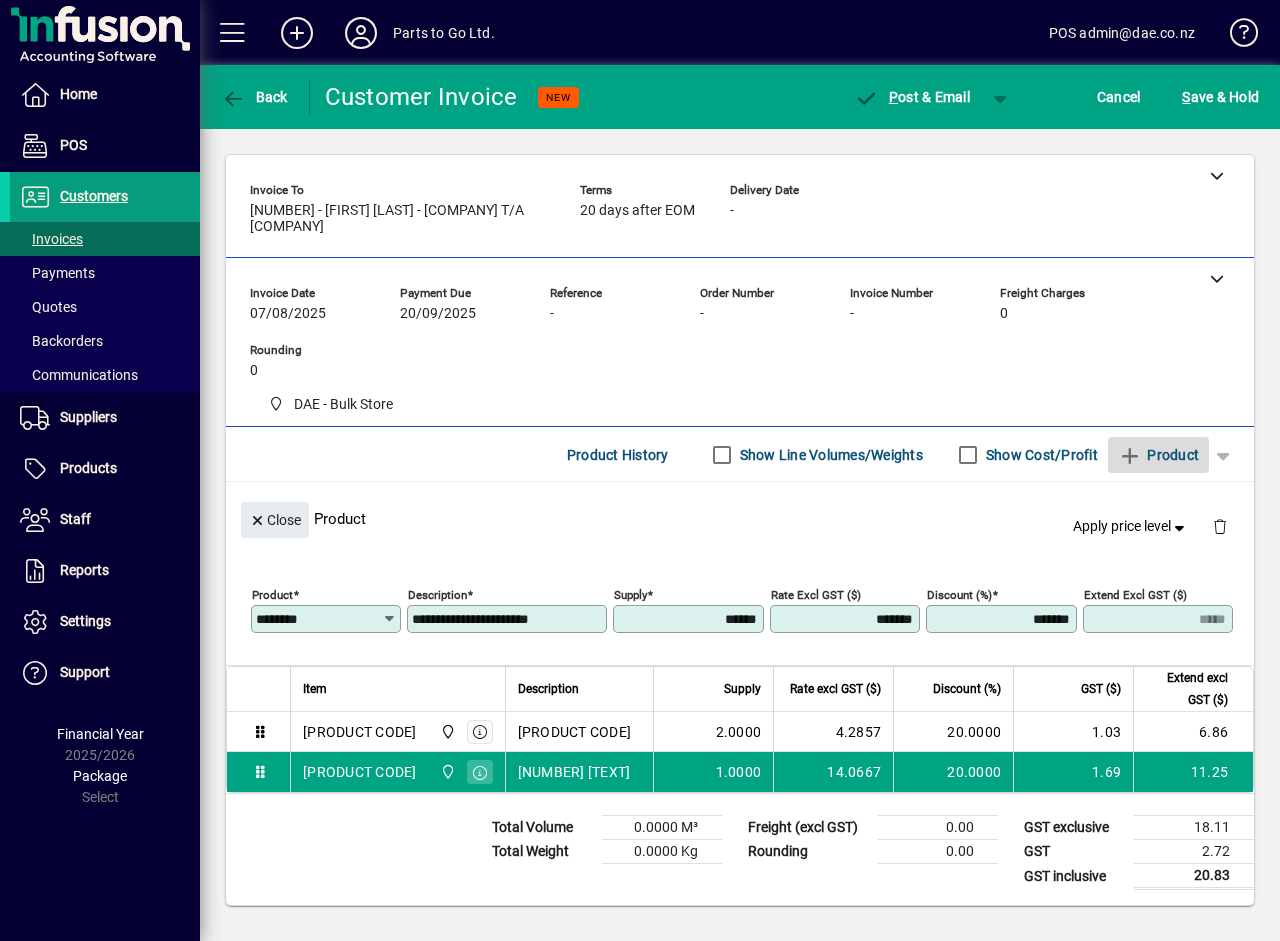 type 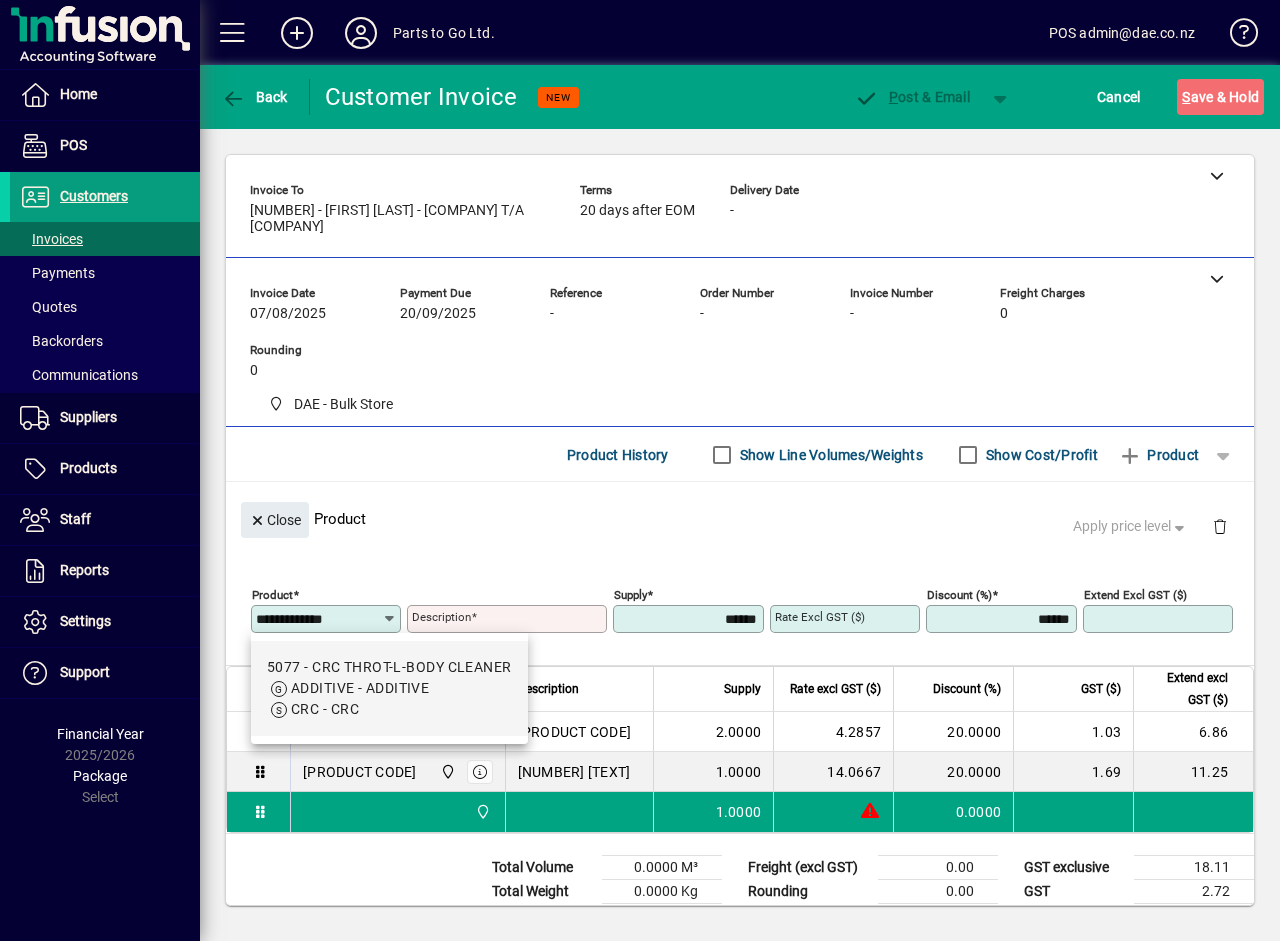 click on "ADDITIVE - ADDITIVE" at bounding box center (360, 688) 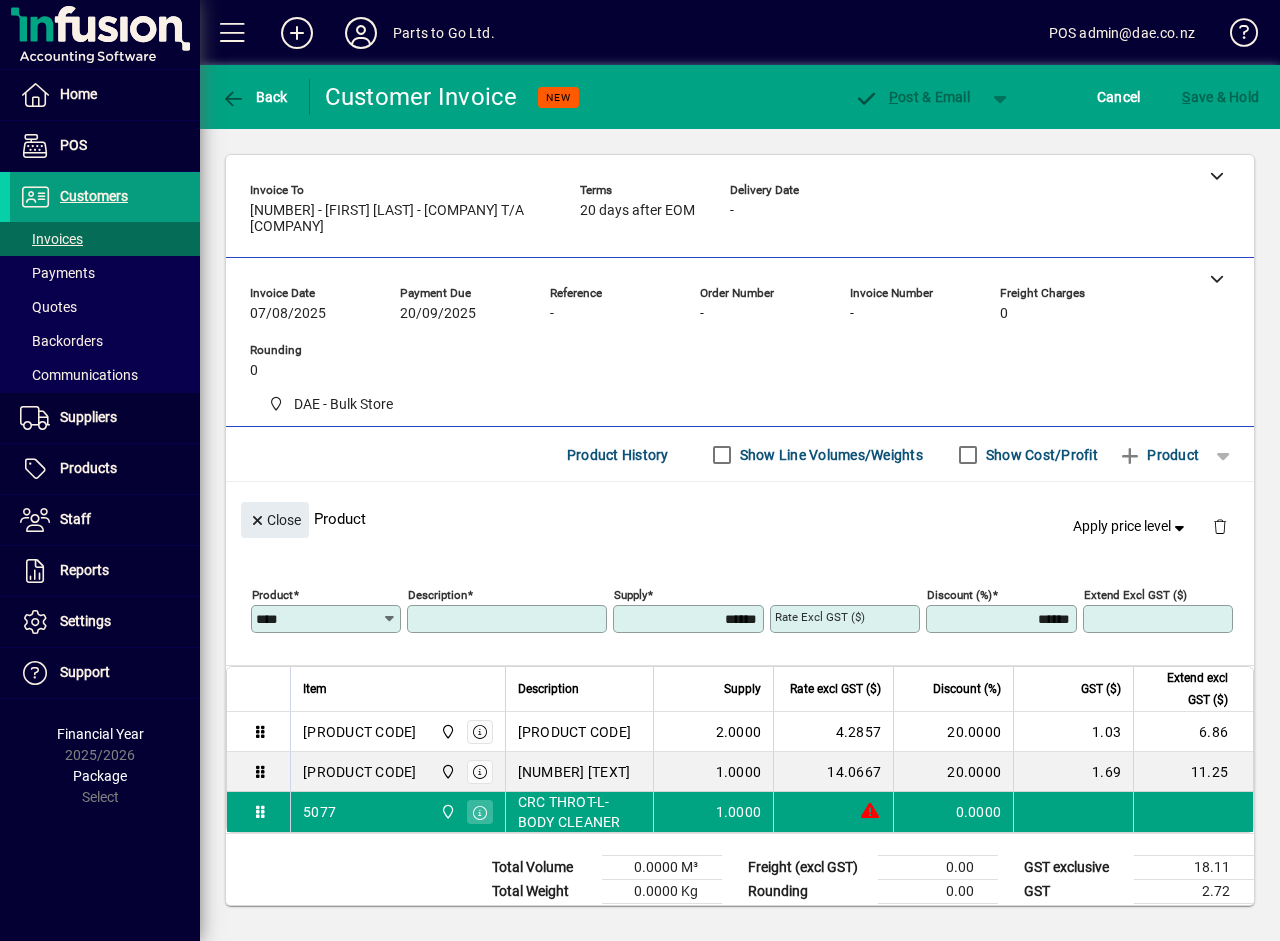 type on "**********" 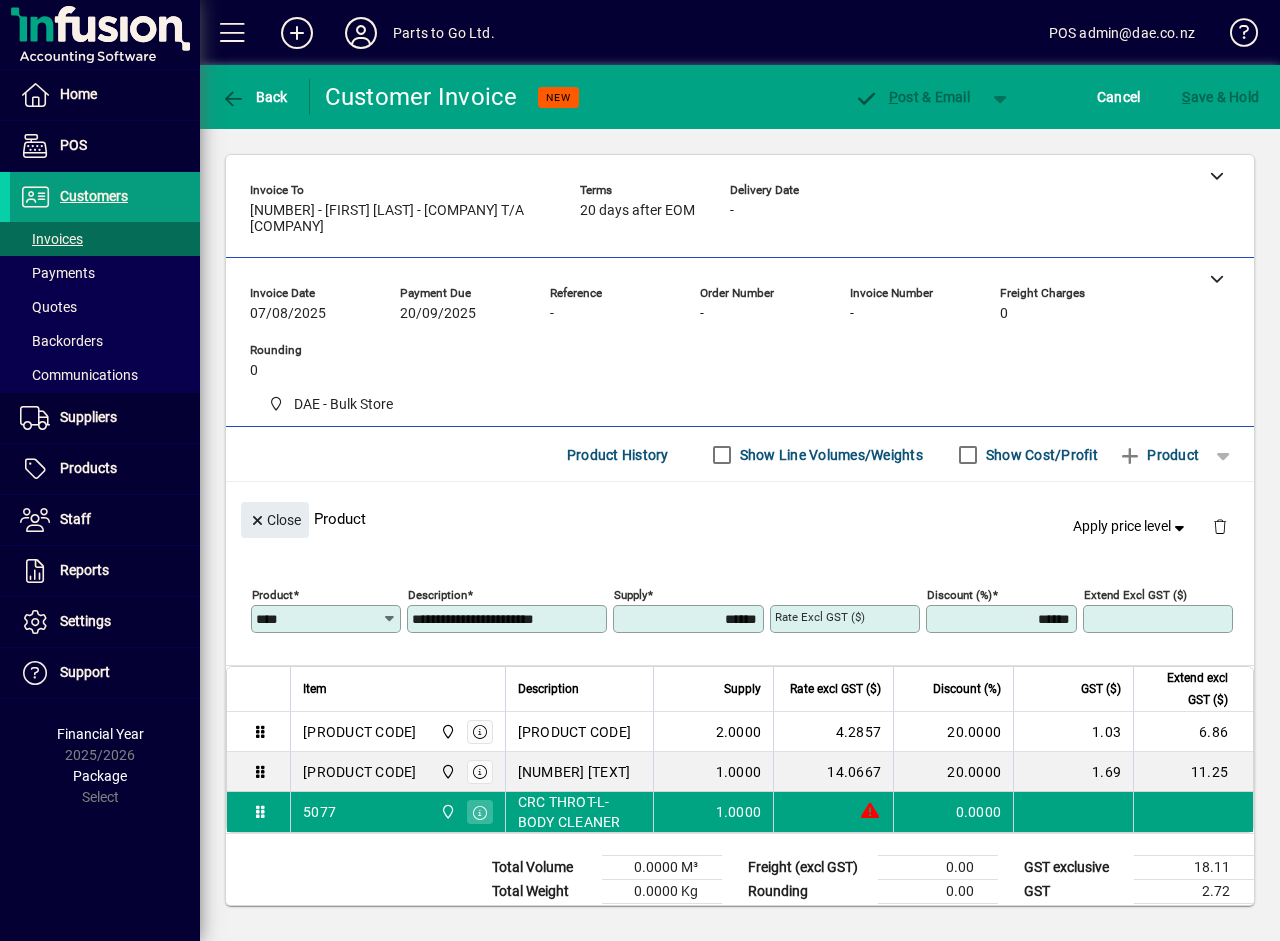 type on "*******" 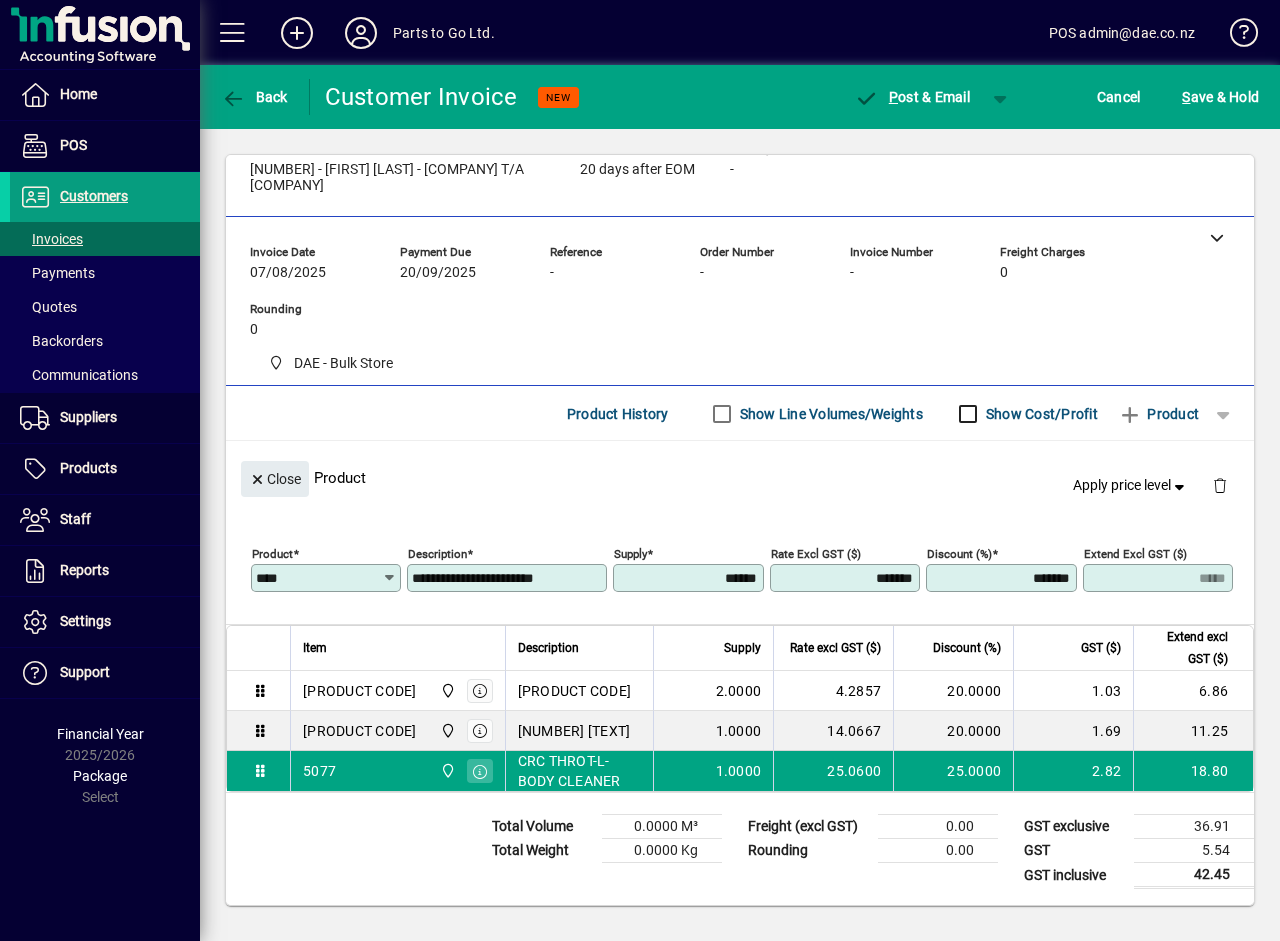 scroll, scrollTop: 0, scrollLeft: 0, axis: both 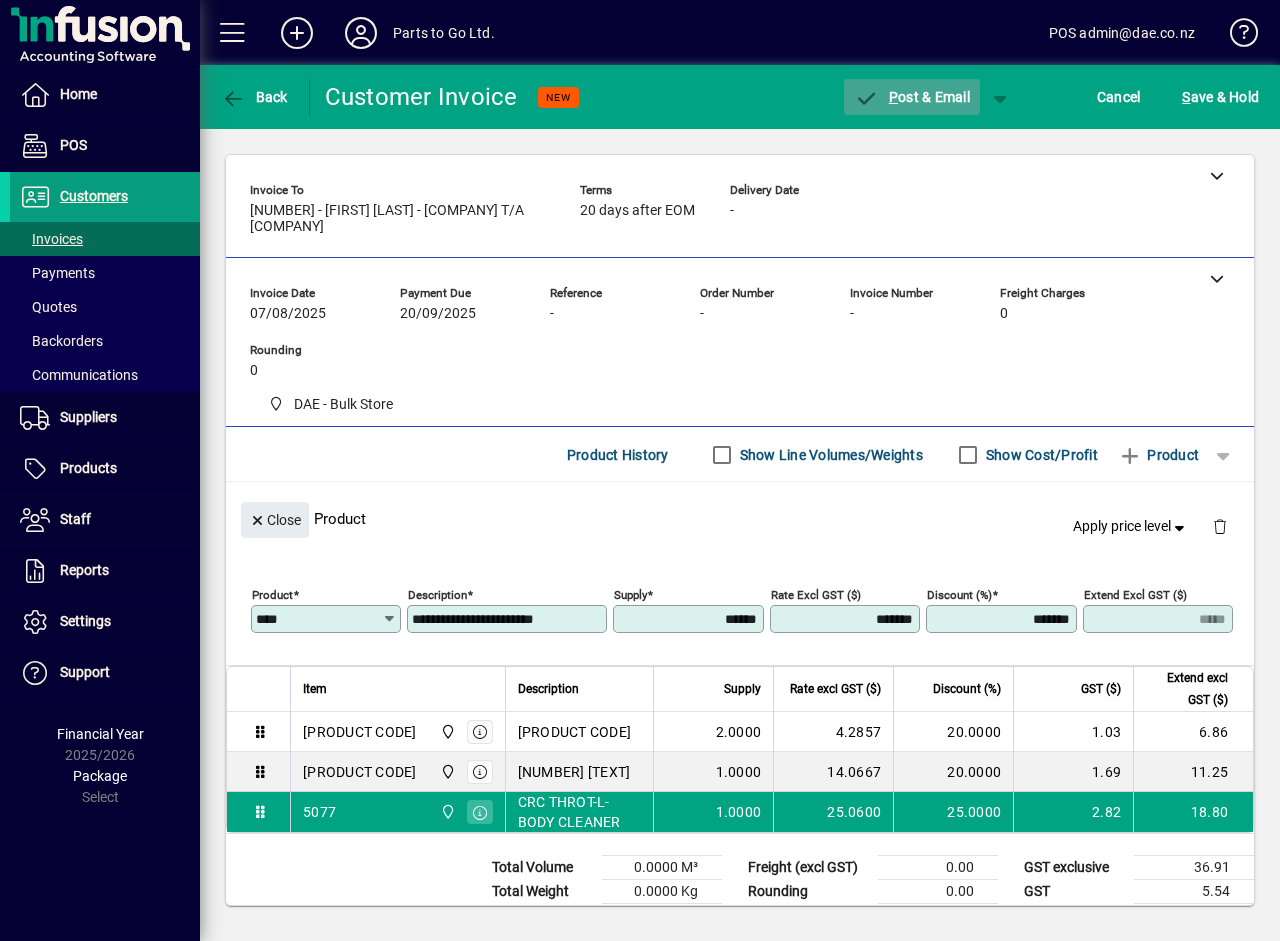 click on "P ost & Email" 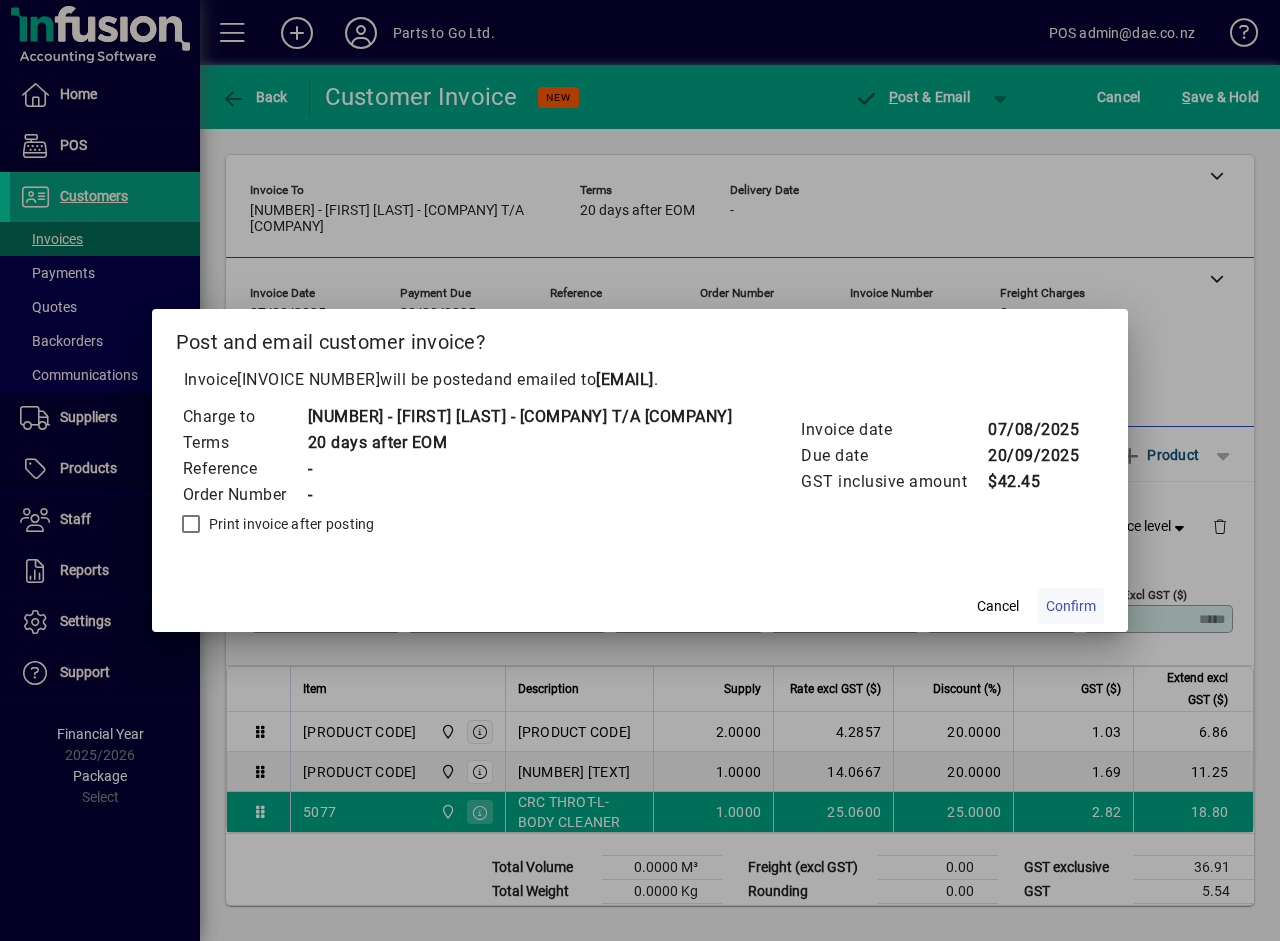 click on "Confirm" 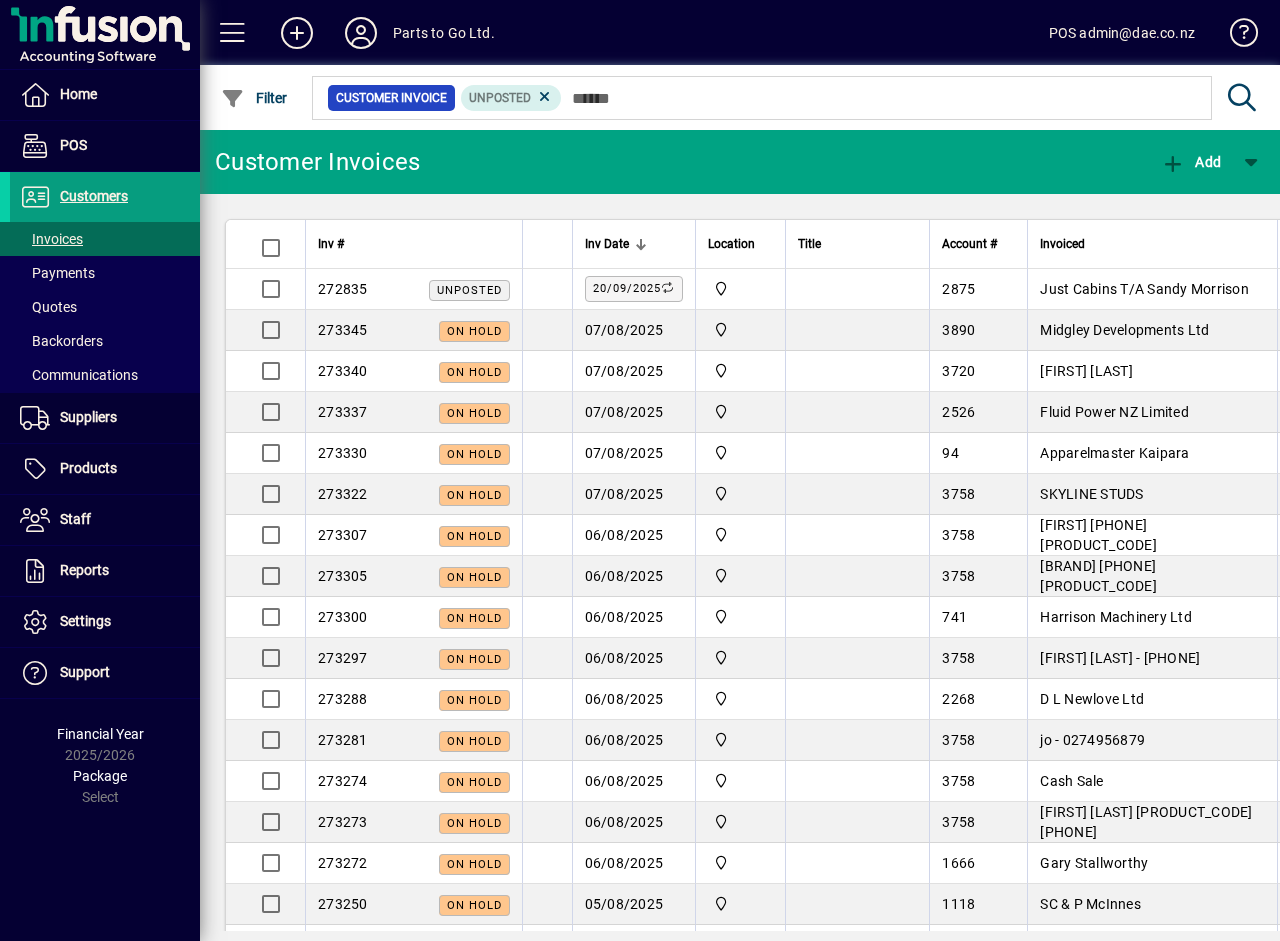 scroll, scrollTop: 0, scrollLeft: 0, axis: both 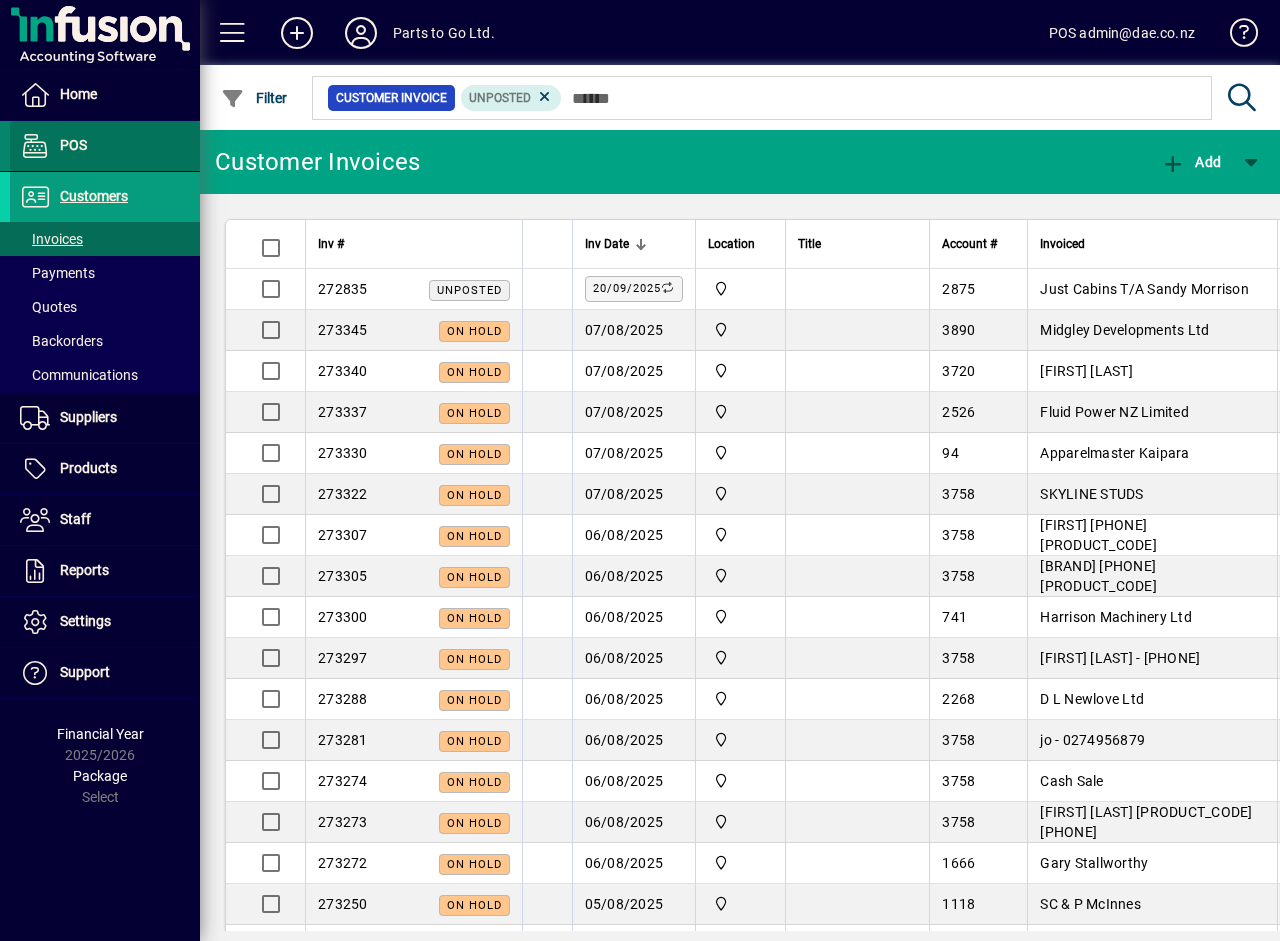 click on "POS" at bounding box center [73, 145] 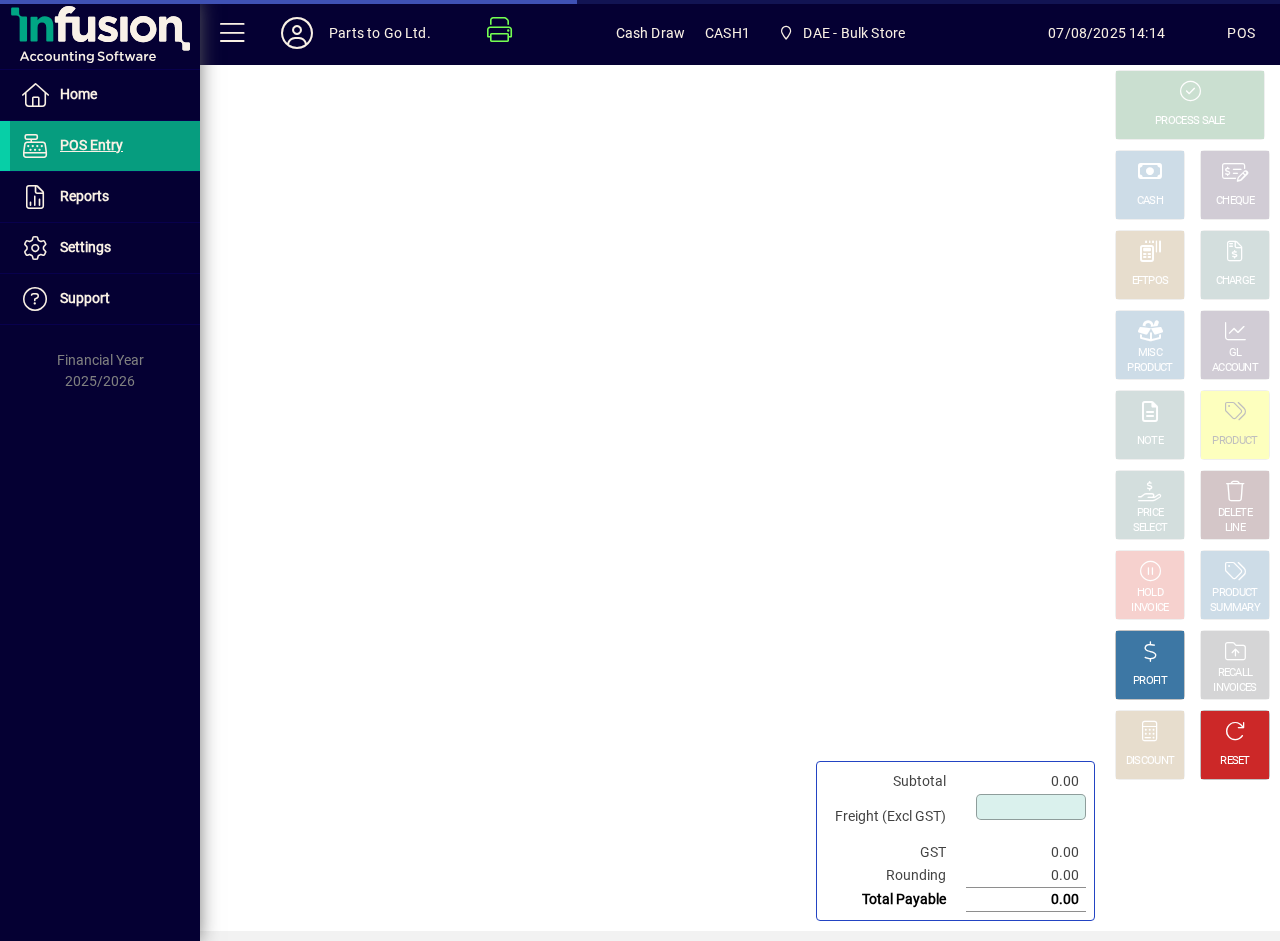 type on "****" 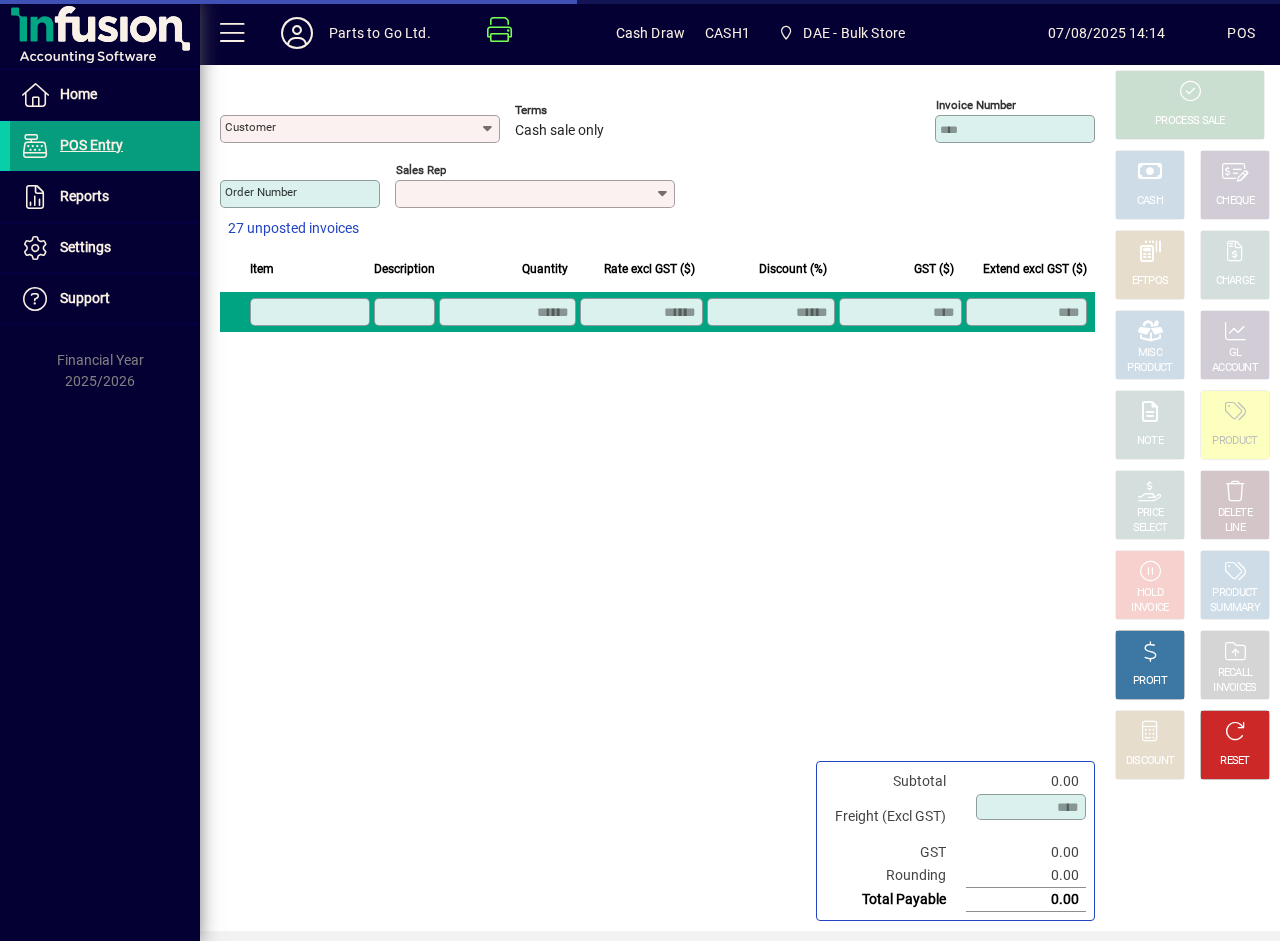 type on "**********" 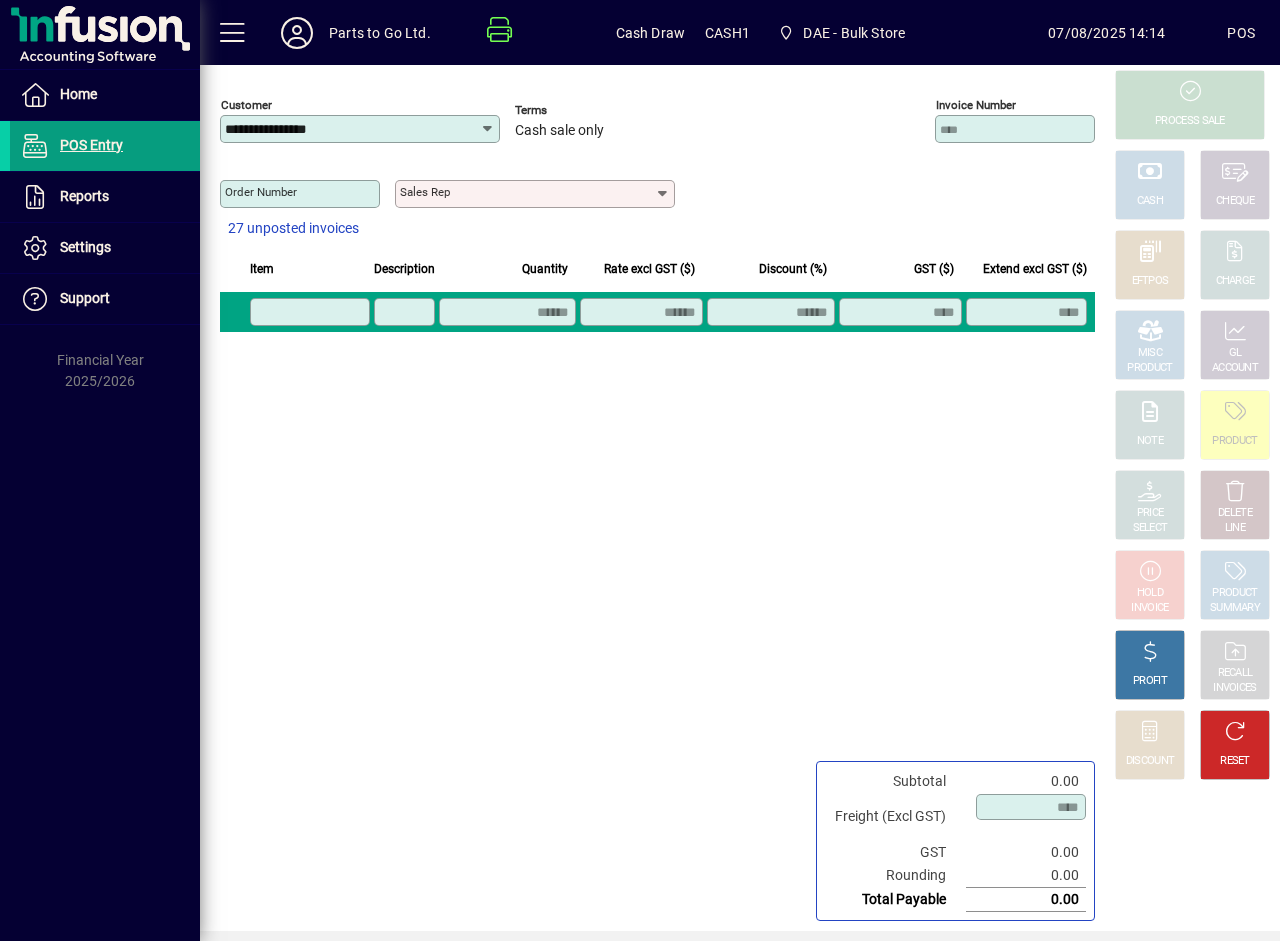 drag, startPoint x: 666, startPoint y: 190, endPoint x: 679, endPoint y: 187, distance: 13.341664 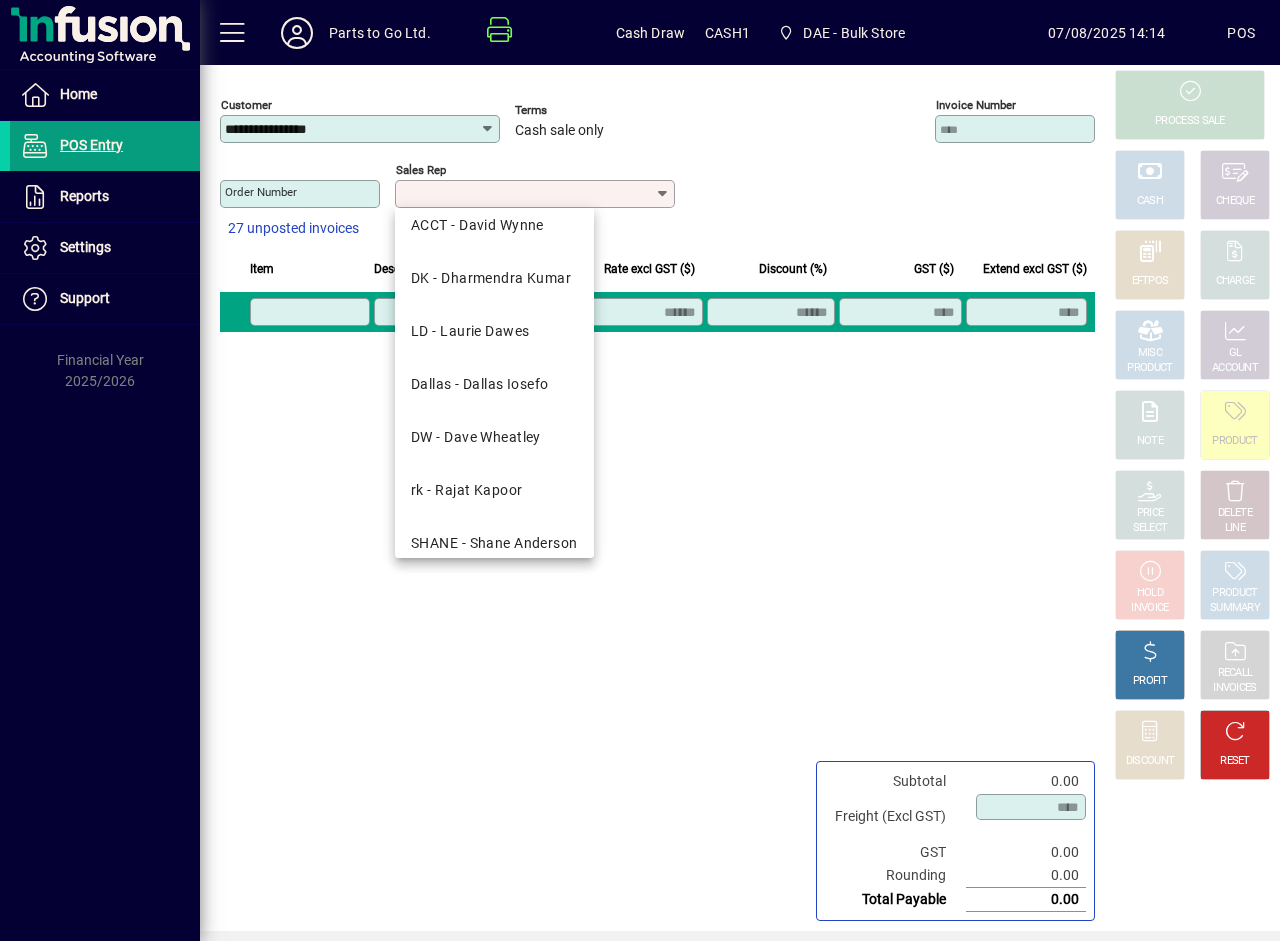 scroll, scrollTop: 143, scrollLeft: 0, axis: vertical 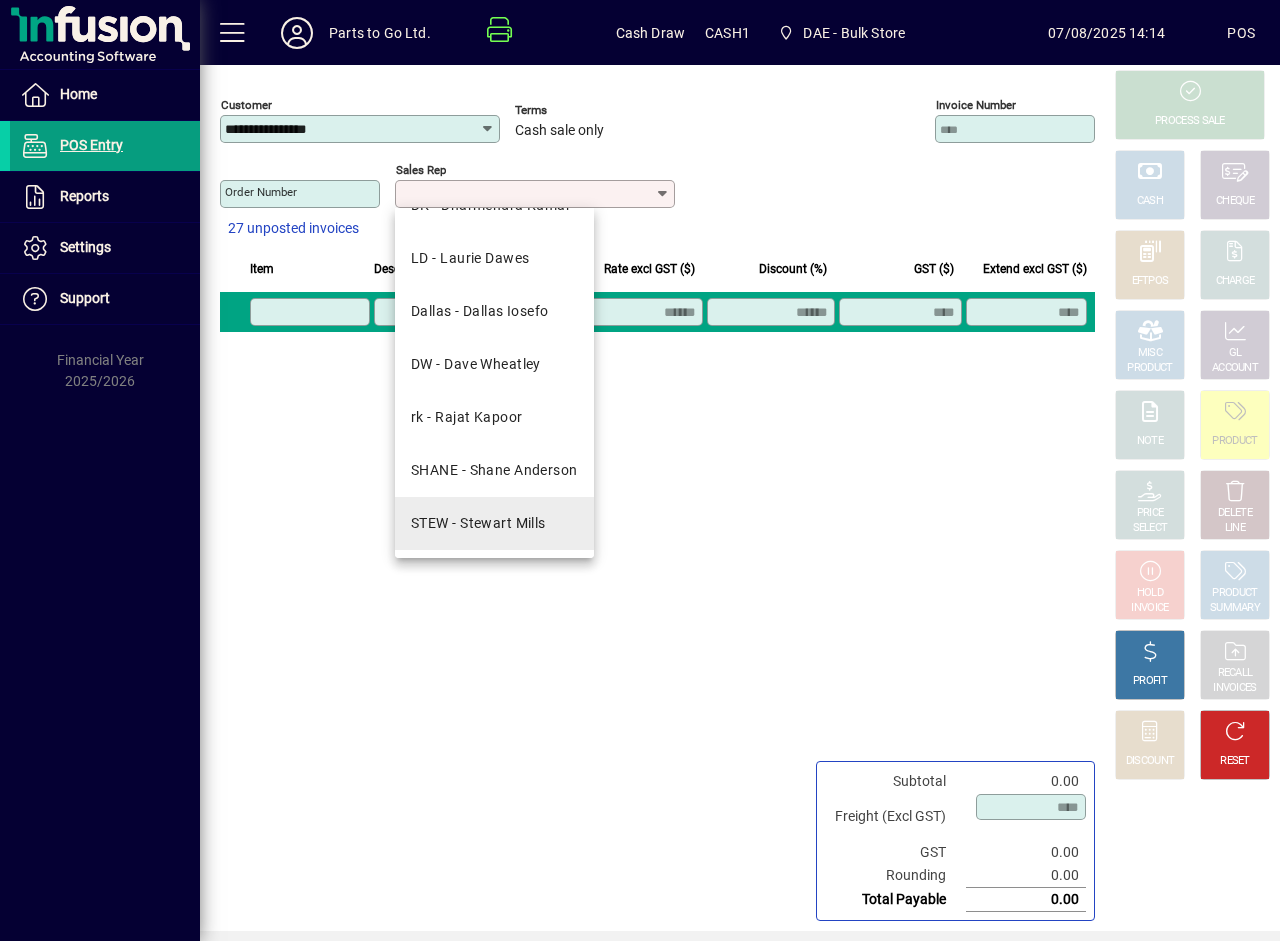 click on "STEW - Stewart Mills" at bounding box center [478, 523] 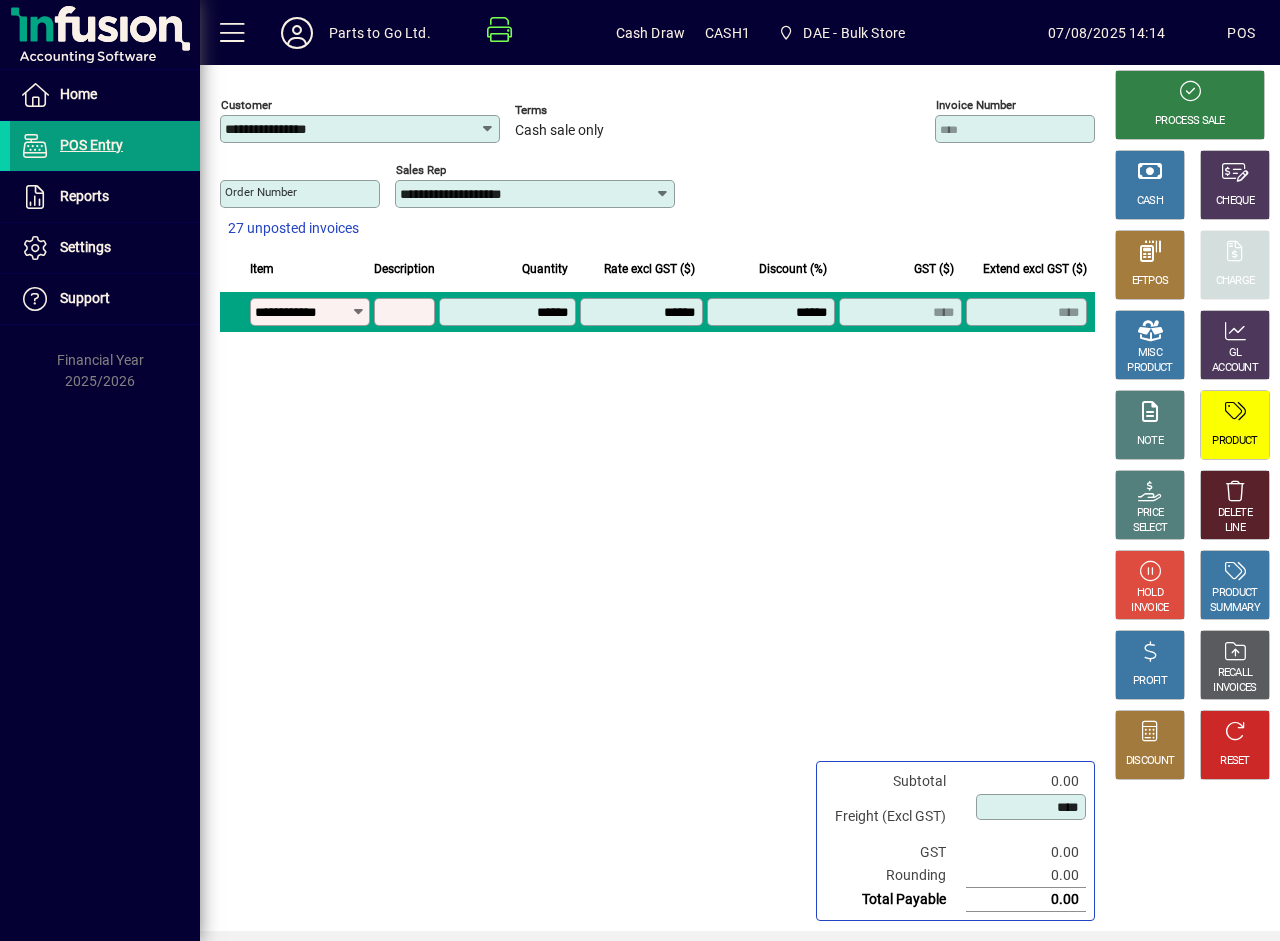 type on "**********" 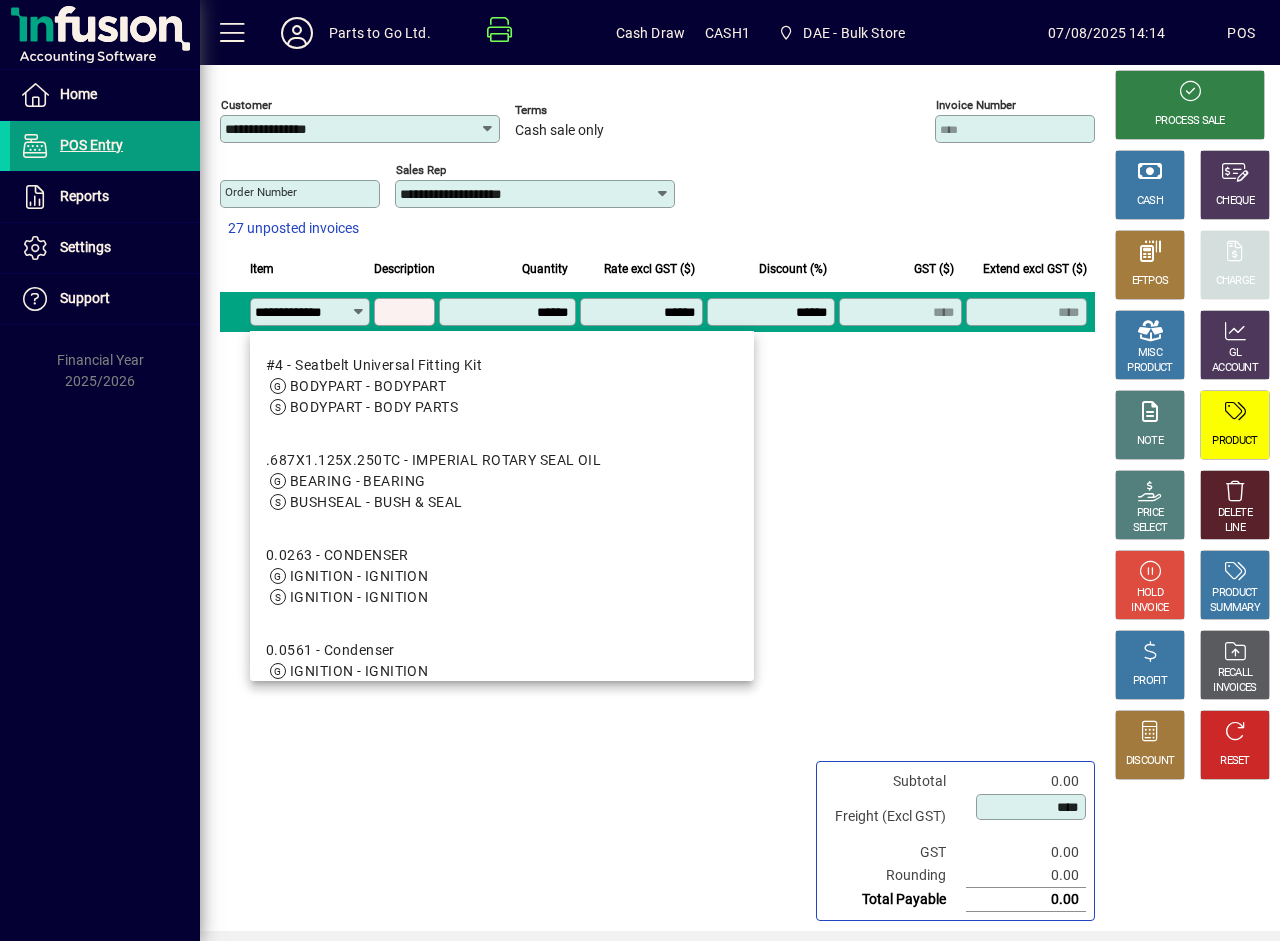 scroll, scrollTop: 0, scrollLeft: 9, axis: horizontal 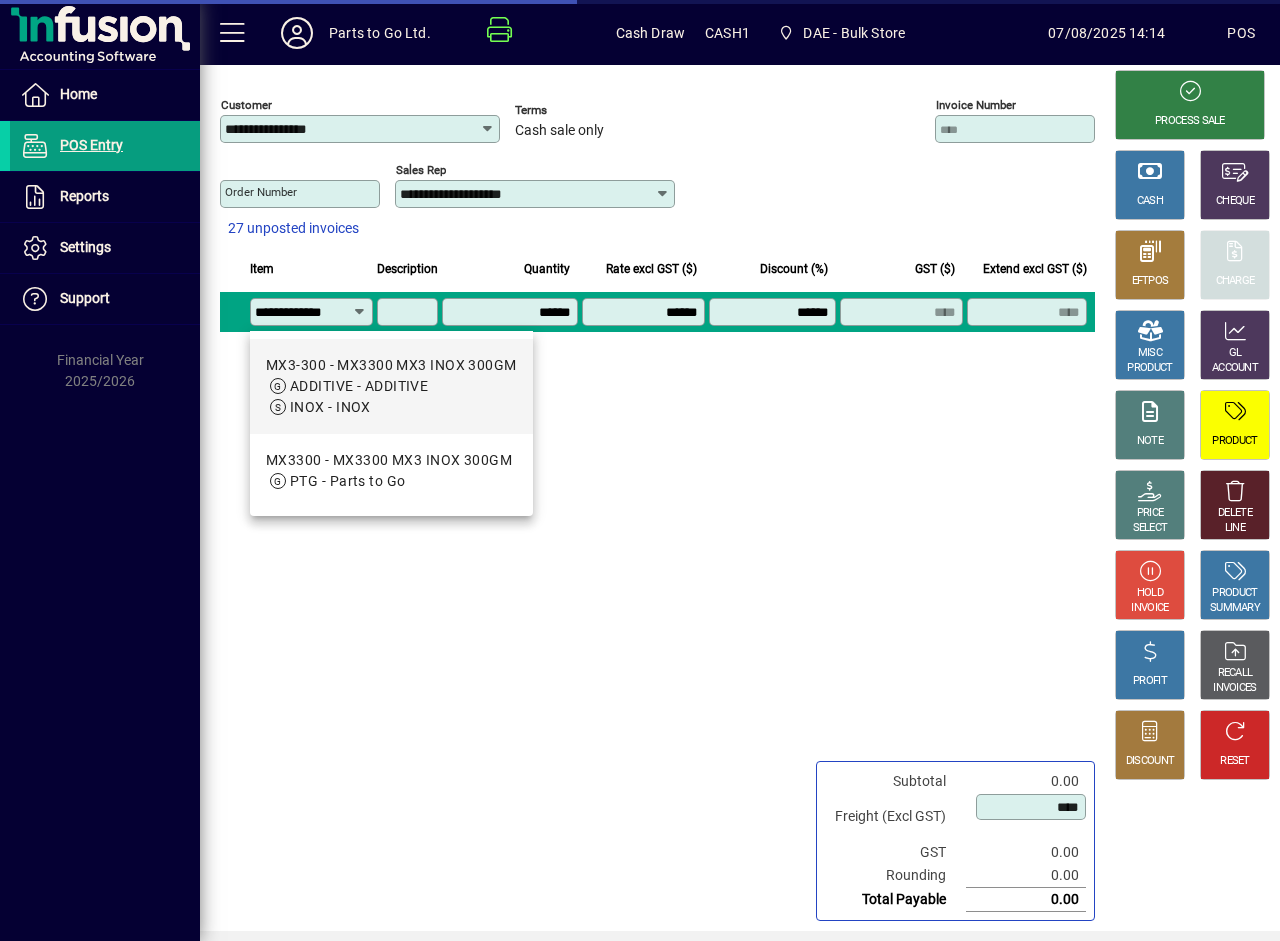 type on "**********" 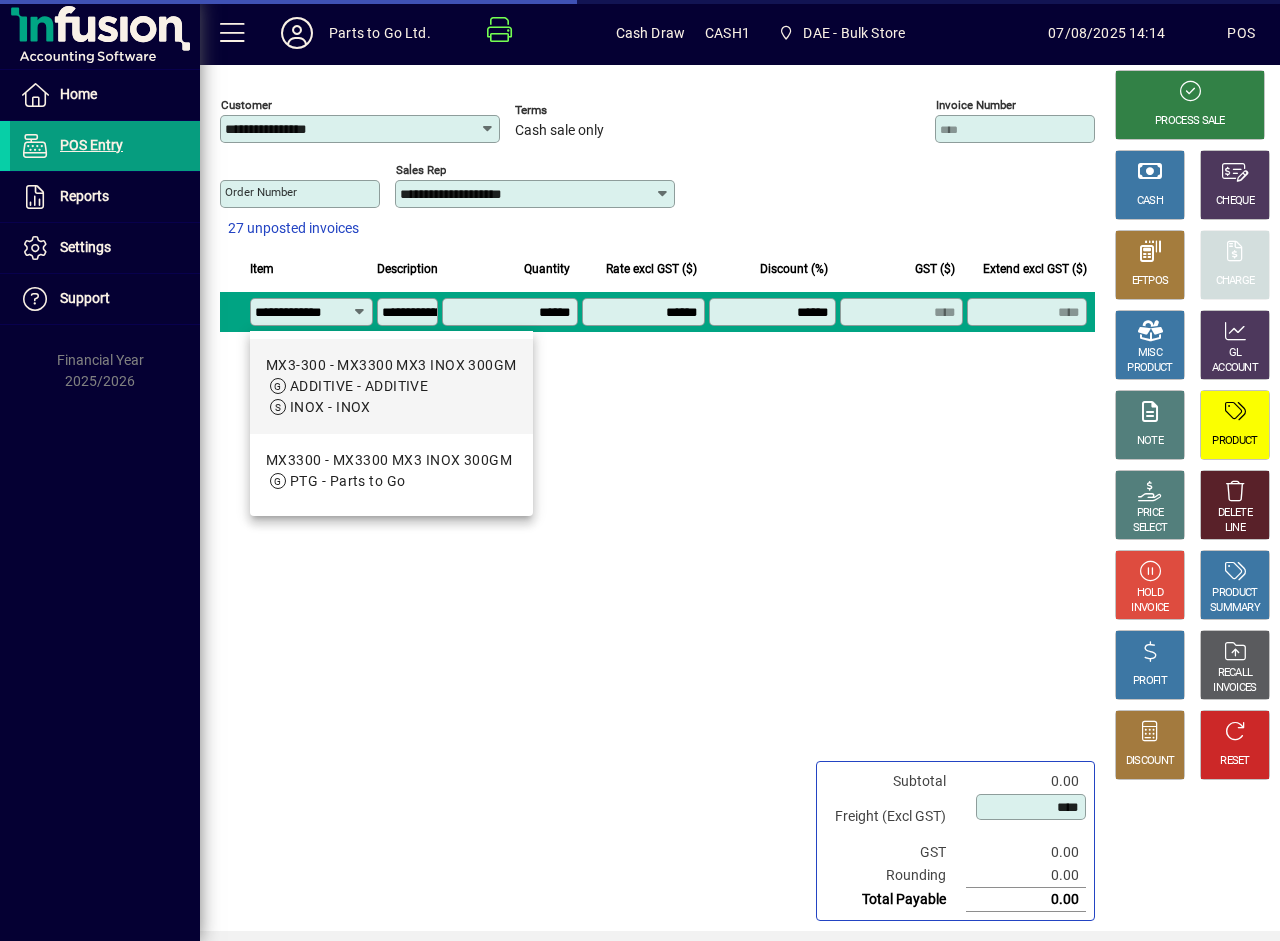 type on "*******" 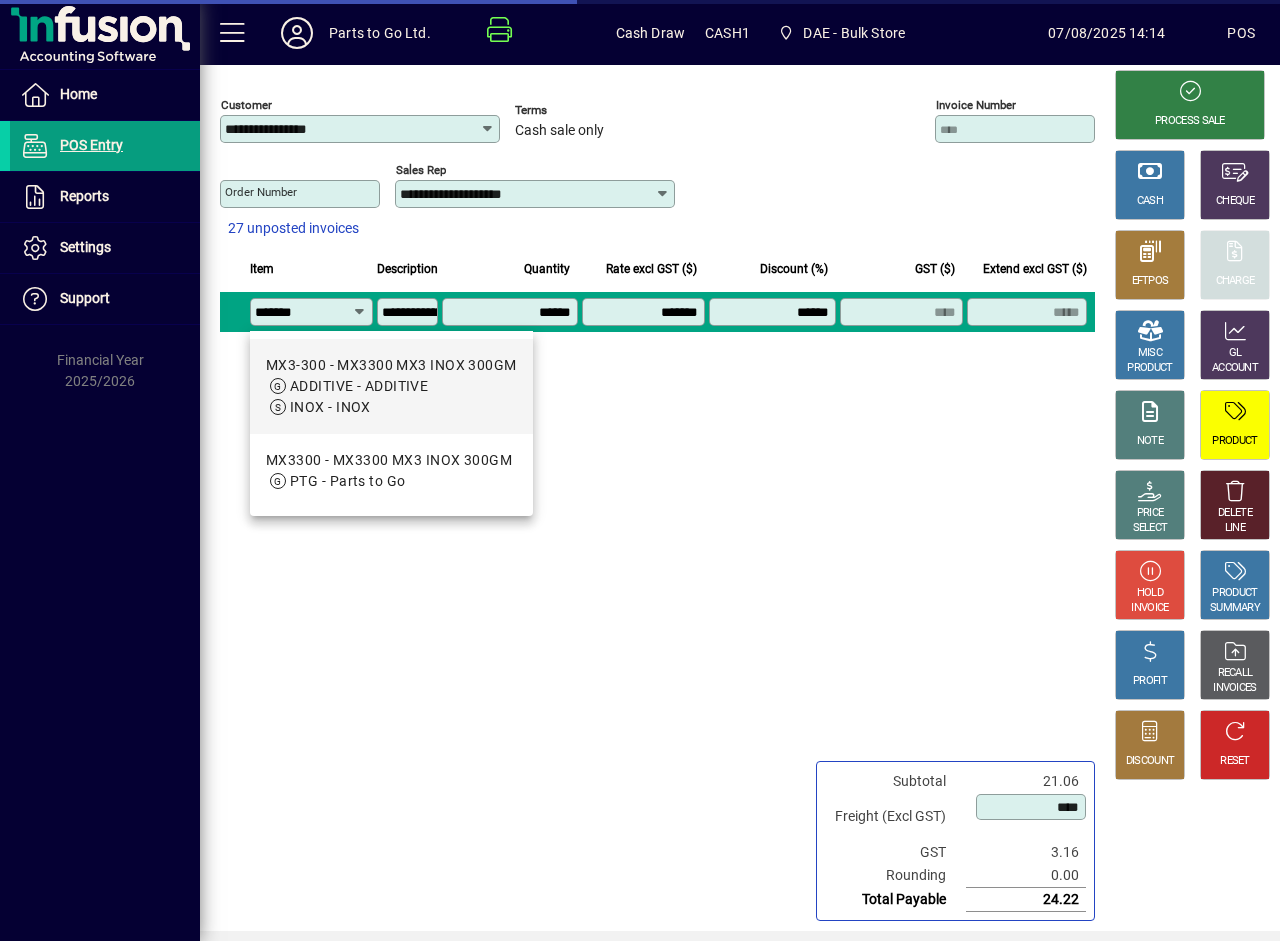 scroll, scrollTop: 0, scrollLeft: 0, axis: both 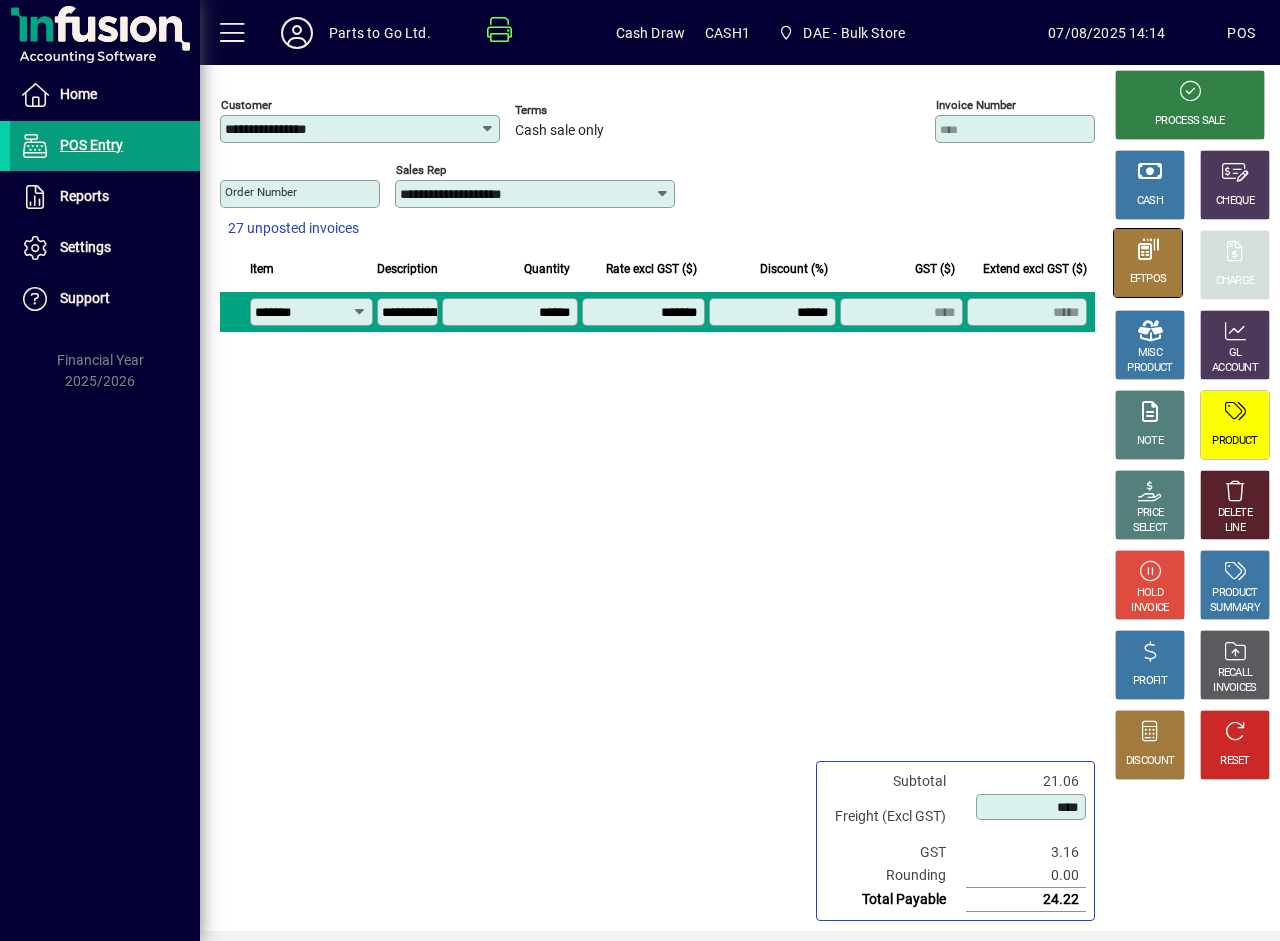 type on "*******" 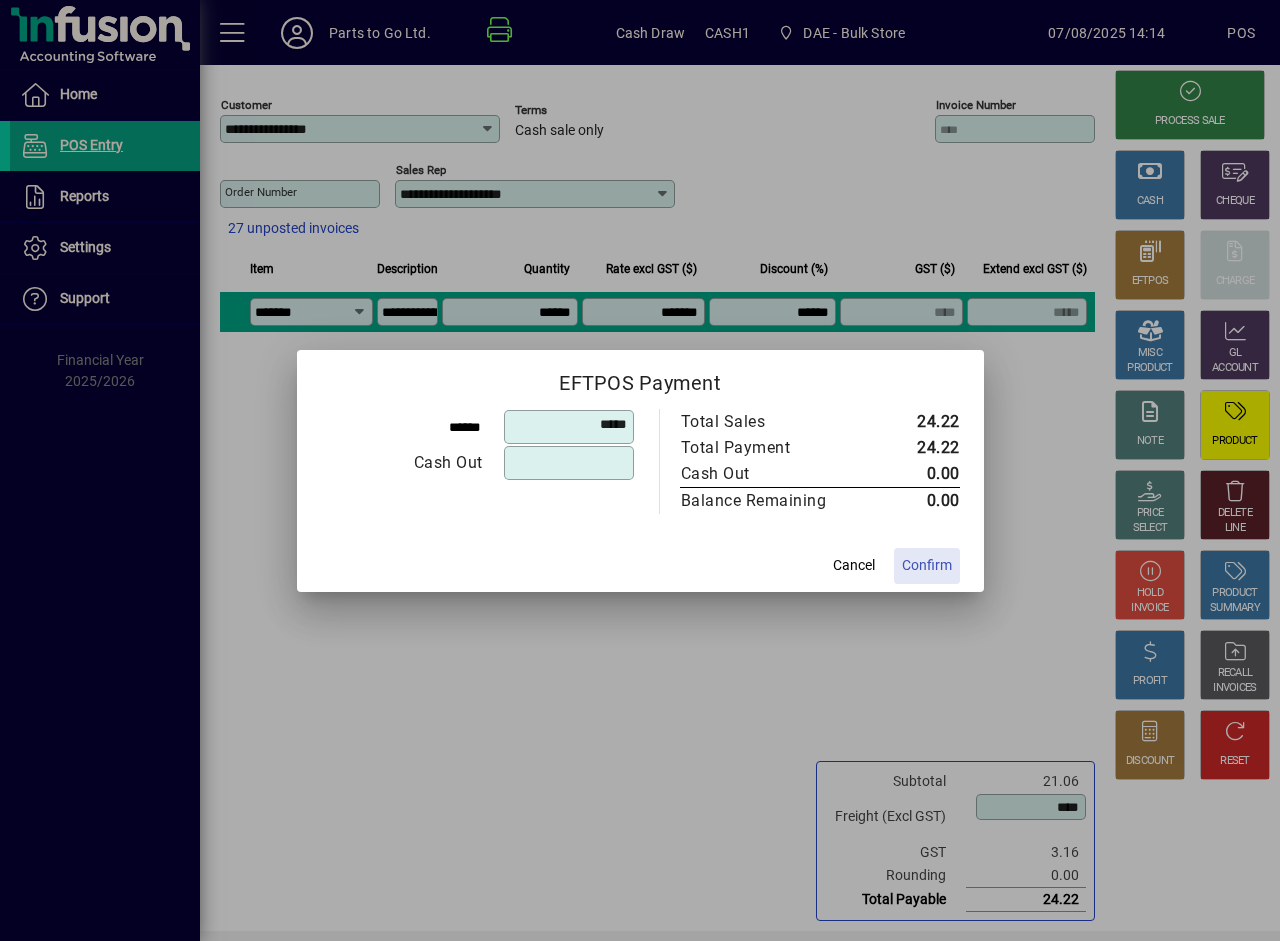 click on "Confirm" 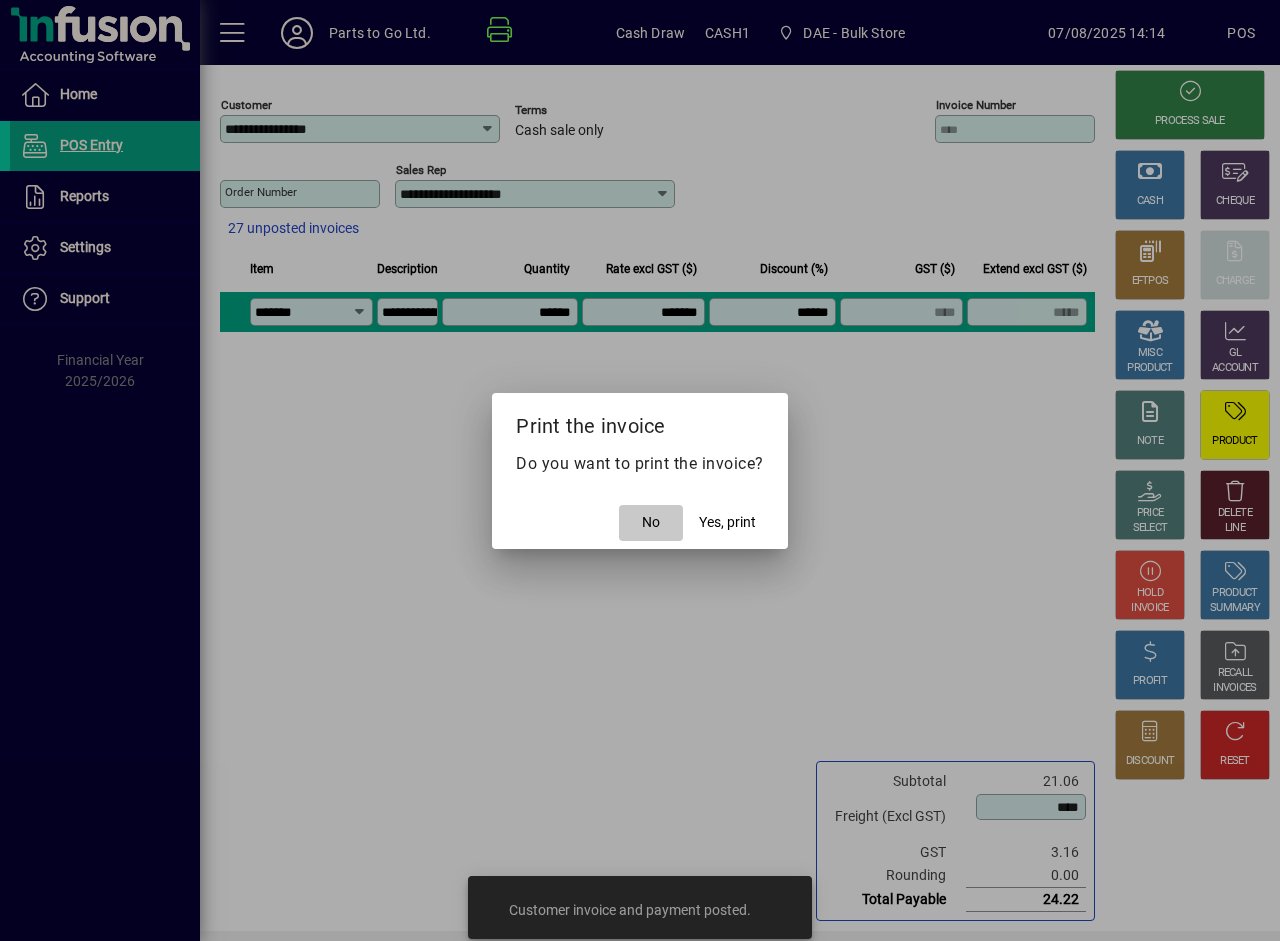 click 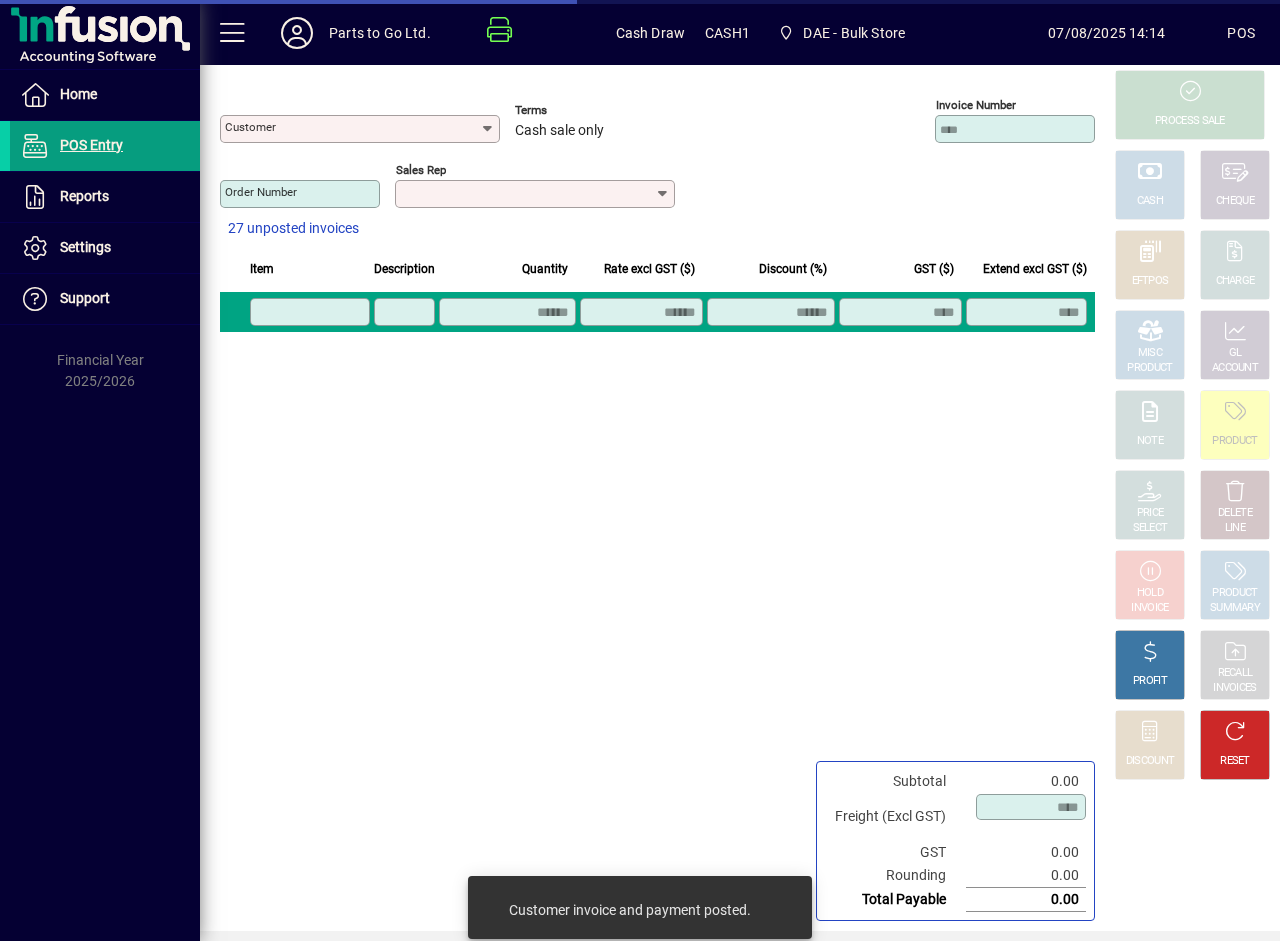 type on "**********" 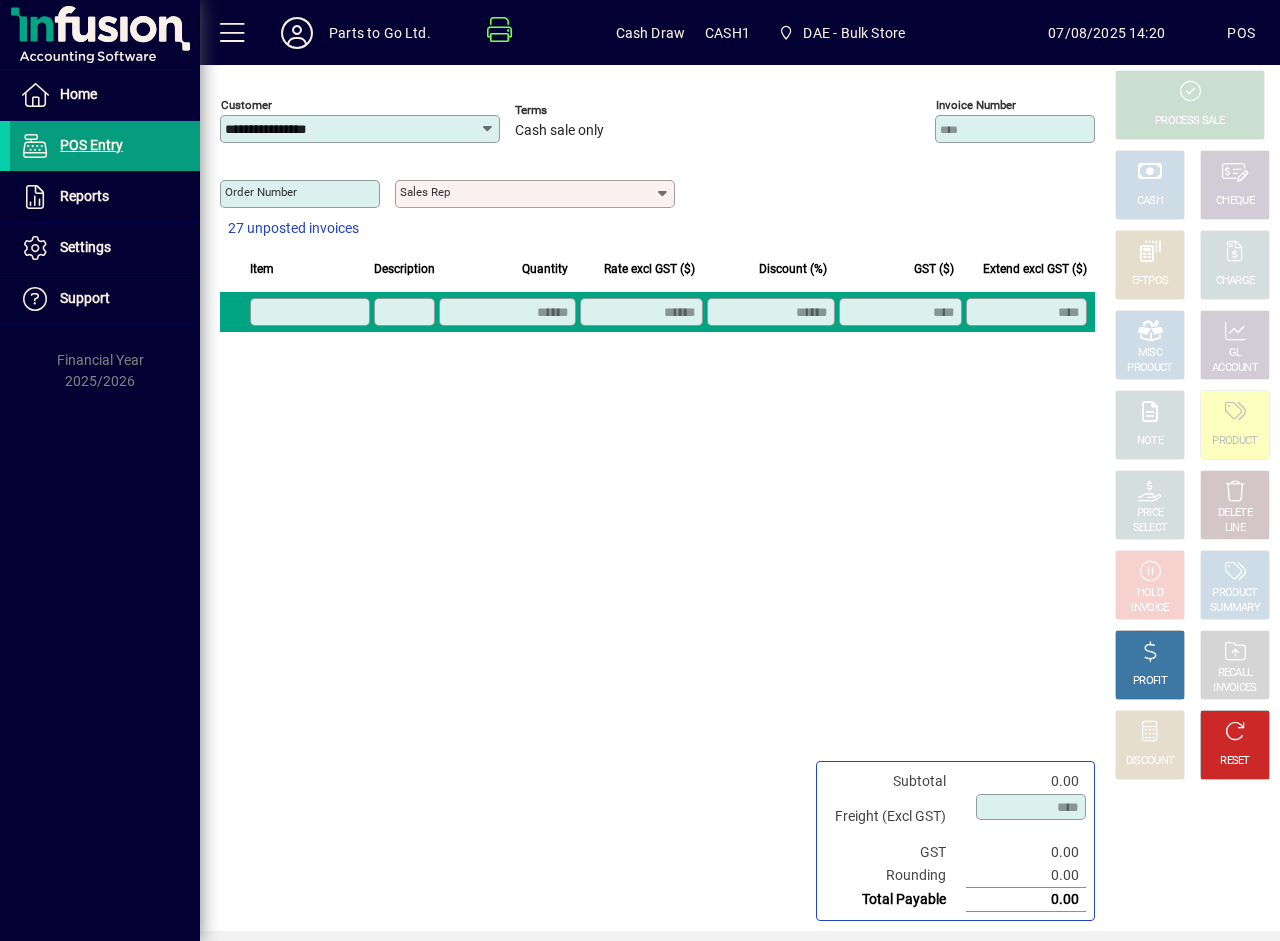 click 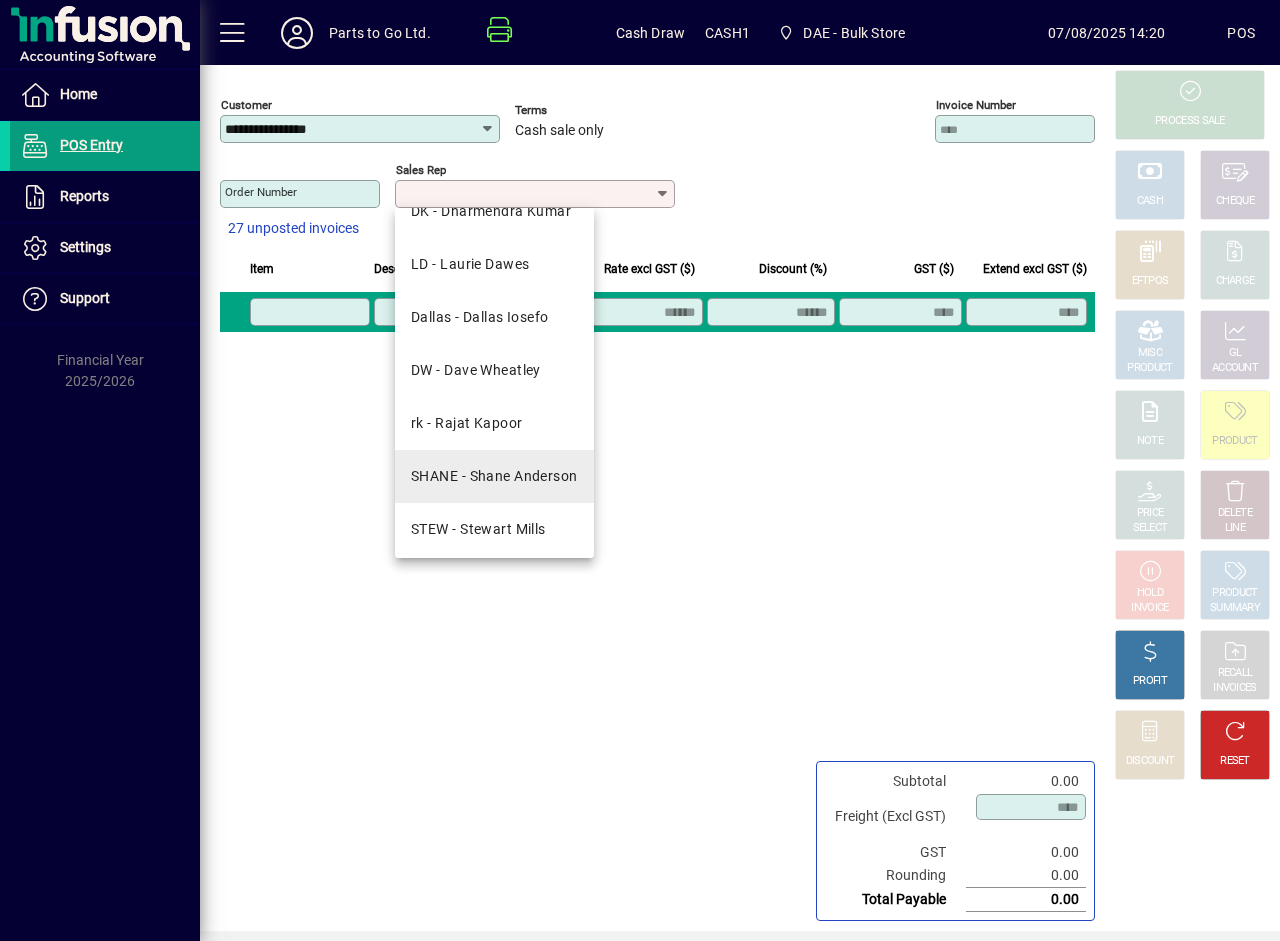 scroll, scrollTop: 143, scrollLeft: 0, axis: vertical 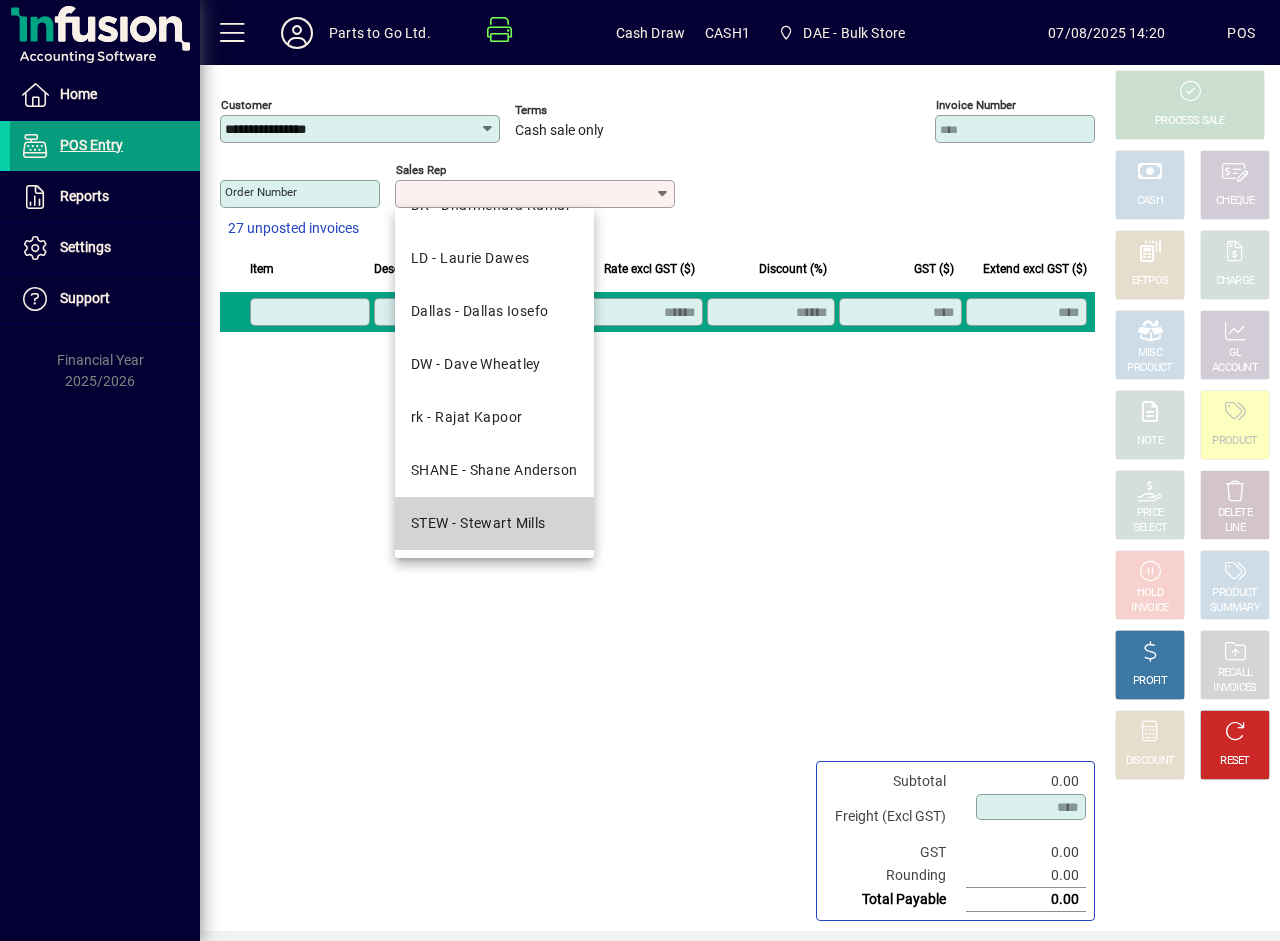 click on "STEW - Stewart Mills" at bounding box center [478, 523] 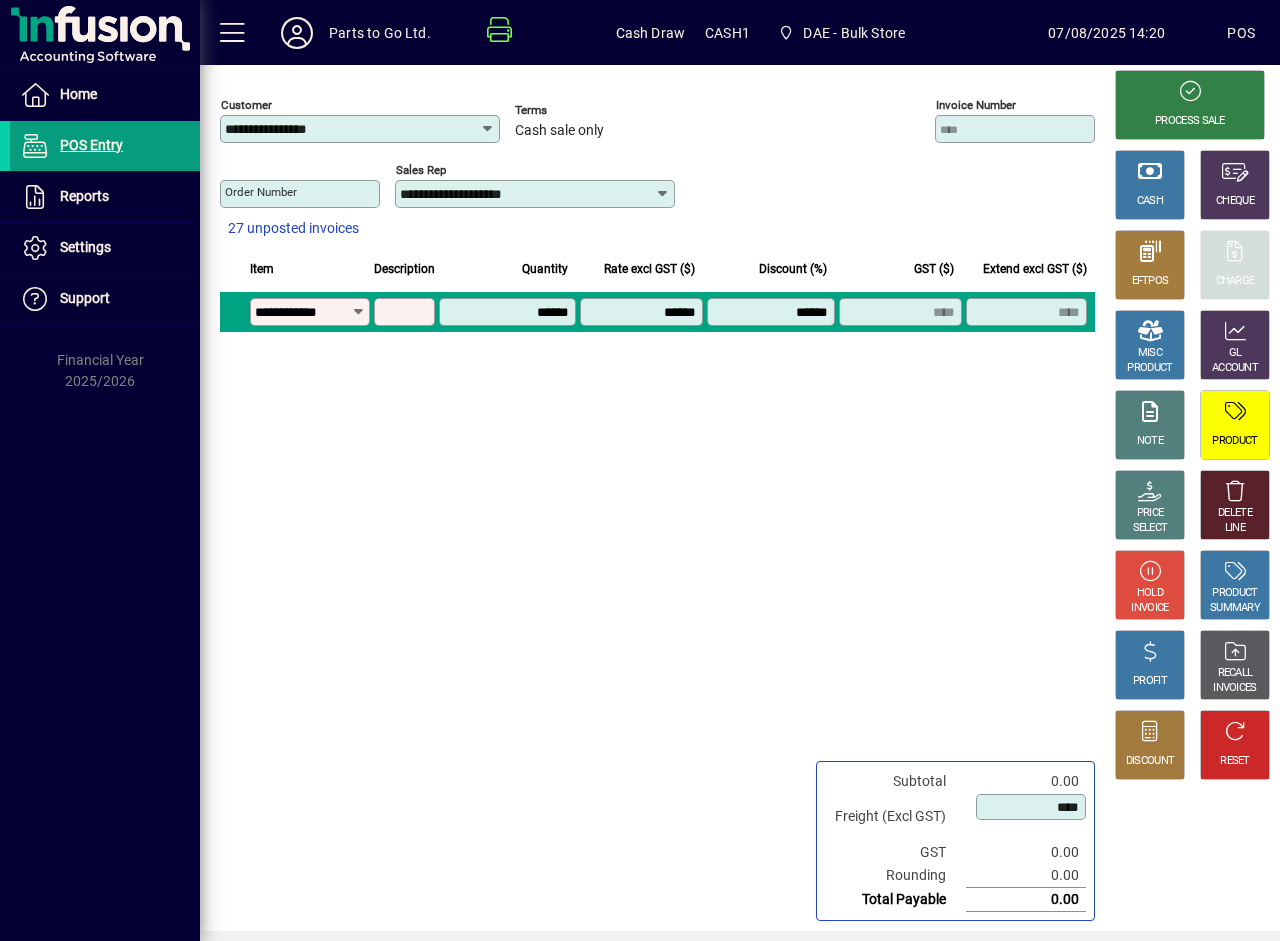type on "**********" 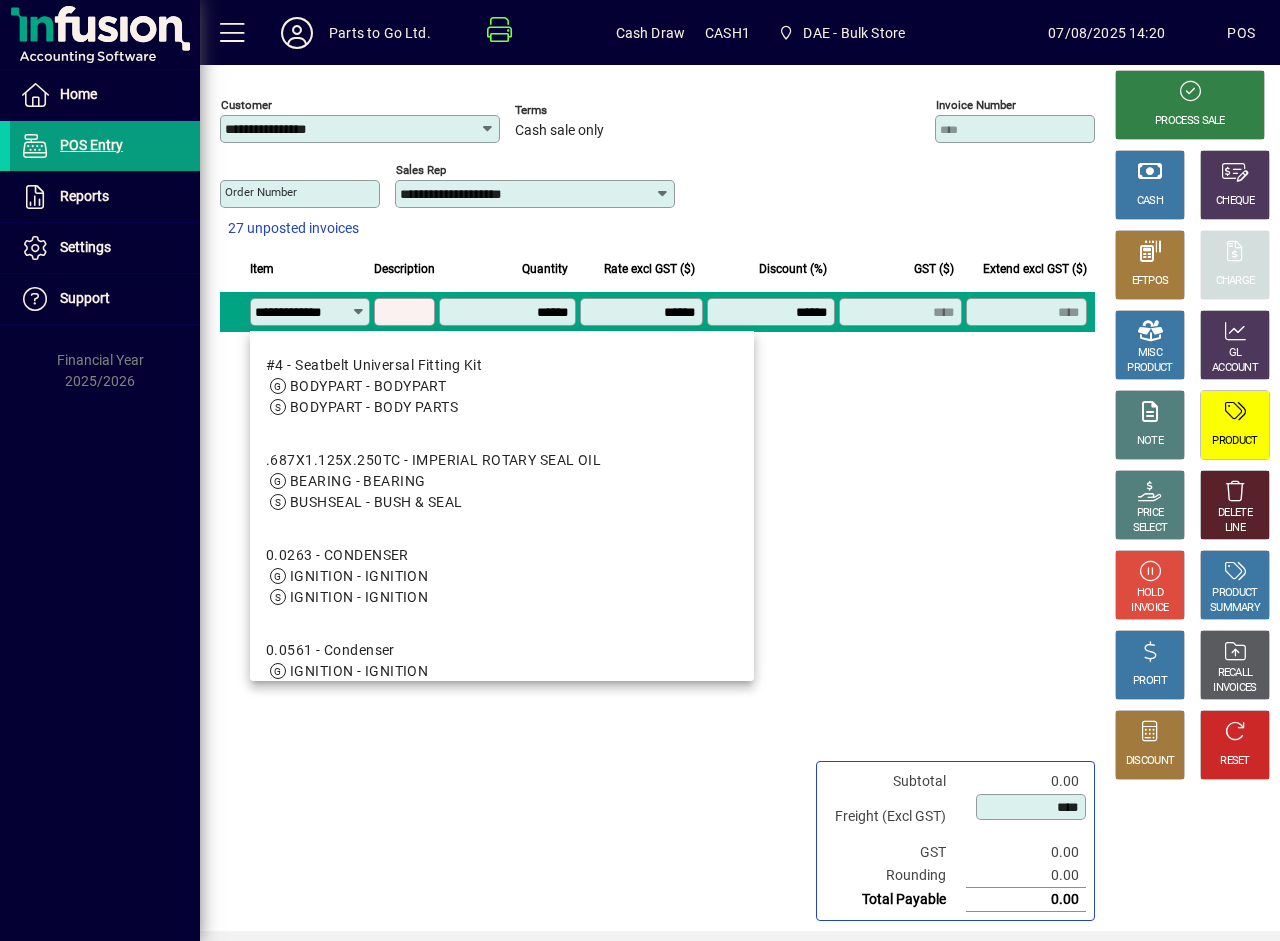 scroll, scrollTop: 0, scrollLeft: 9, axis: horizontal 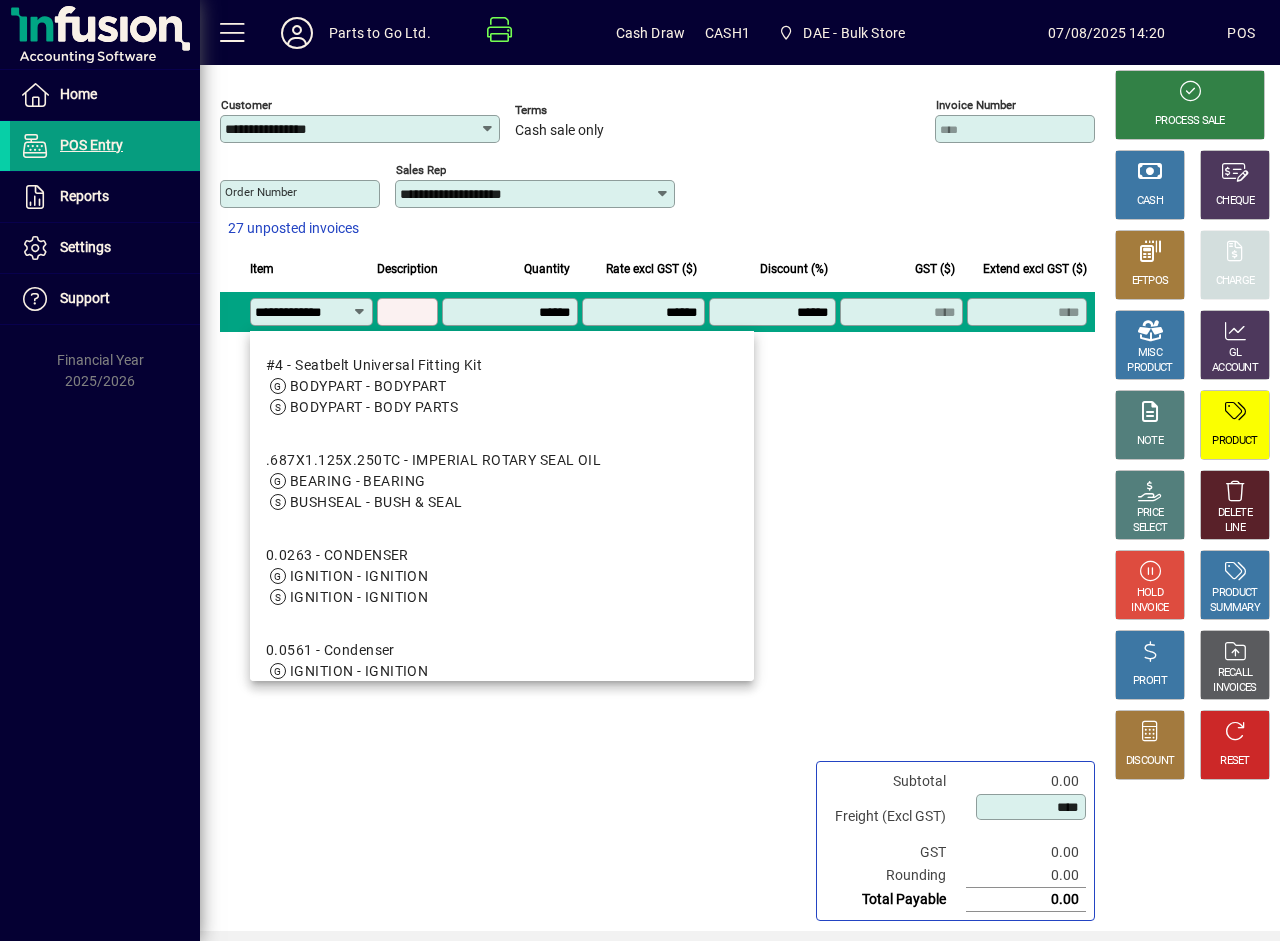 type on "**********" 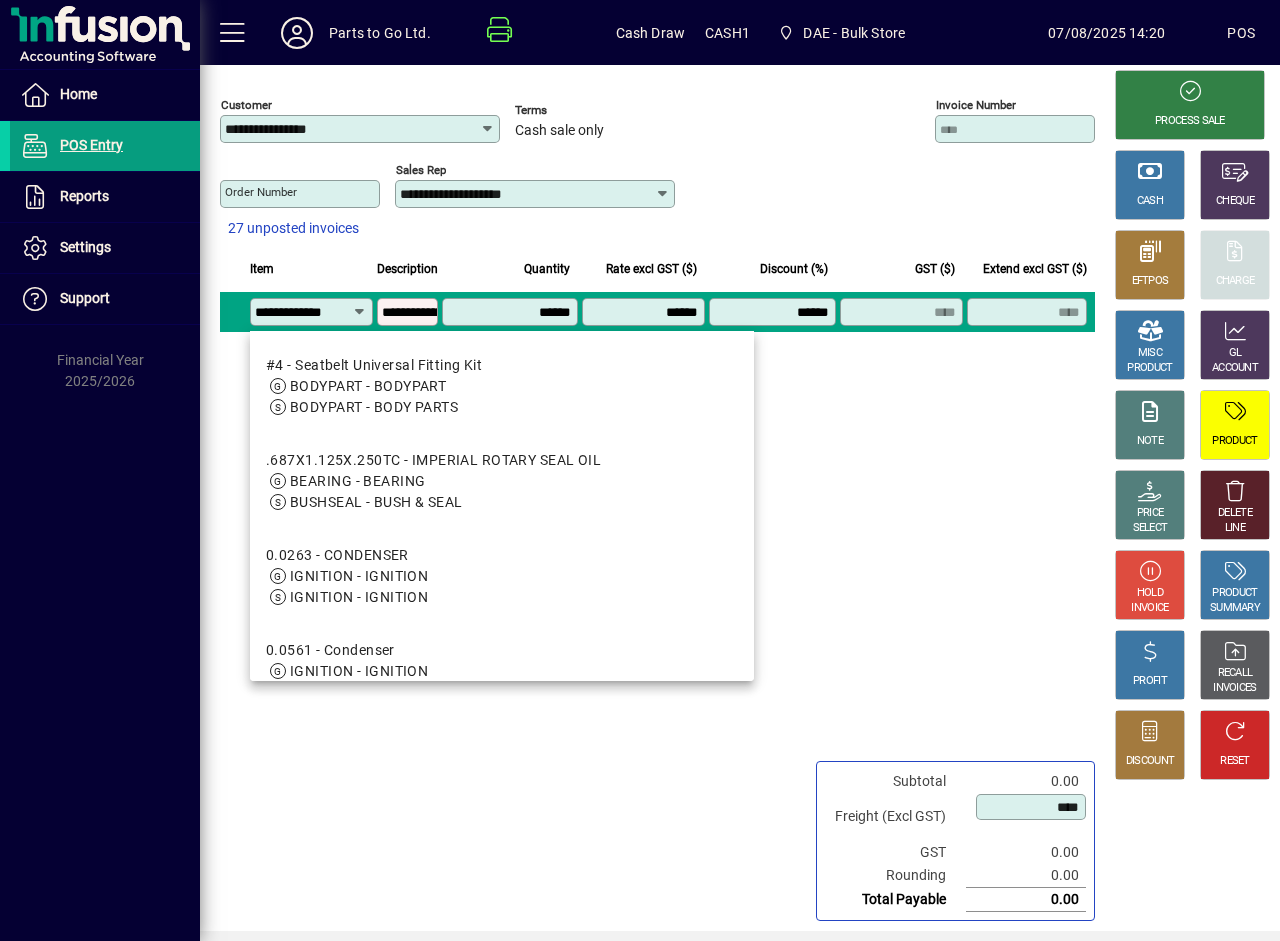 type on "********" 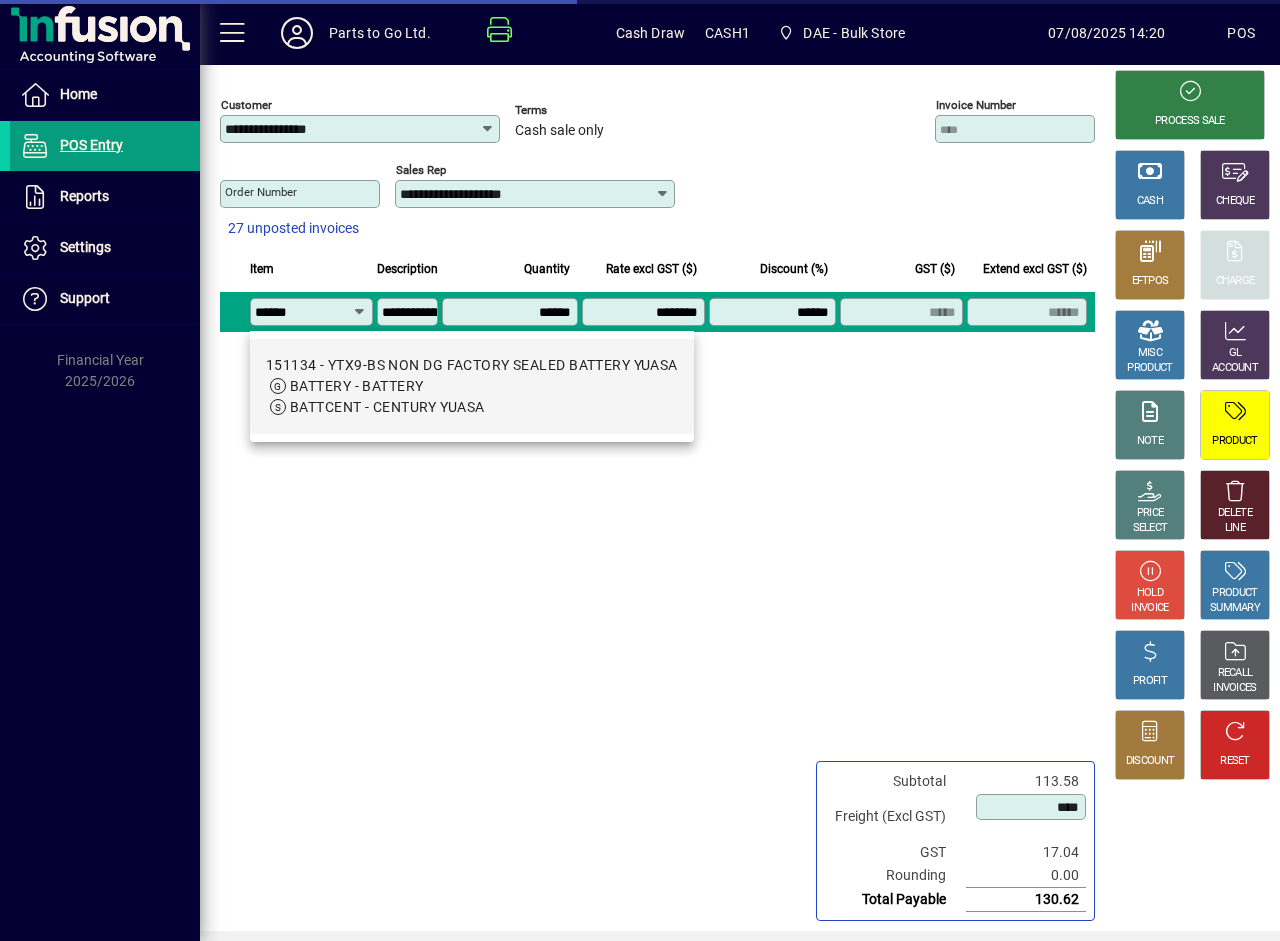scroll, scrollTop: 0, scrollLeft: 0, axis: both 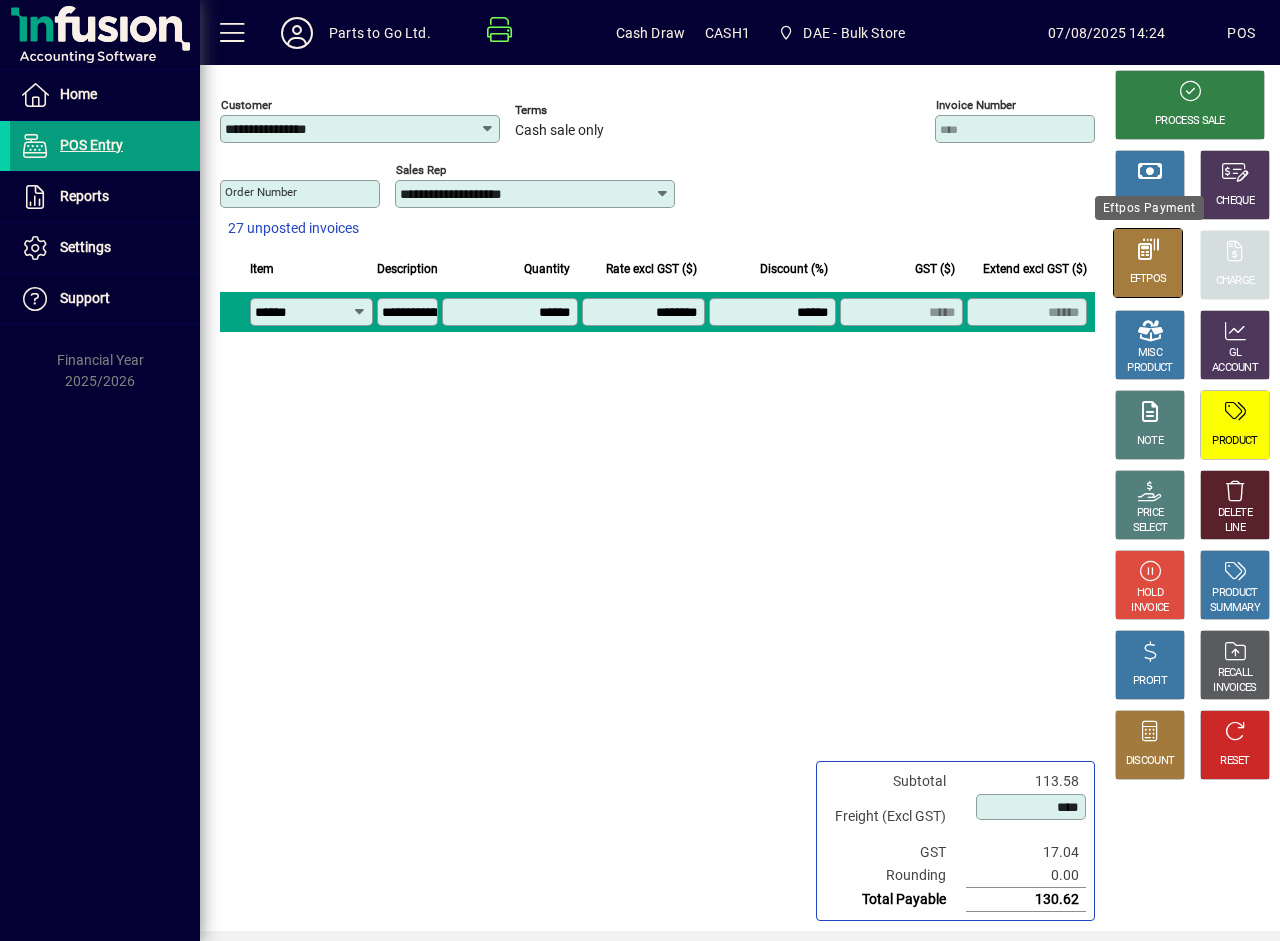 type on "******" 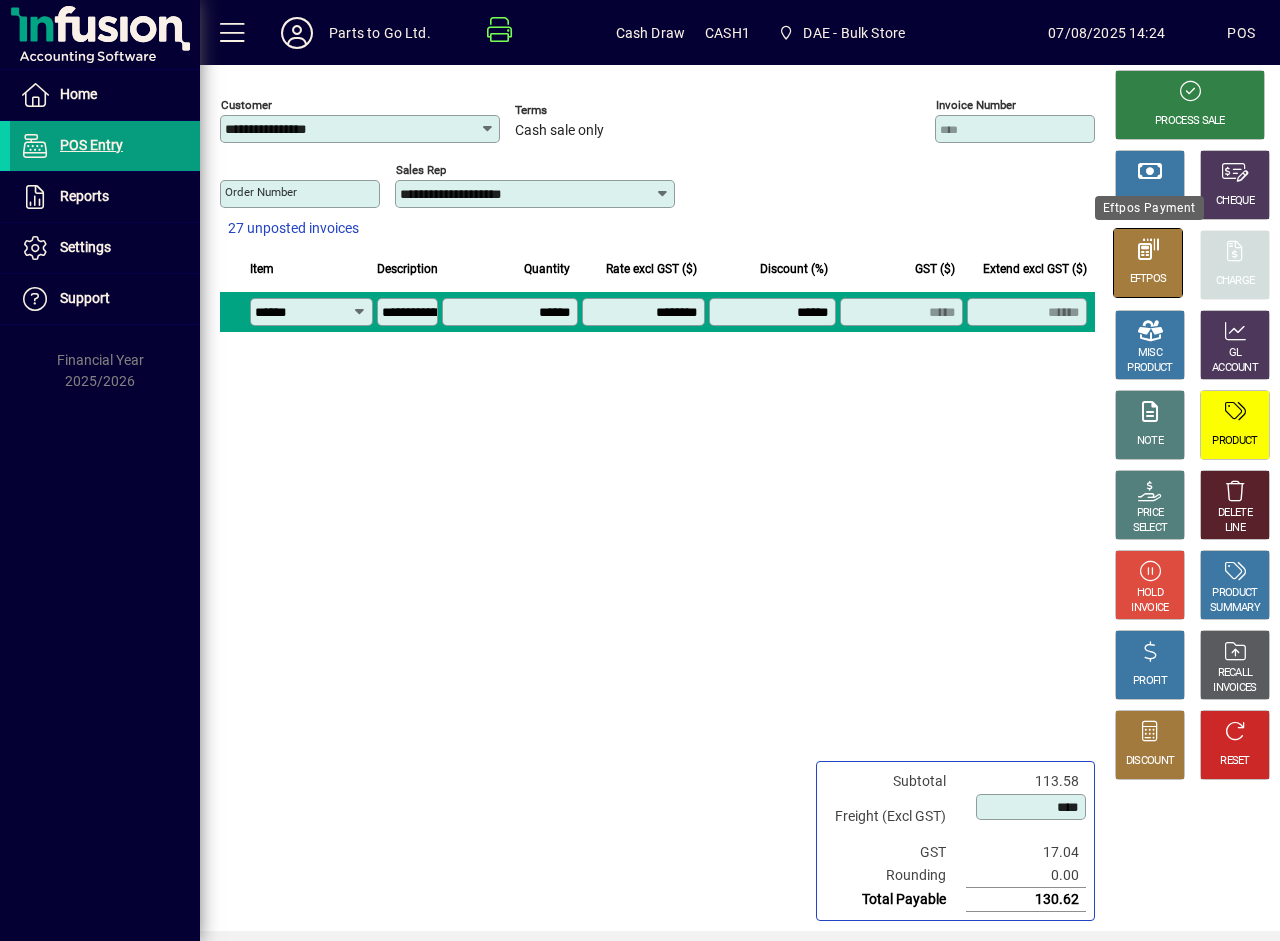 click 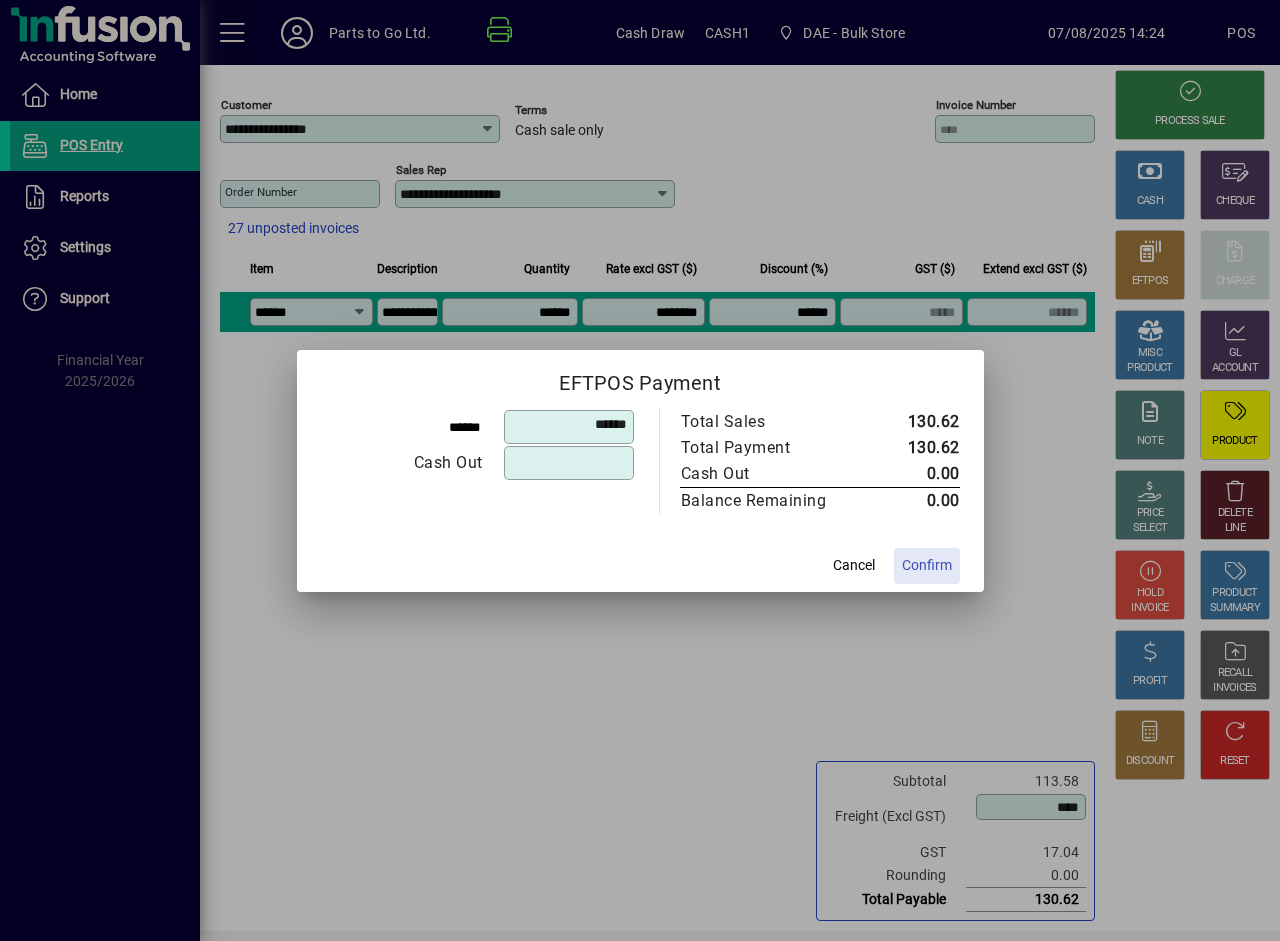 click on "Confirm" 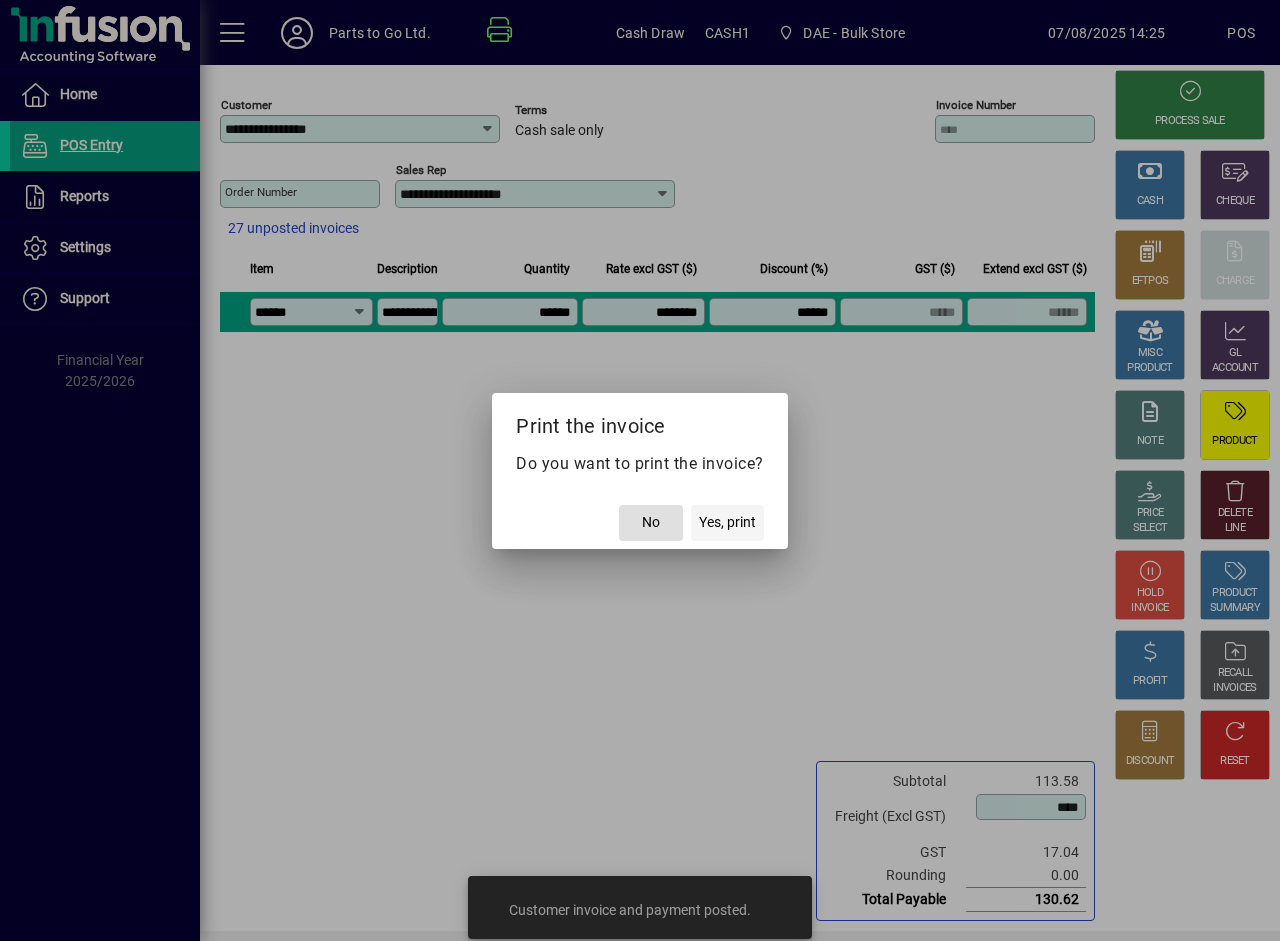 click on "Yes, print" 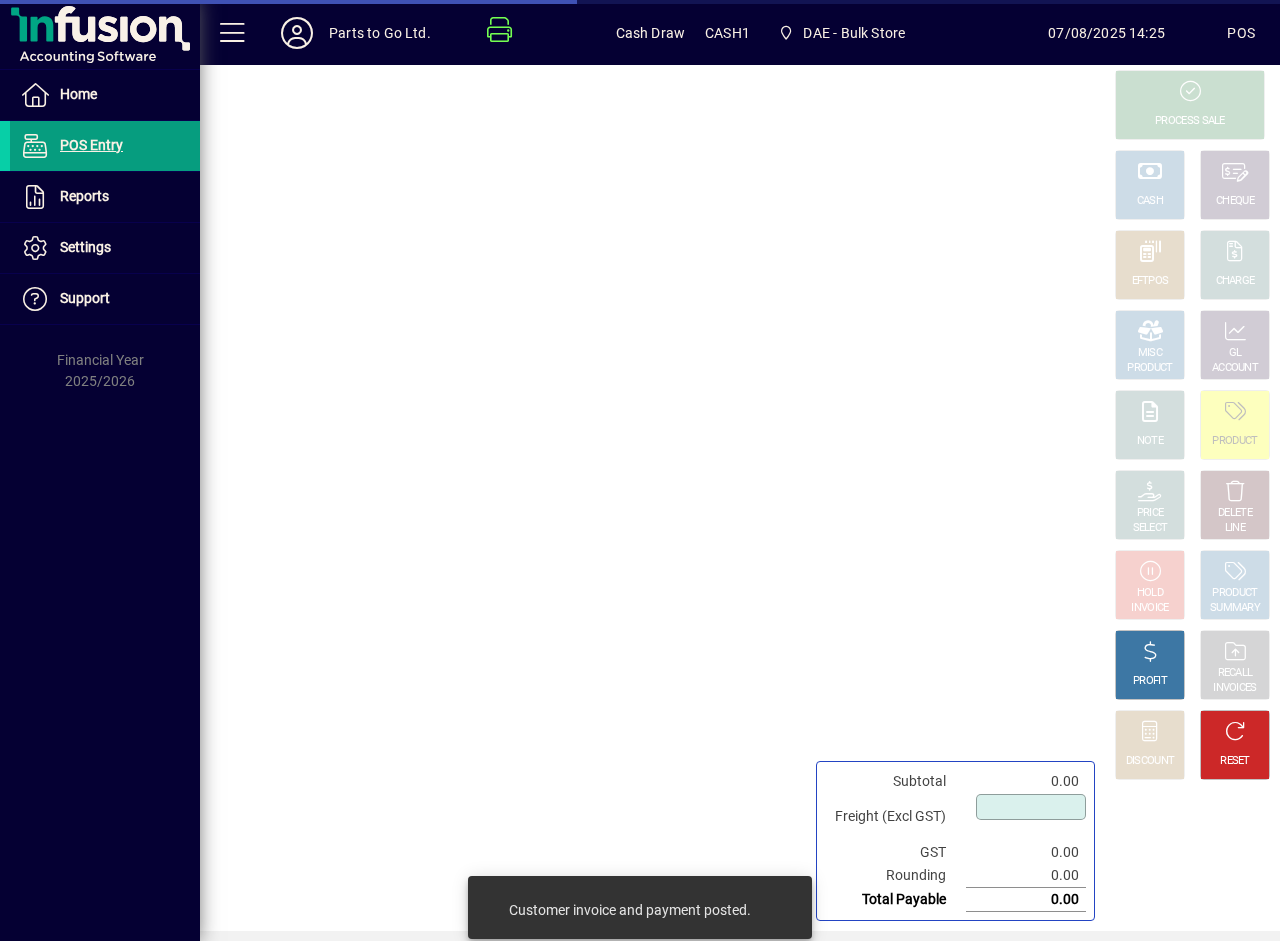 type on "****" 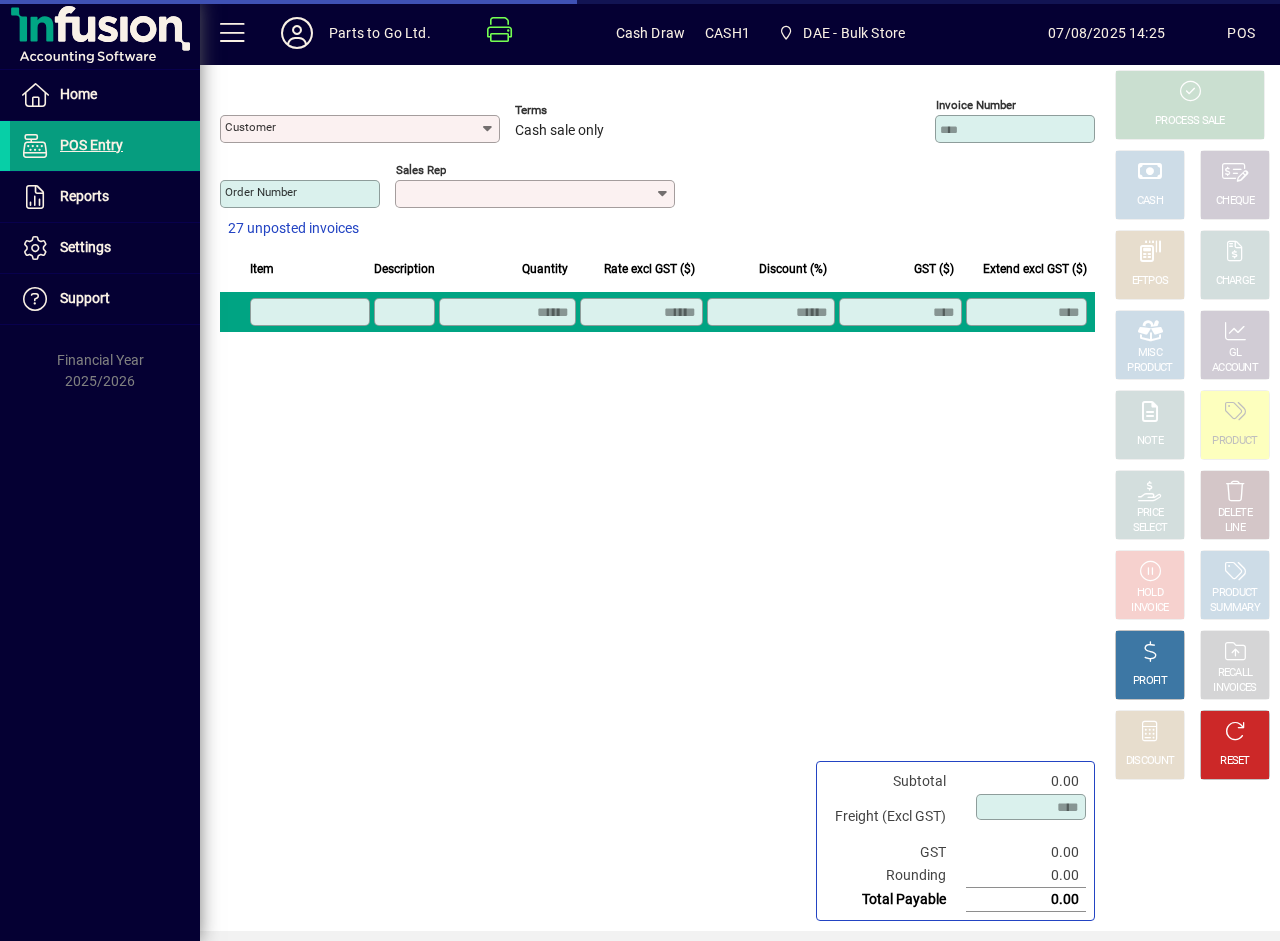 type on "**********" 